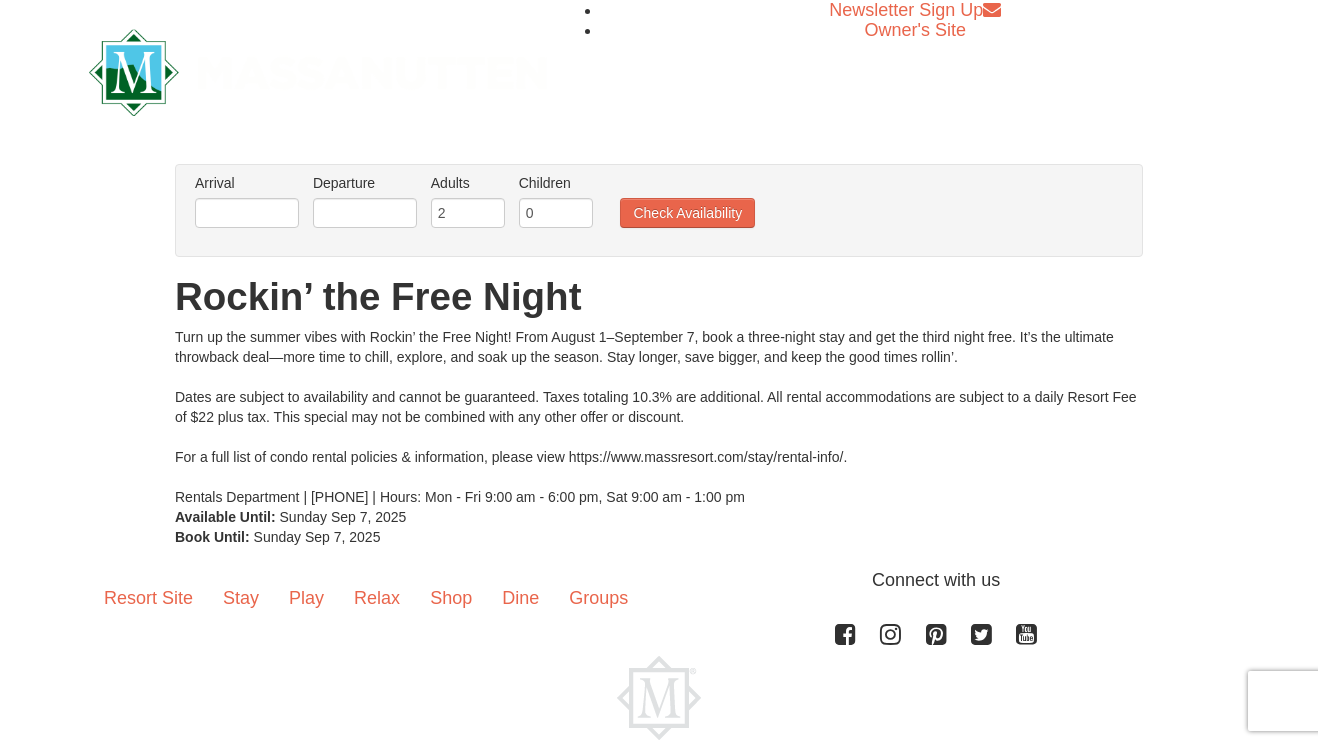 scroll, scrollTop: 0, scrollLeft: 0, axis: both 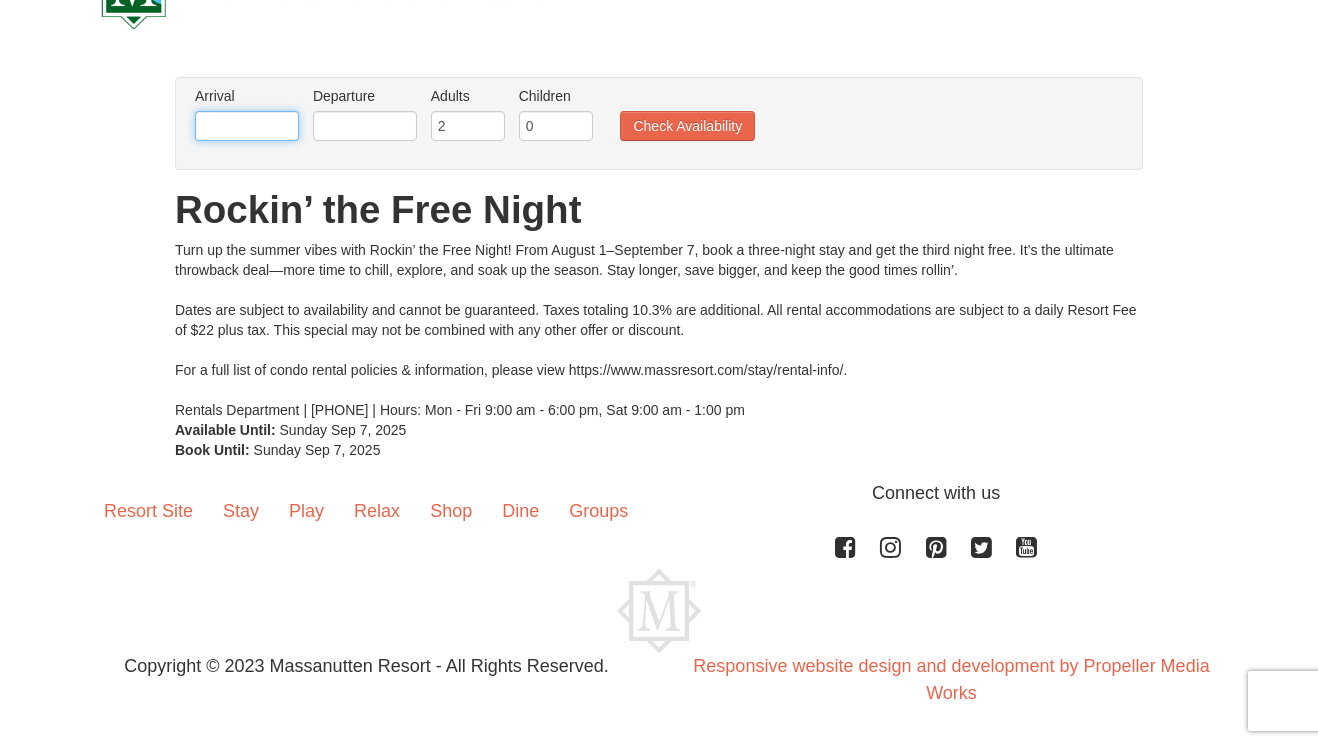 click at bounding box center (247, 126) 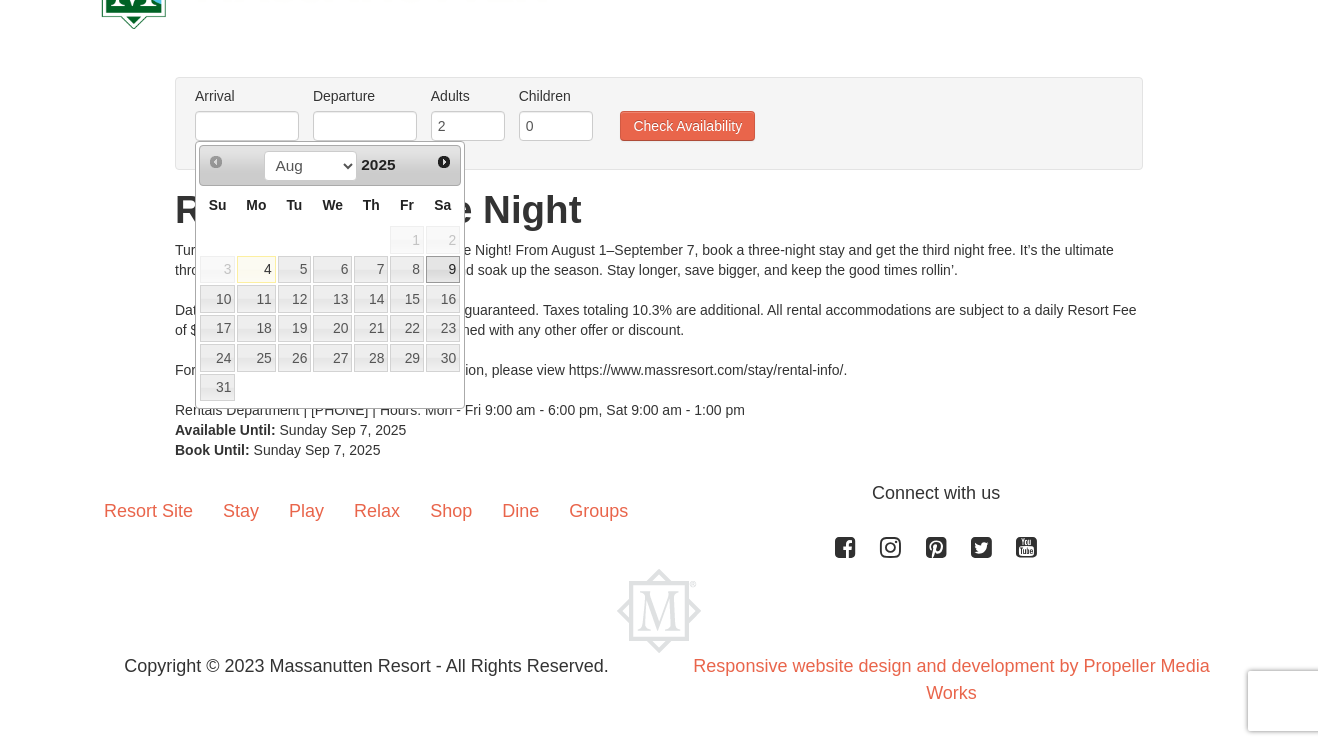 click on "9" at bounding box center [443, 270] 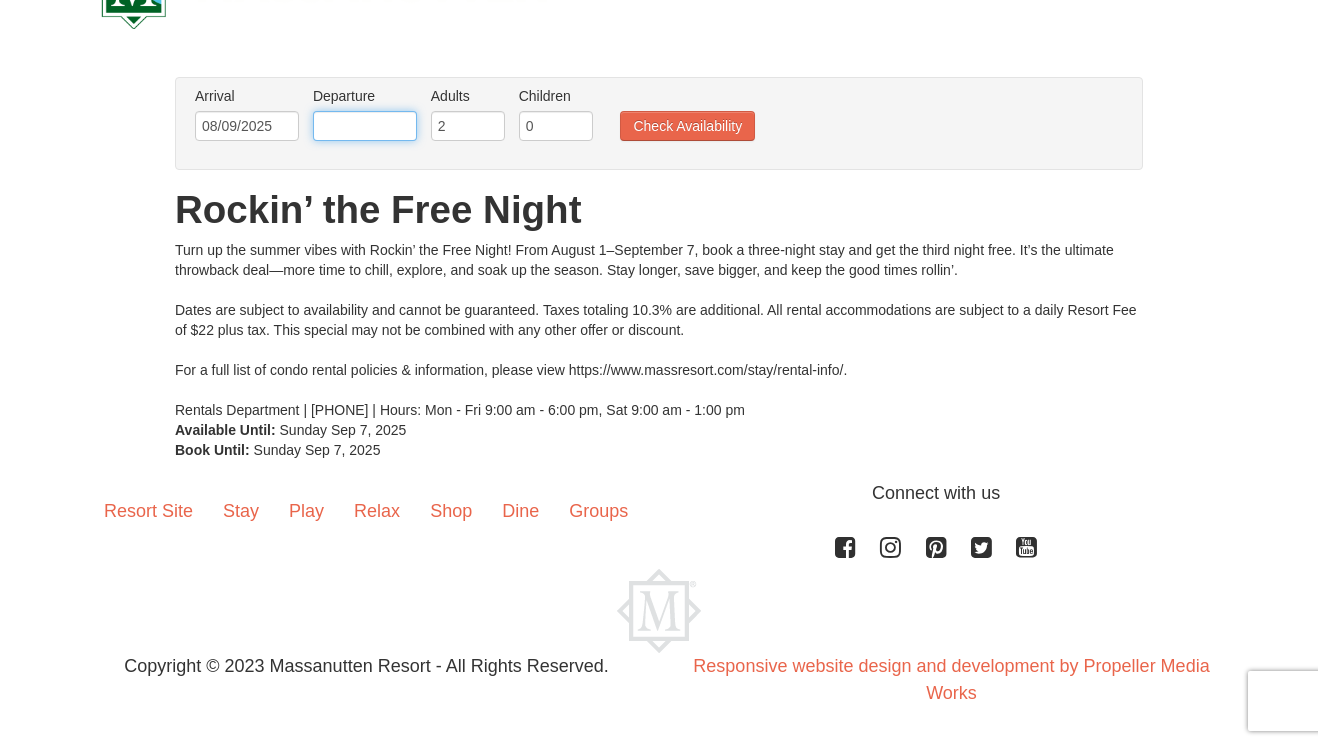 click at bounding box center [365, 126] 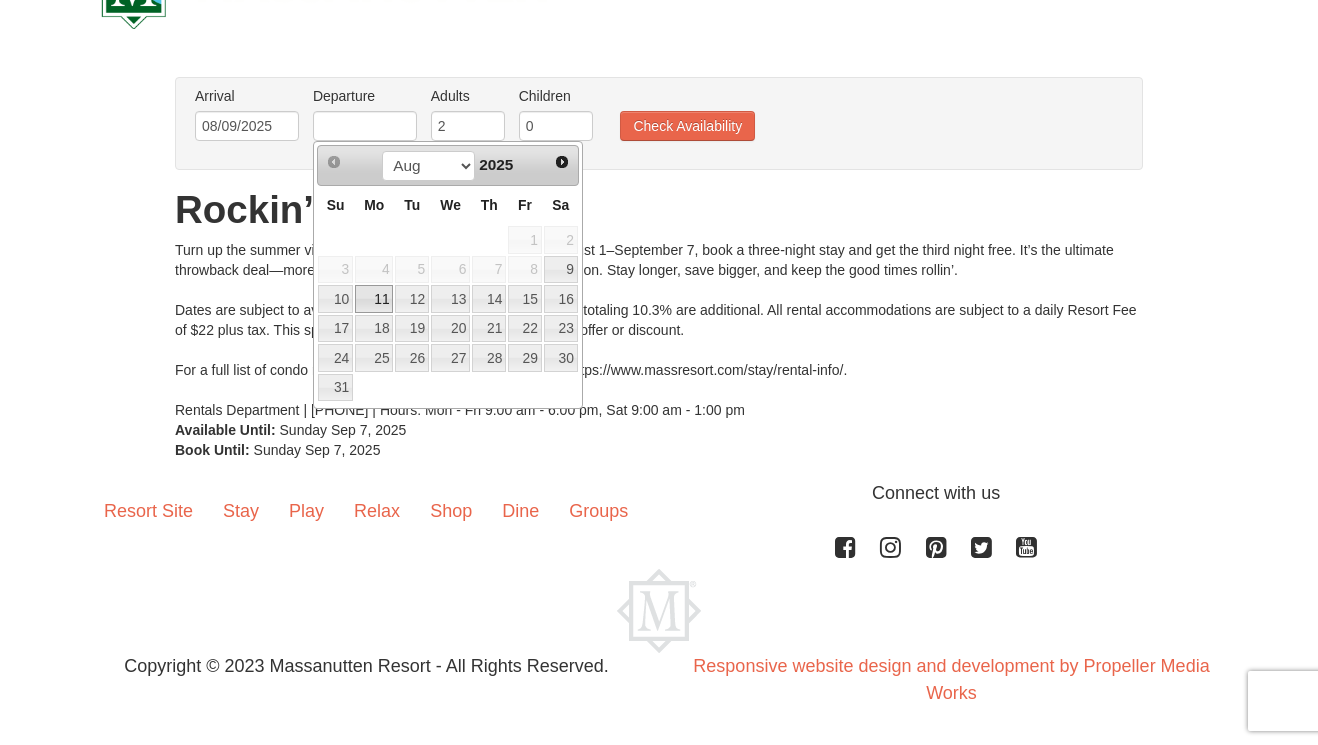 click on "11" at bounding box center [374, 299] 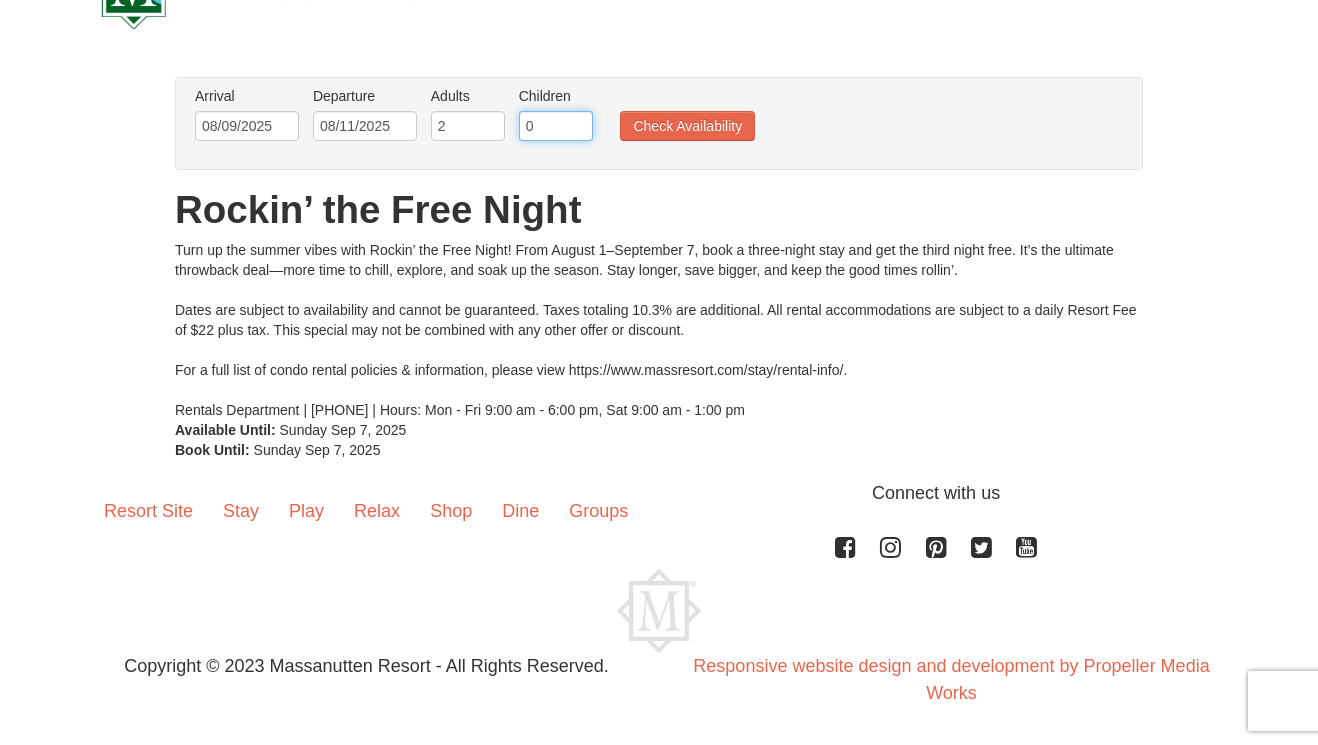click on "0" at bounding box center [556, 126] 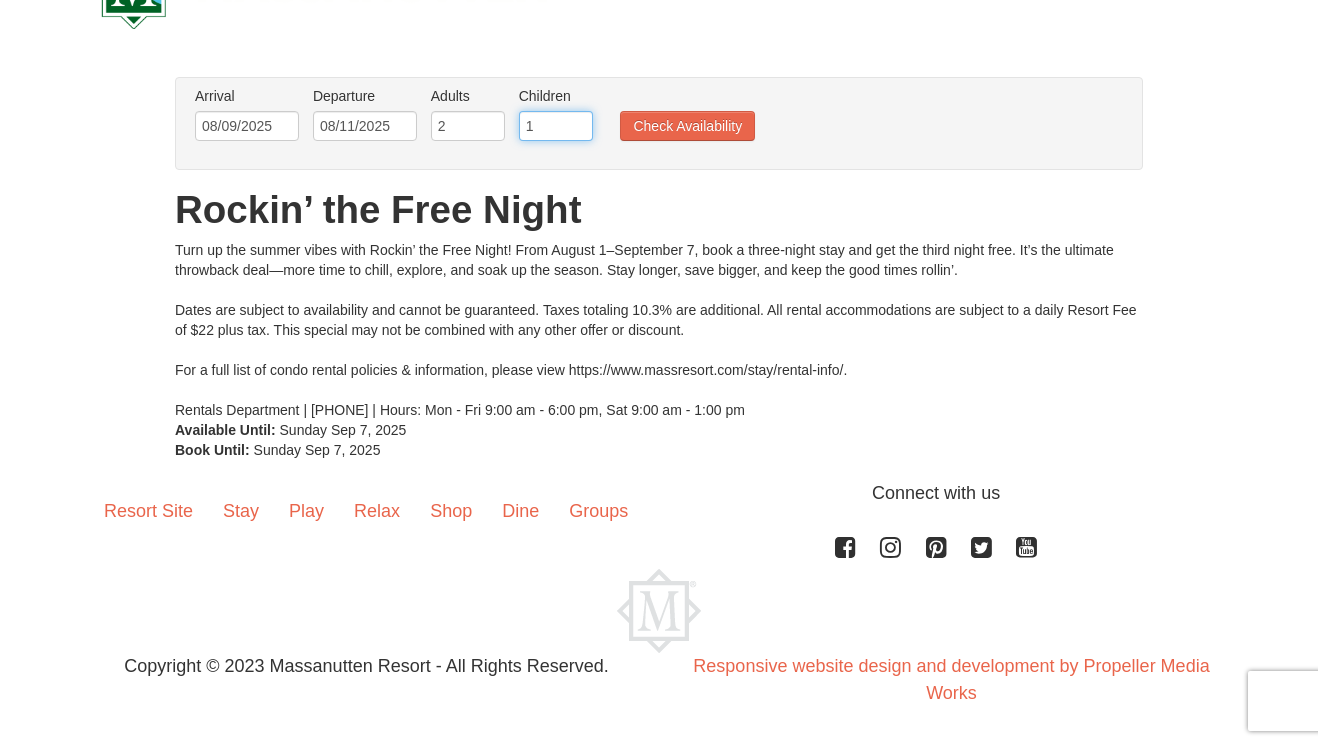 click on "1" at bounding box center (556, 126) 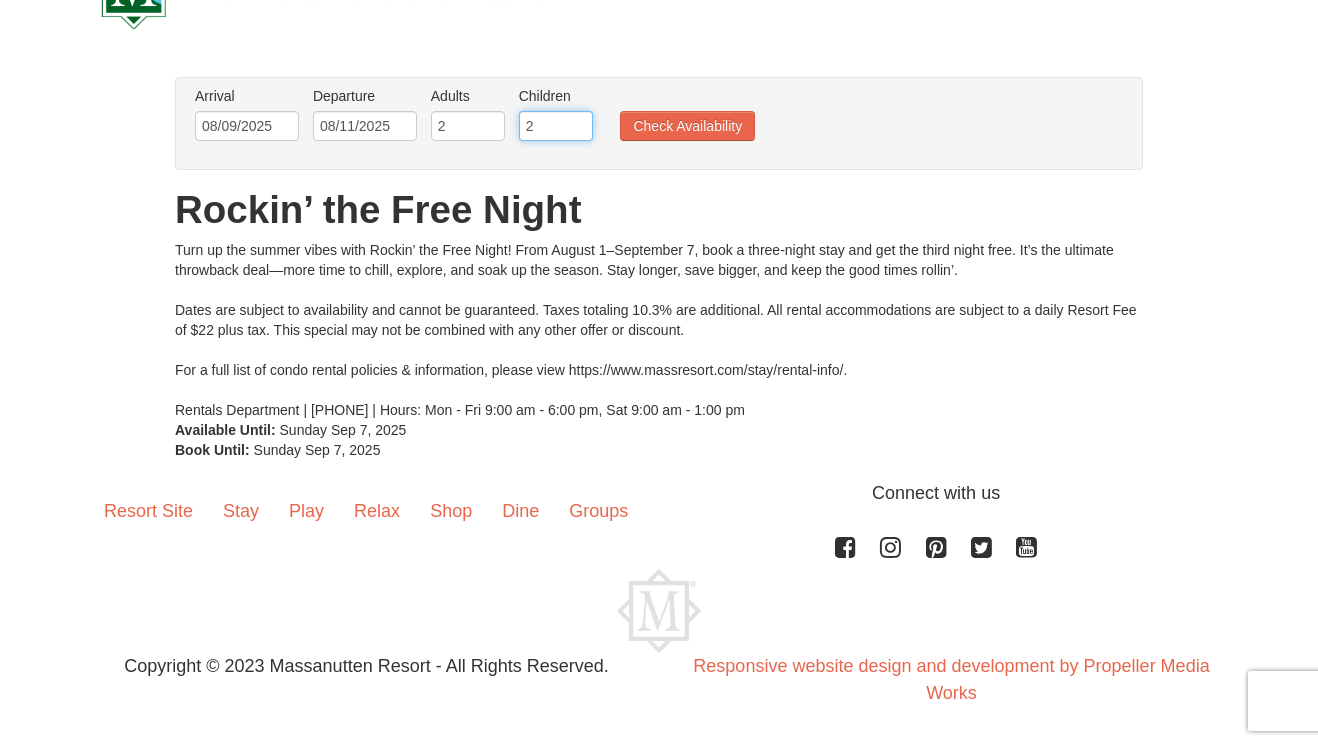 click on "2" at bounding box center (556, 126) 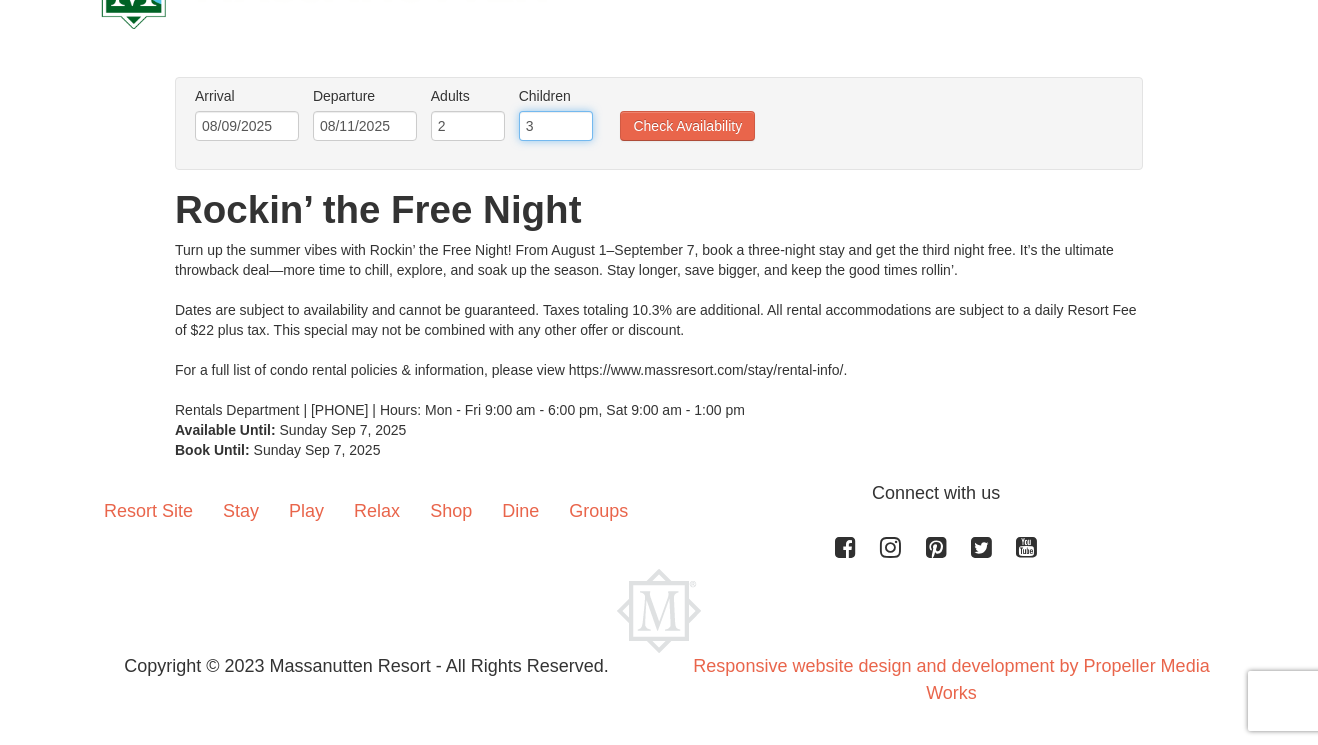 type on "3" 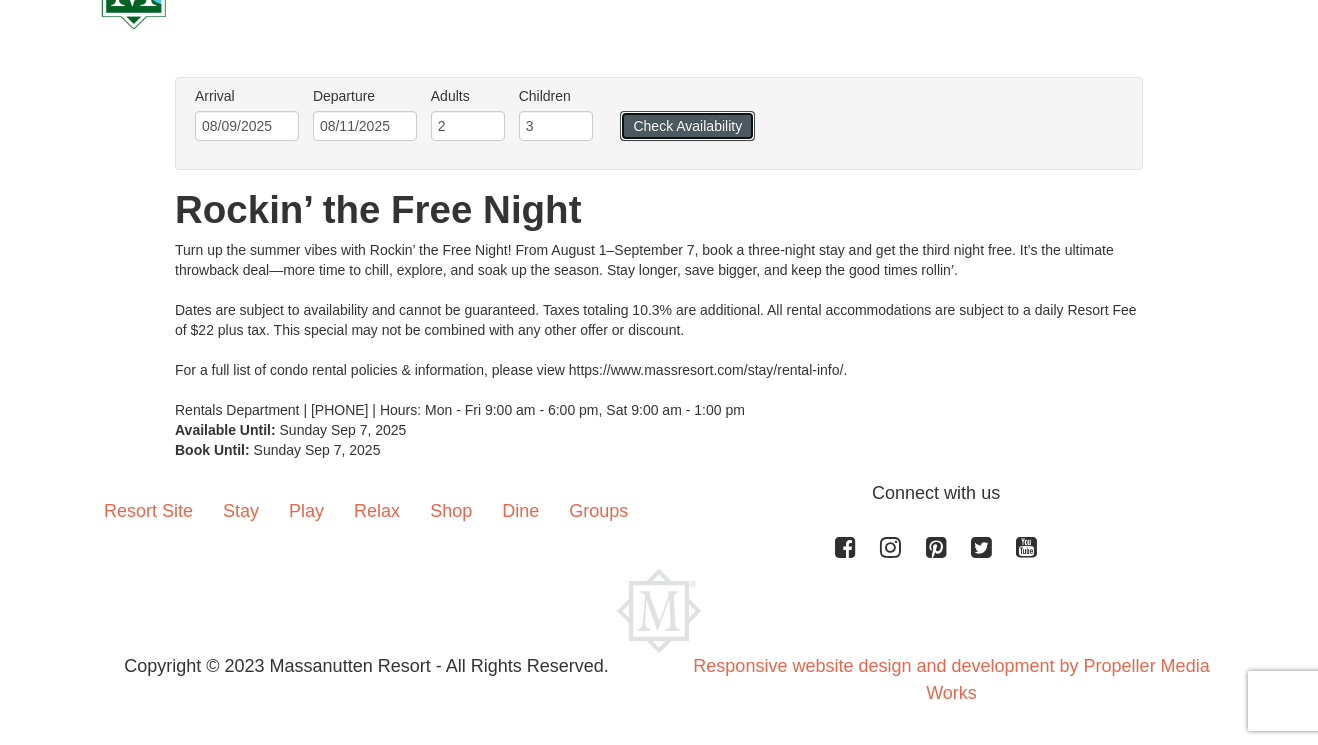 click on "Check Availability" at bounding box center (687, 126) 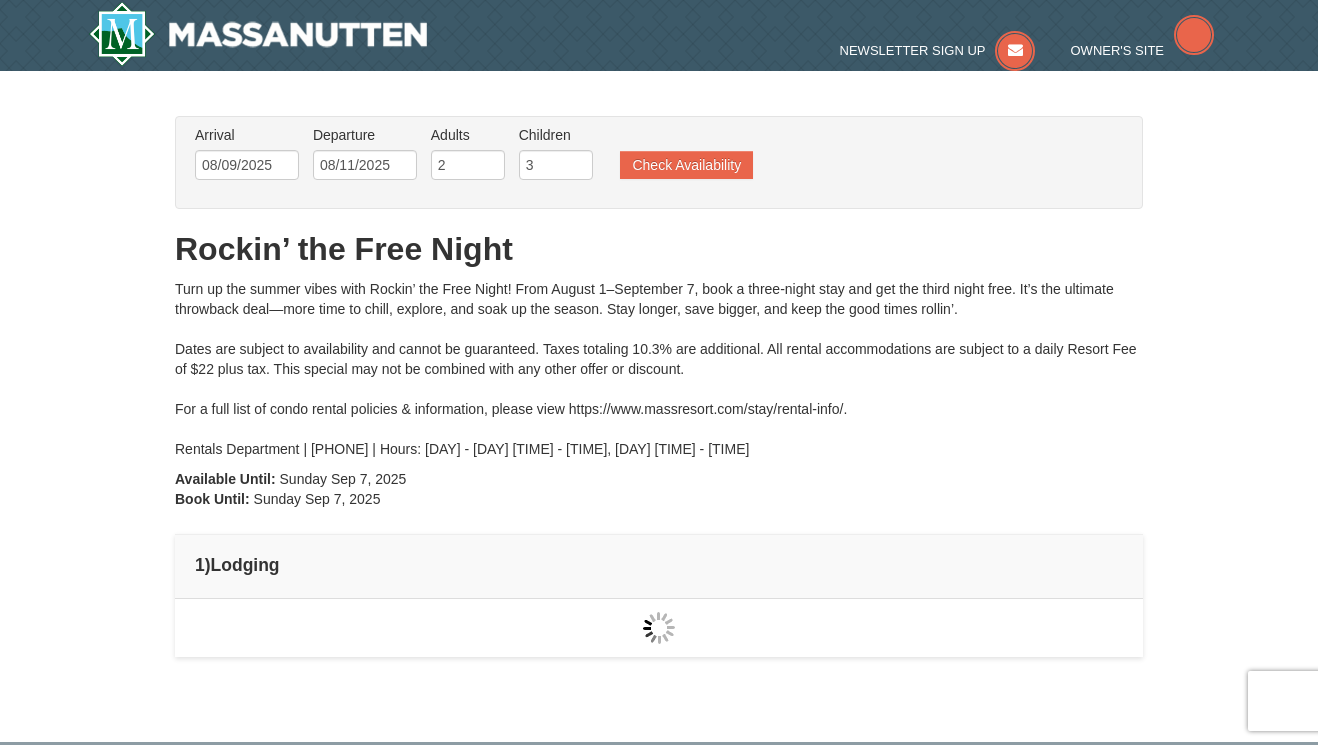 scroll, scrollTop: 0, scrollLeft: 0, axis: both 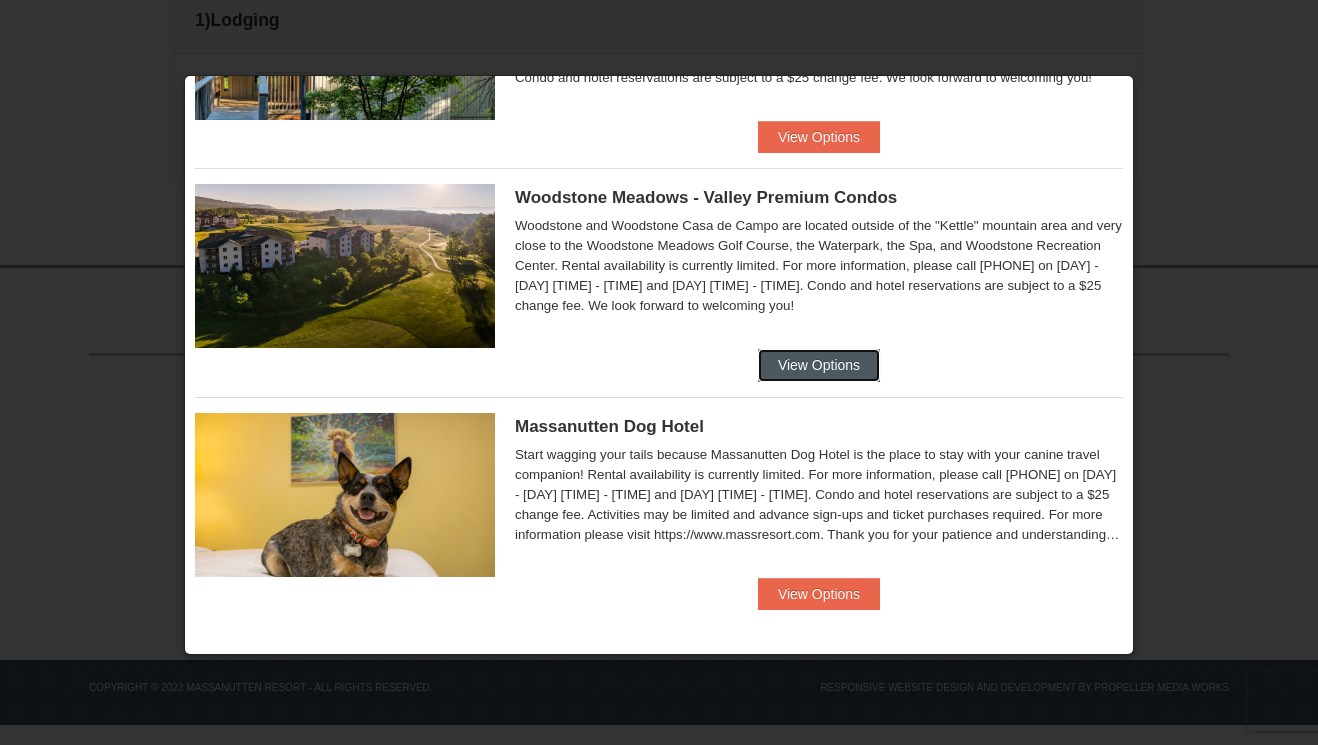 click on "View Options" at bounding box center [819, 365] 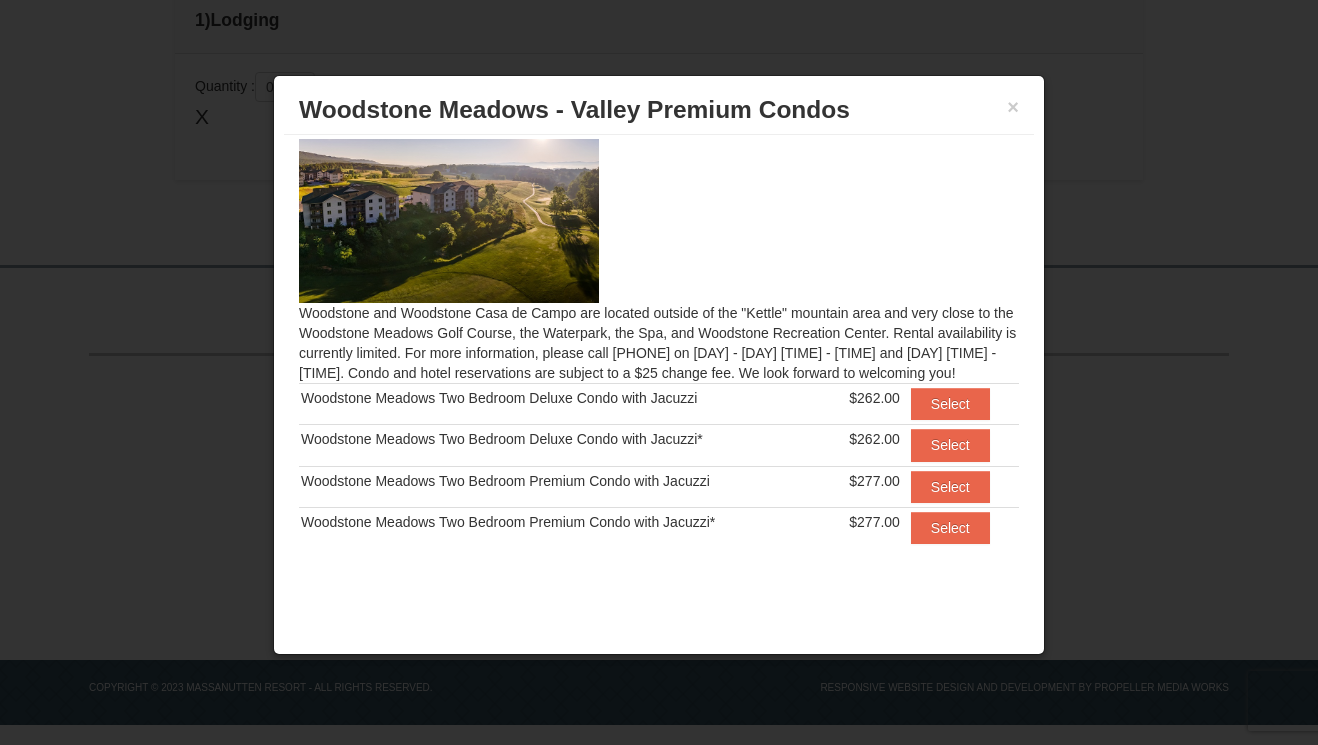 scroll, scrollTop: 30, scrollLeft: 0, axis: vertical 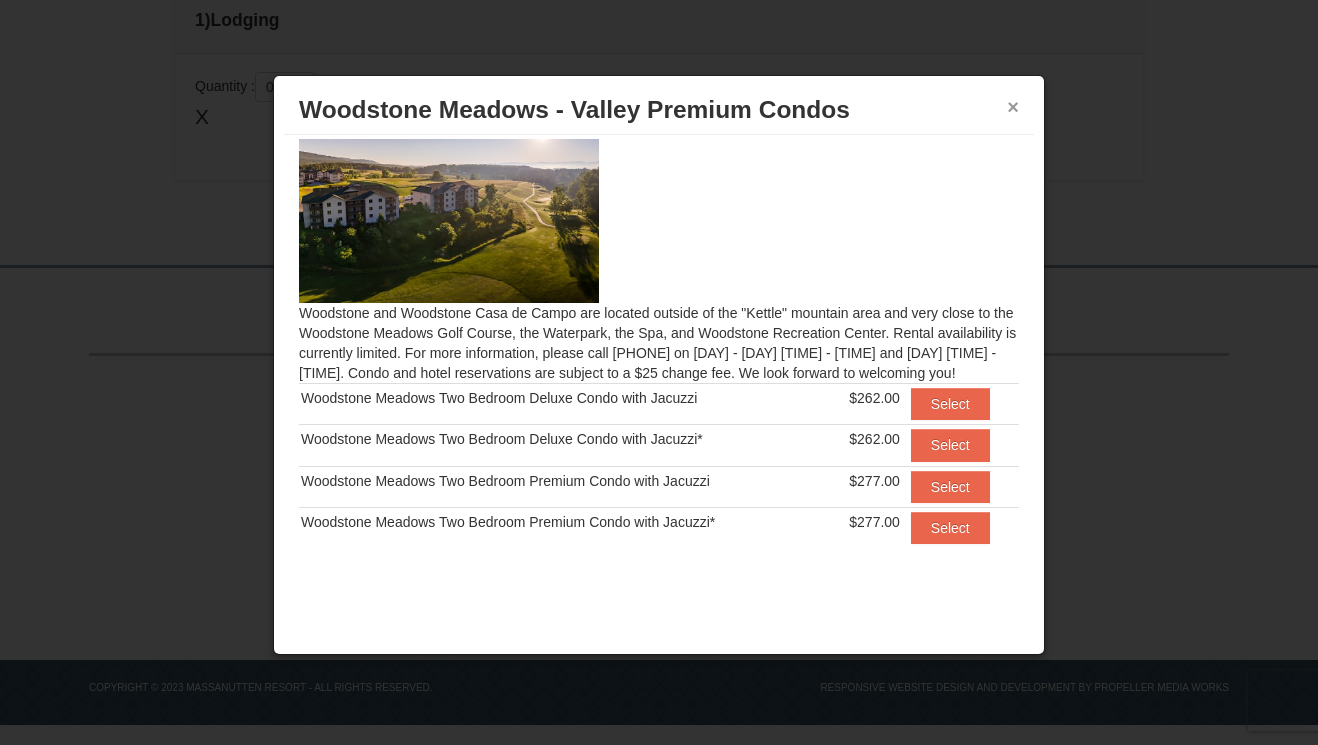 click on "×" at bounding box center (1013, 107) 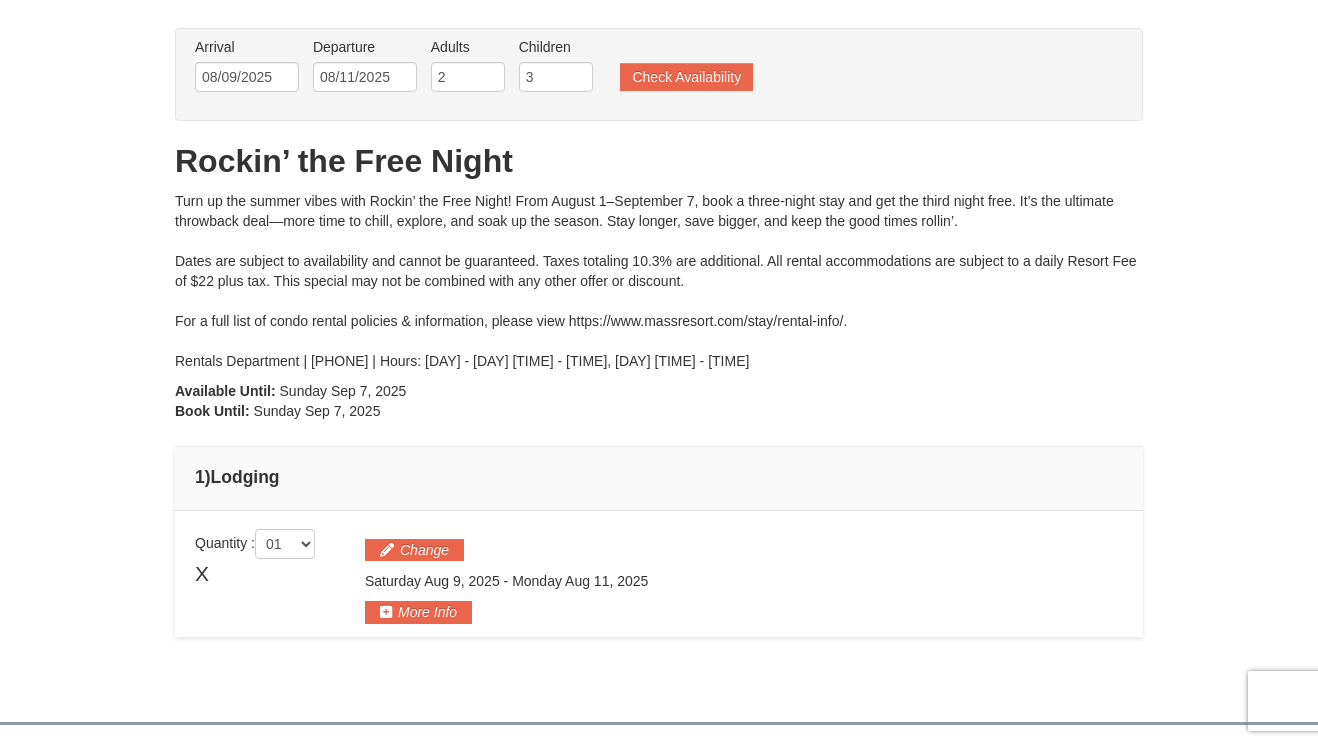 scroll, scrollTop: 44, scrollLeft: 0, axis: vertical 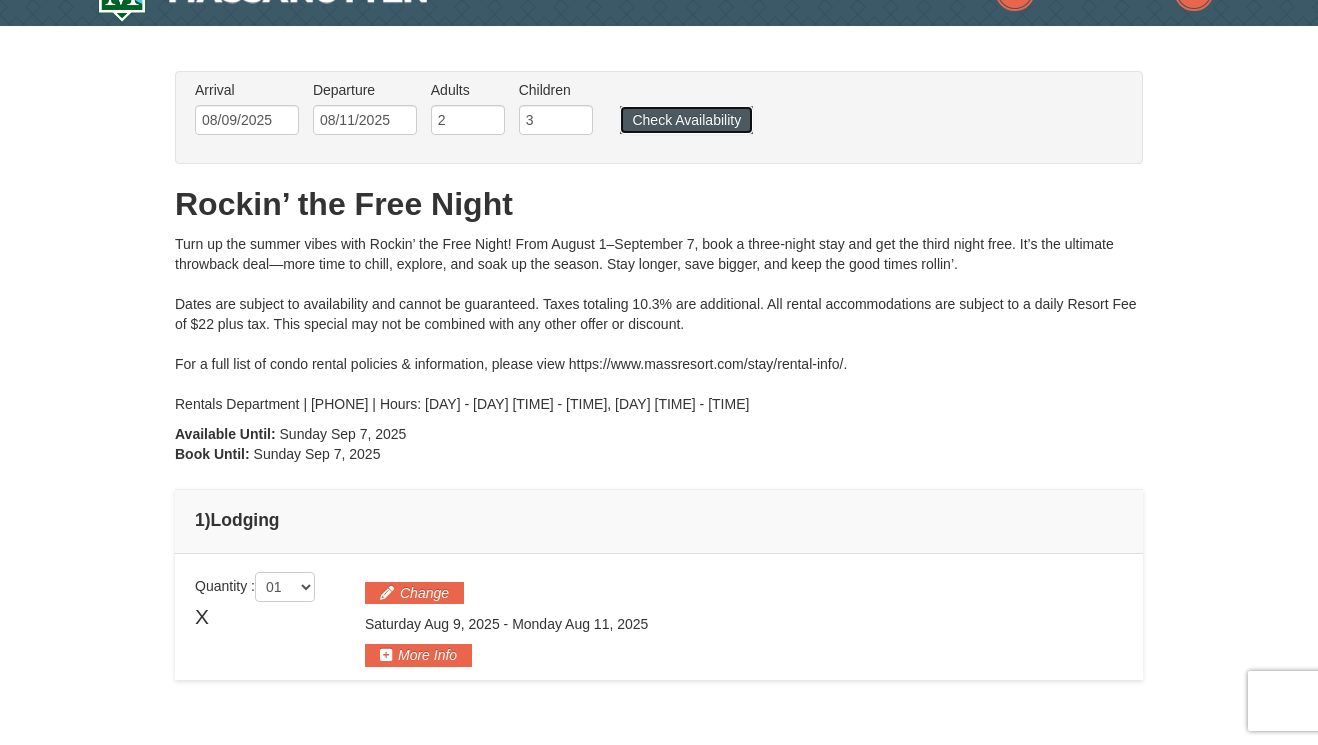 click on "Check Availability" at bounding box center [686, 120] 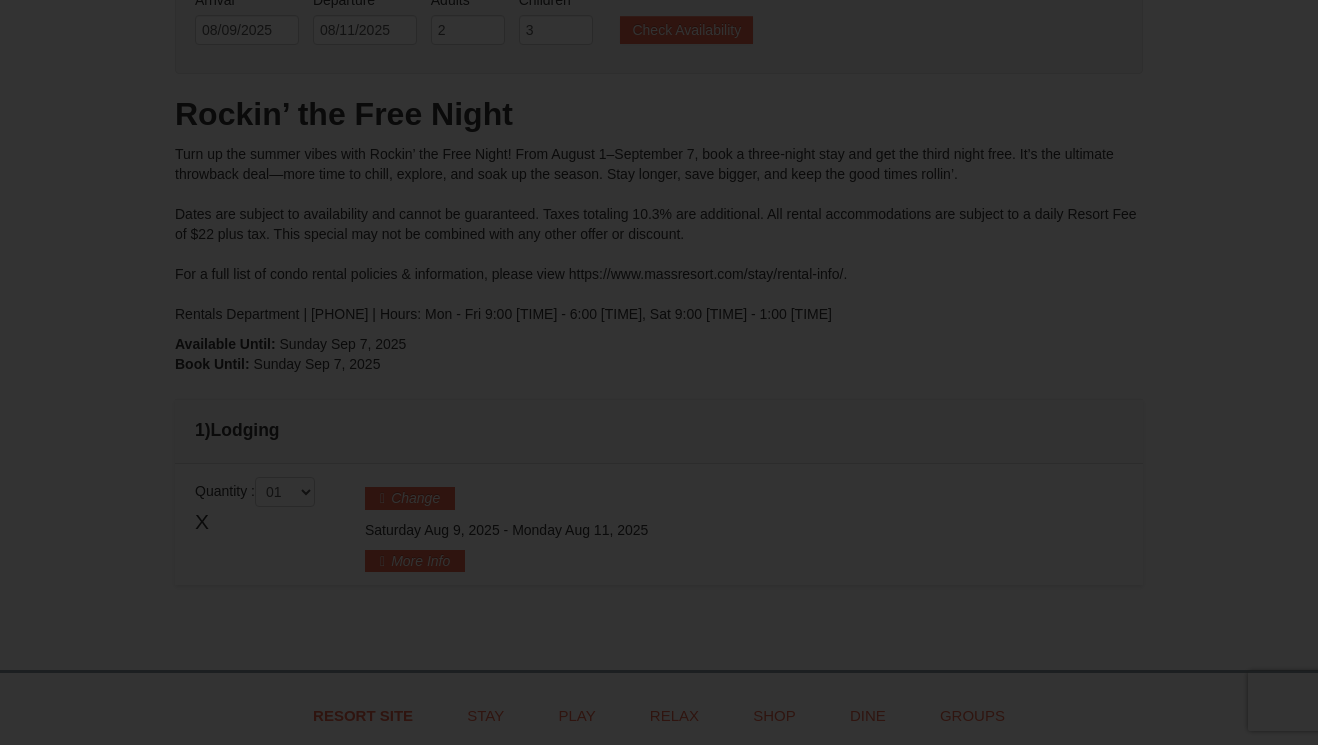 scroll, scrollTop: 0, scrollLeft: 0, axis: both 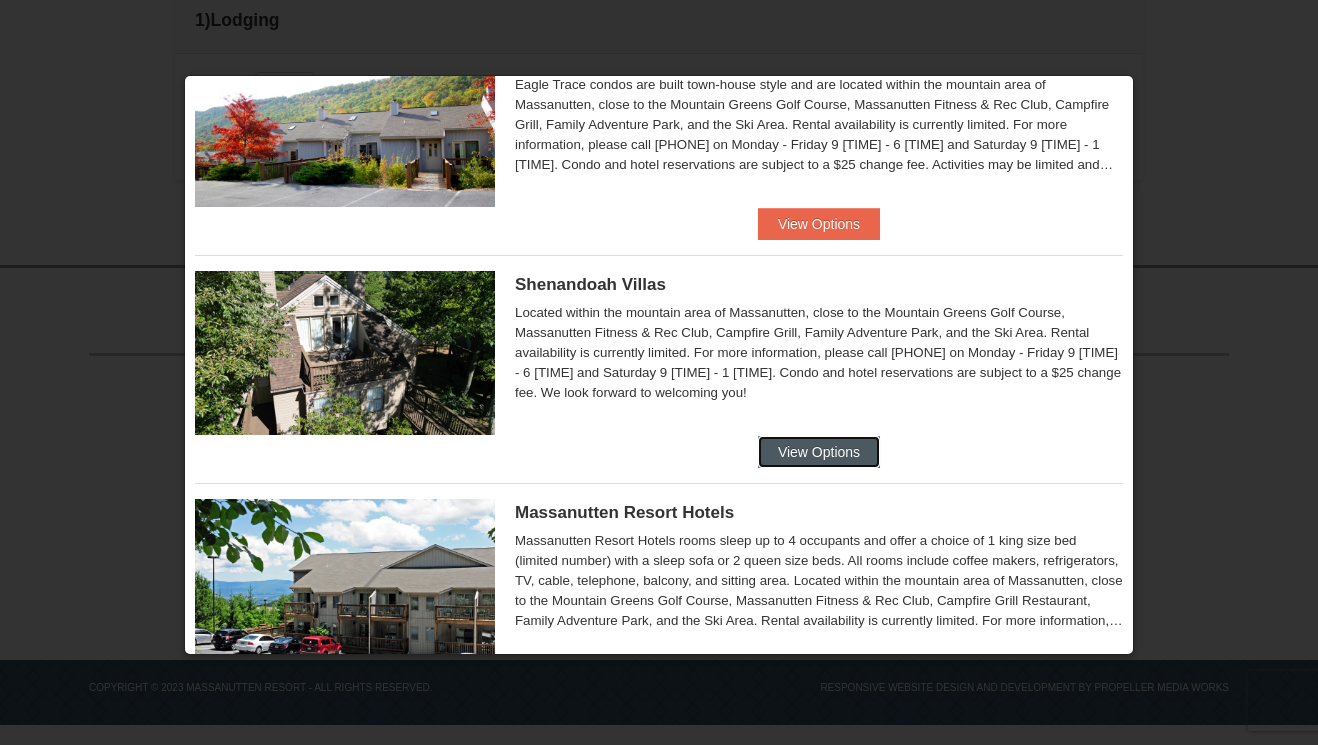 click on "View Options" at bounding box center (819, 452) 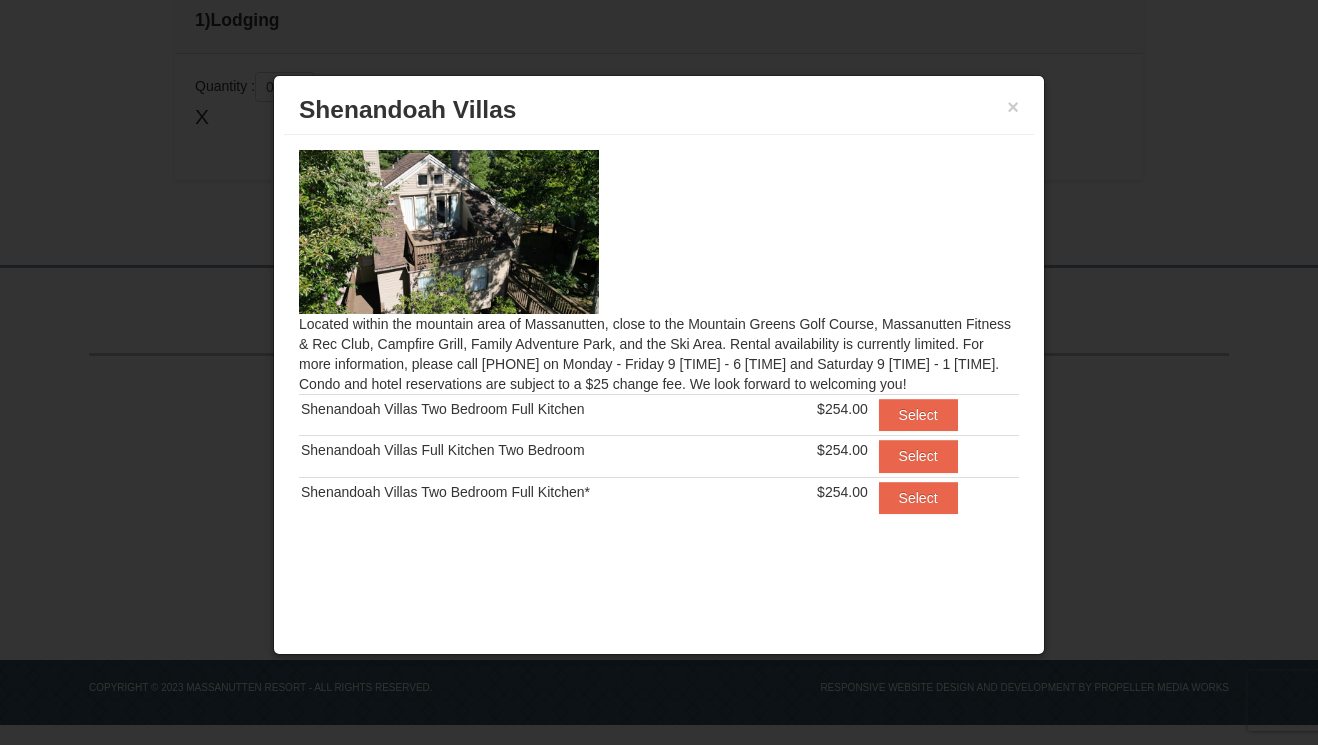 scroll, scrollTop: 44, scrollLeft: 0, axis: vertical 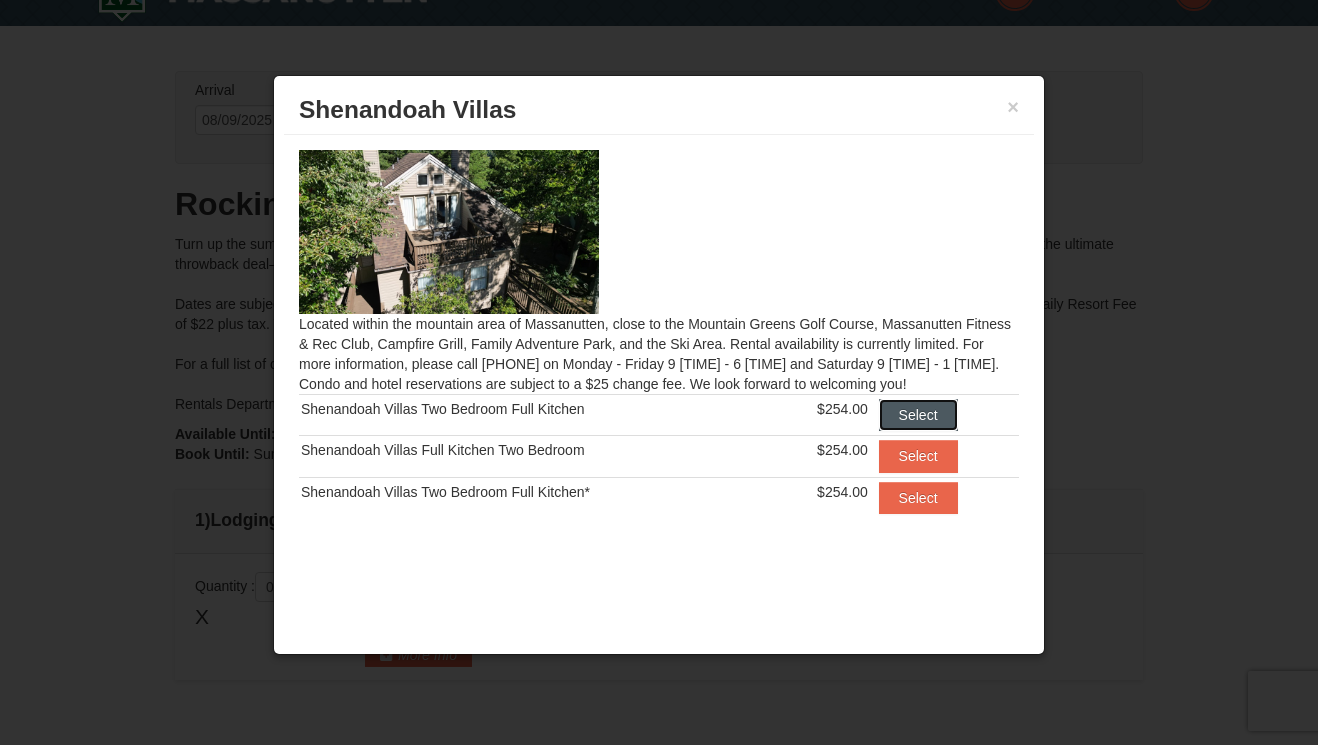 click on "Select" at bounding box center [918, 415] 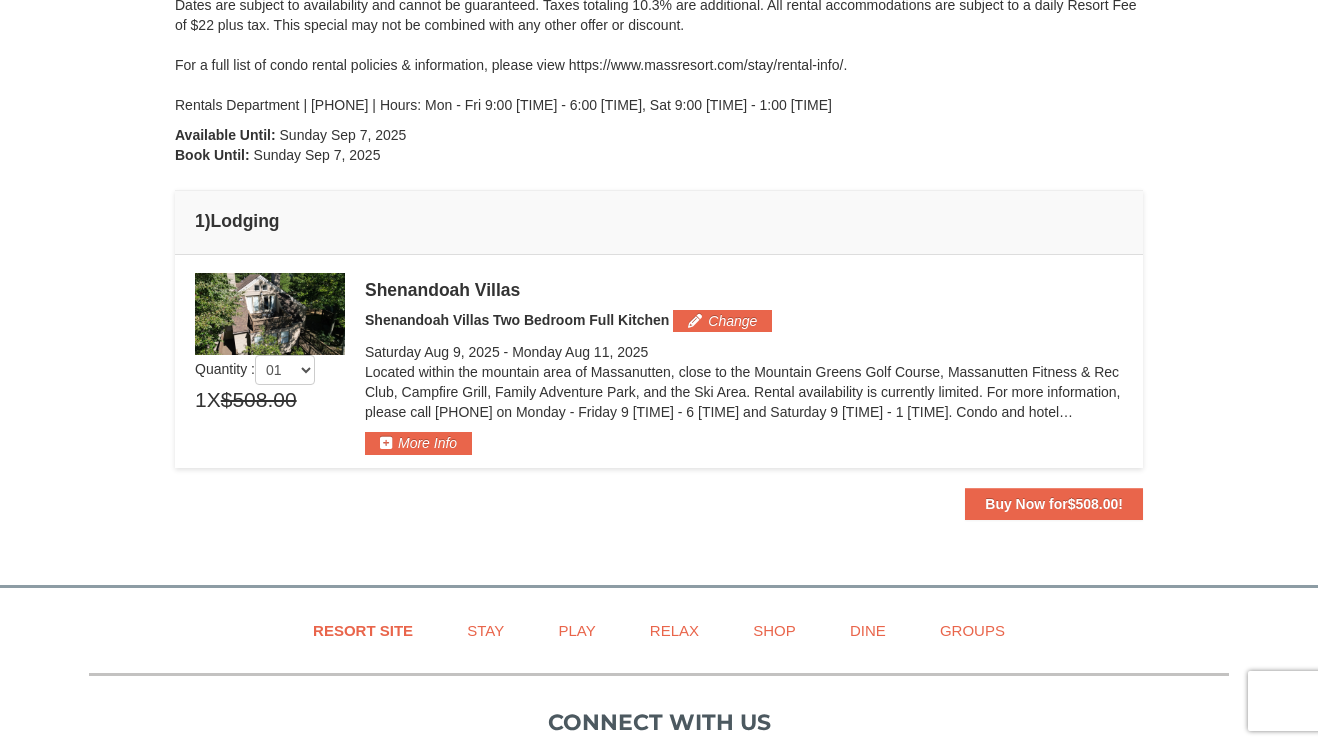scroll, scrollTop: 344, scrollLeft: 0, axis: vertical 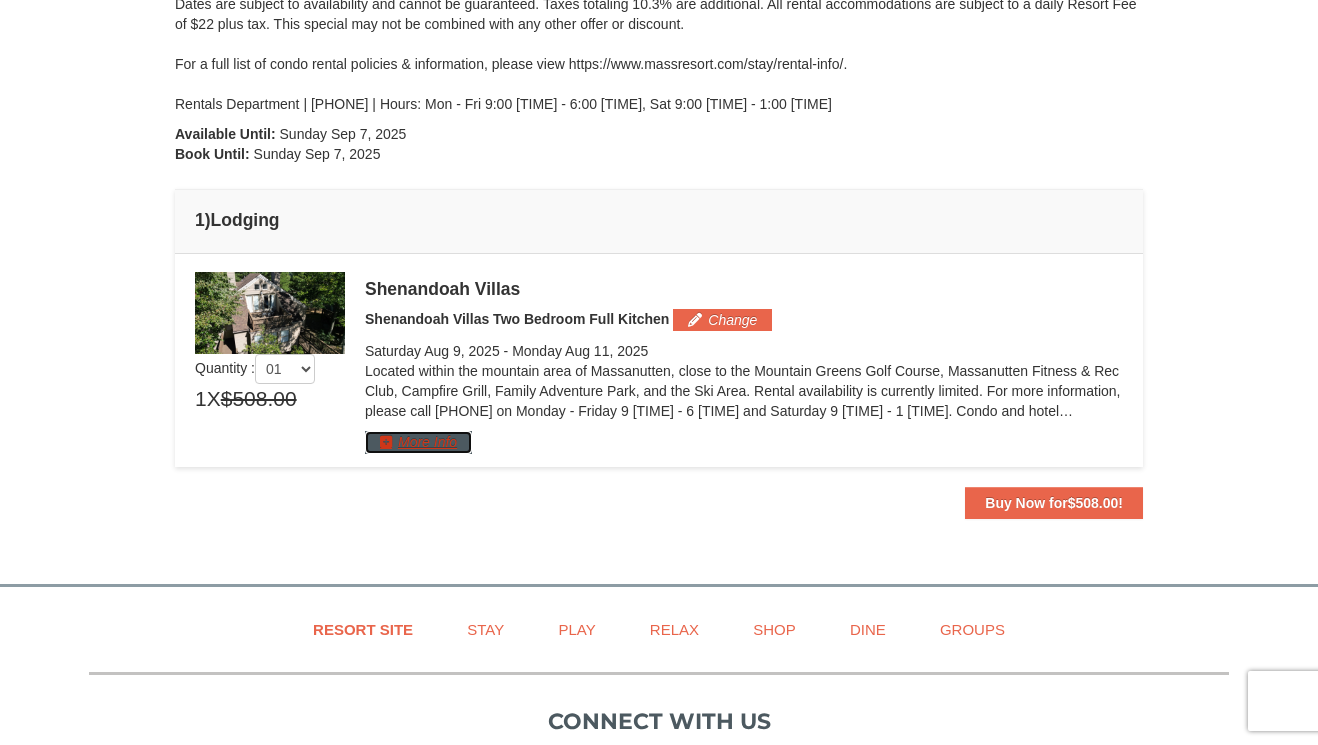 click on "More Info" at bounding box center [418, 442] 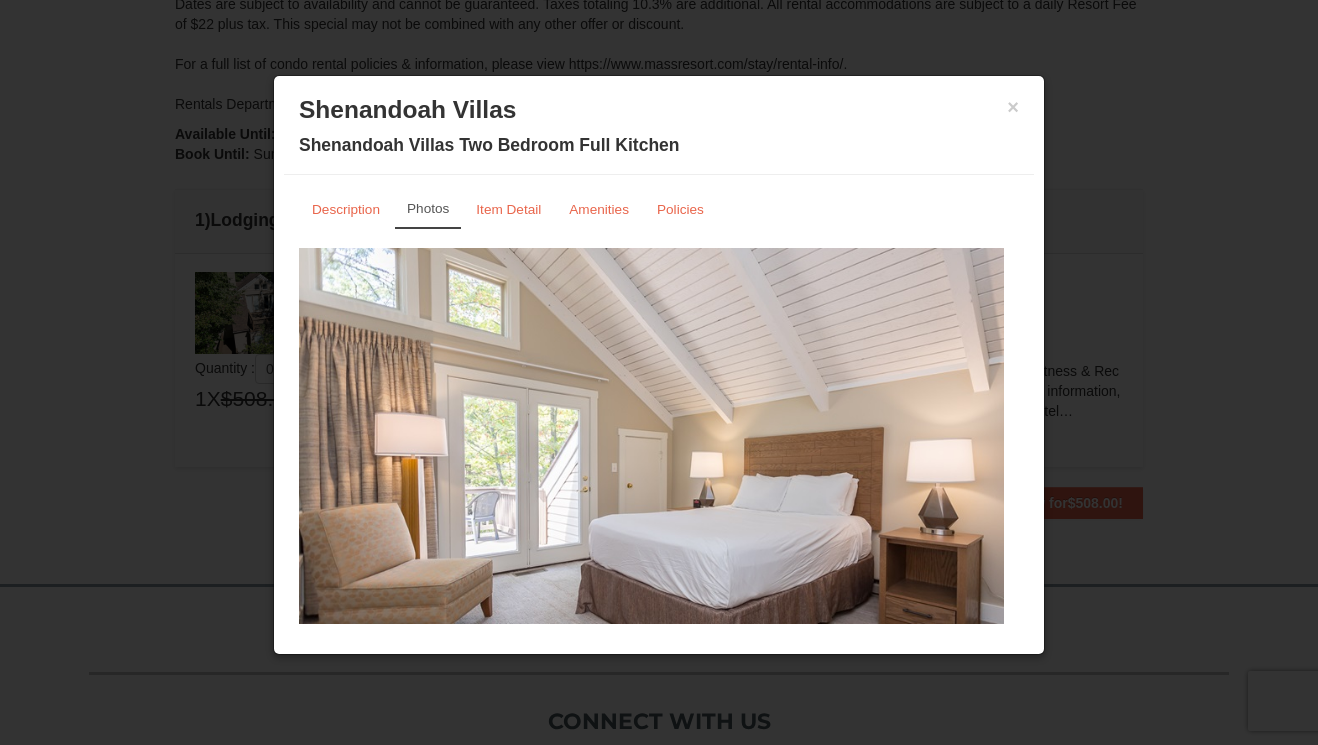 scroll, scrollTop: 46, scrollLeft: 0, axis: vertical 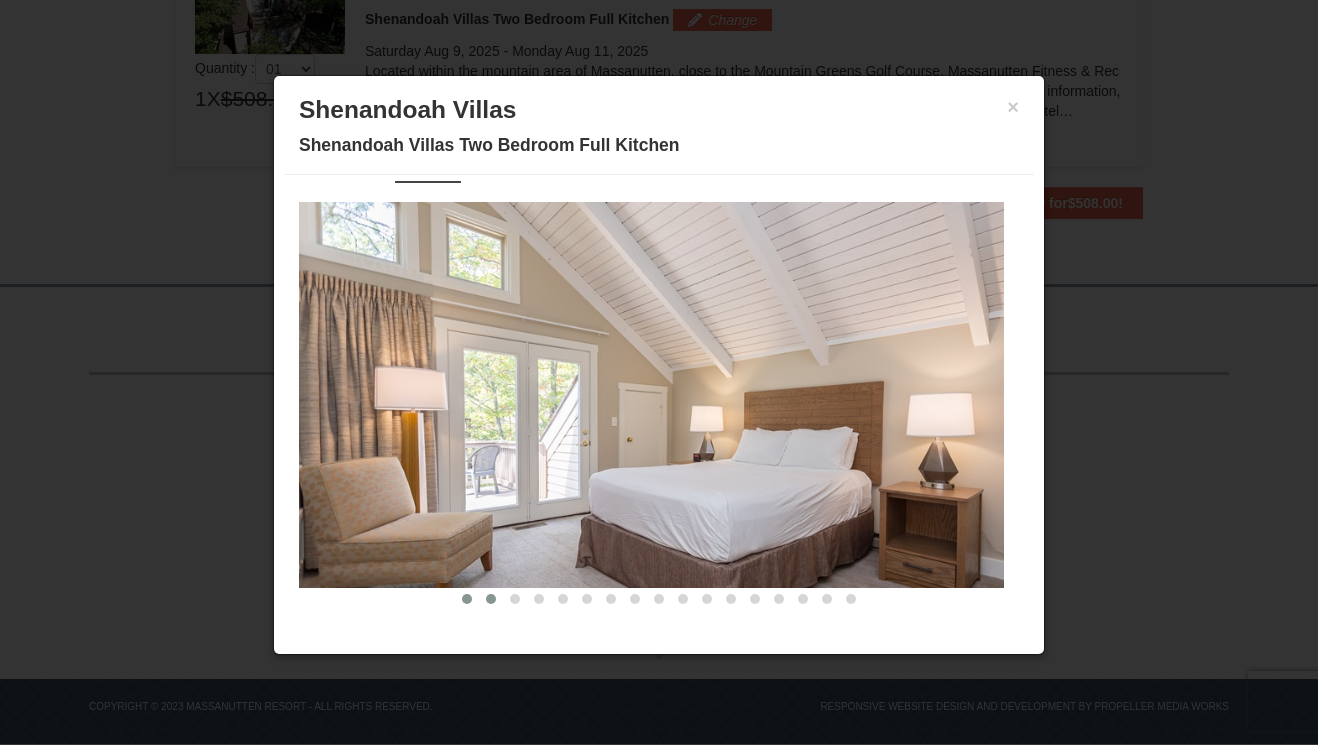 click at bounding box center (491, 599) 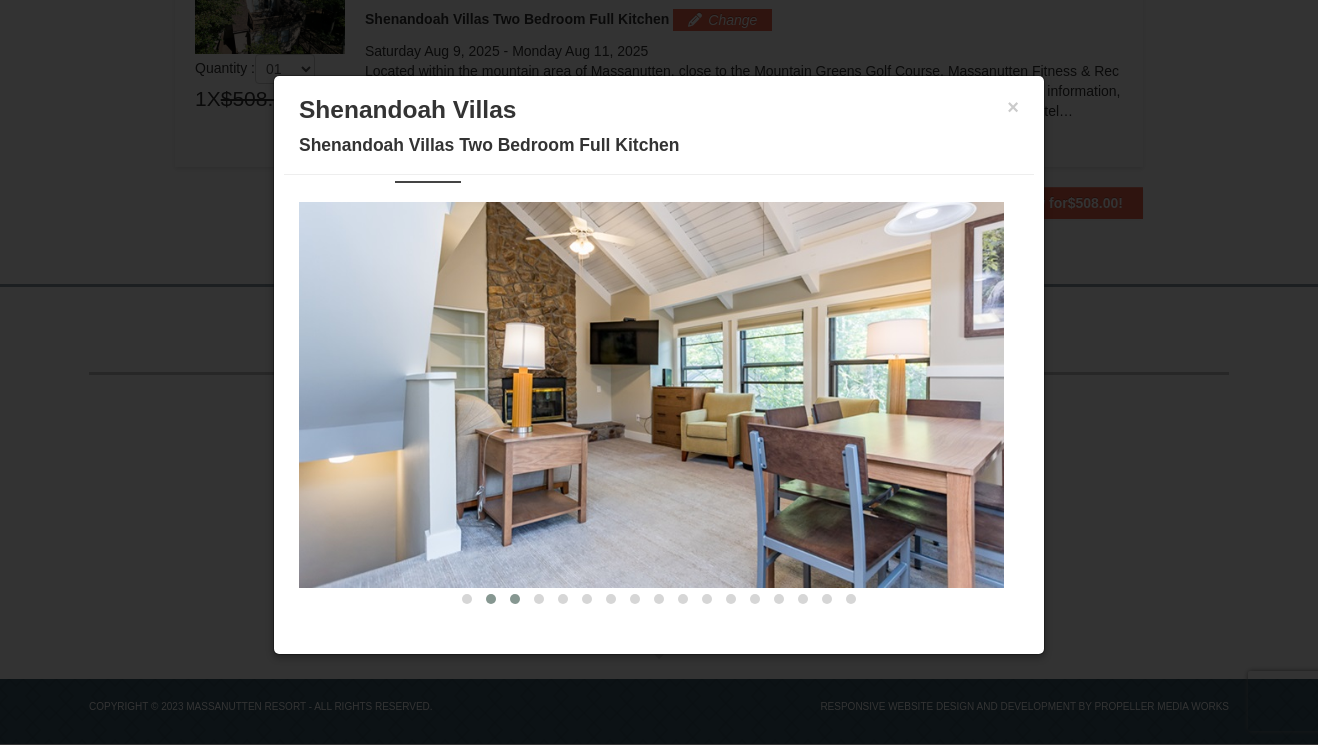 click at bounding box center (515, 599) 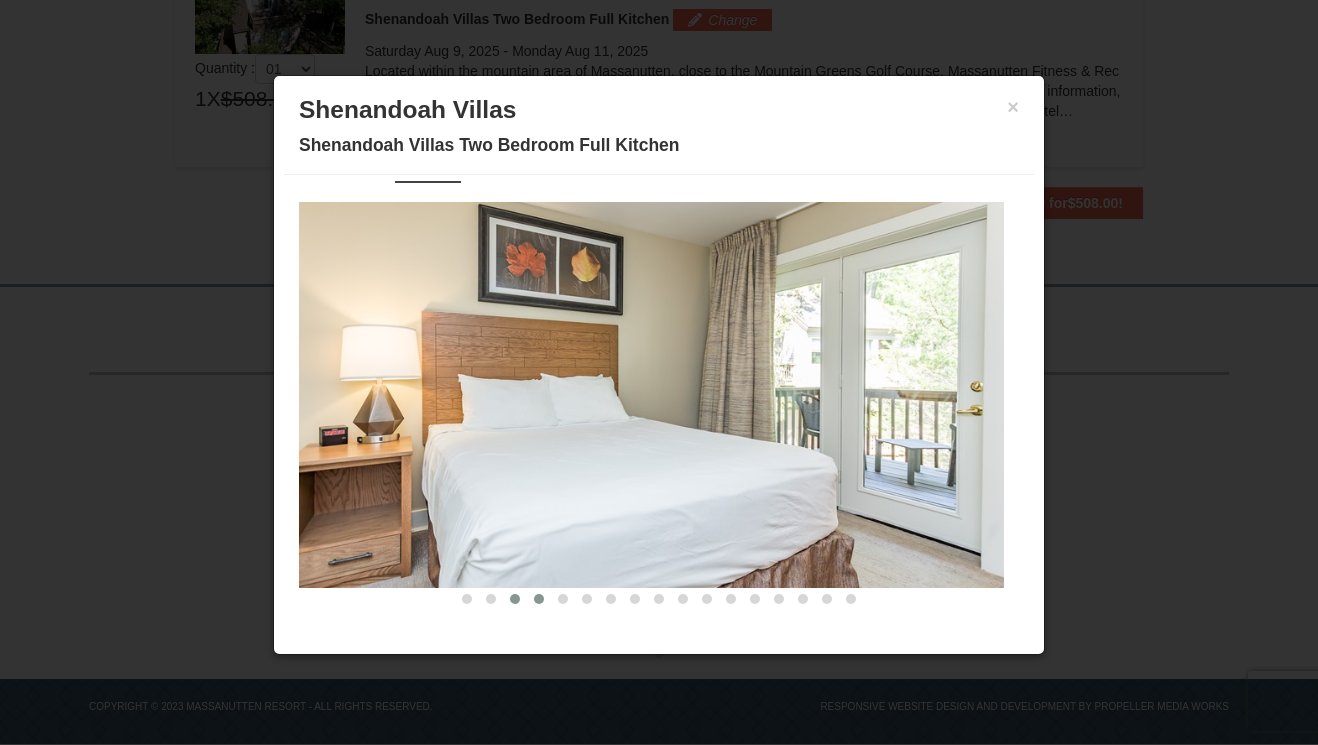 click at bounding box center (539, 599) 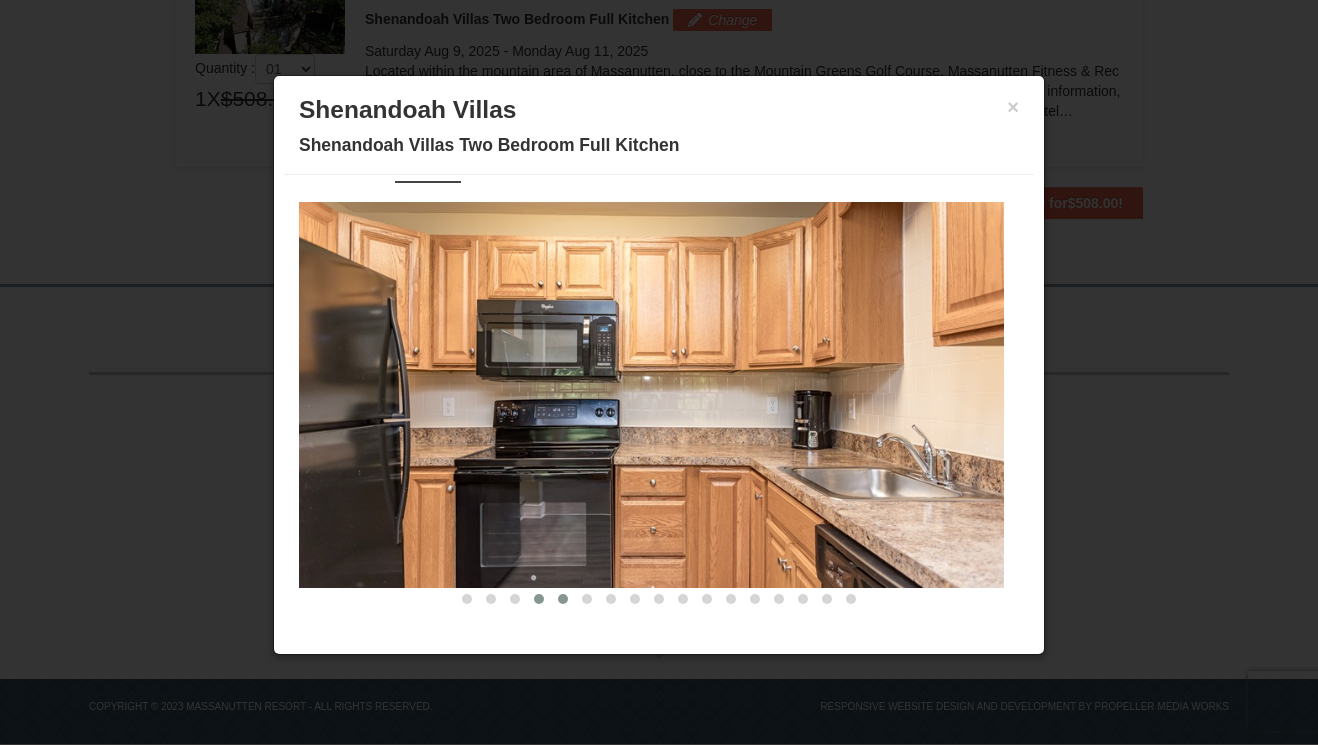 click at bounding box center (563, 599) 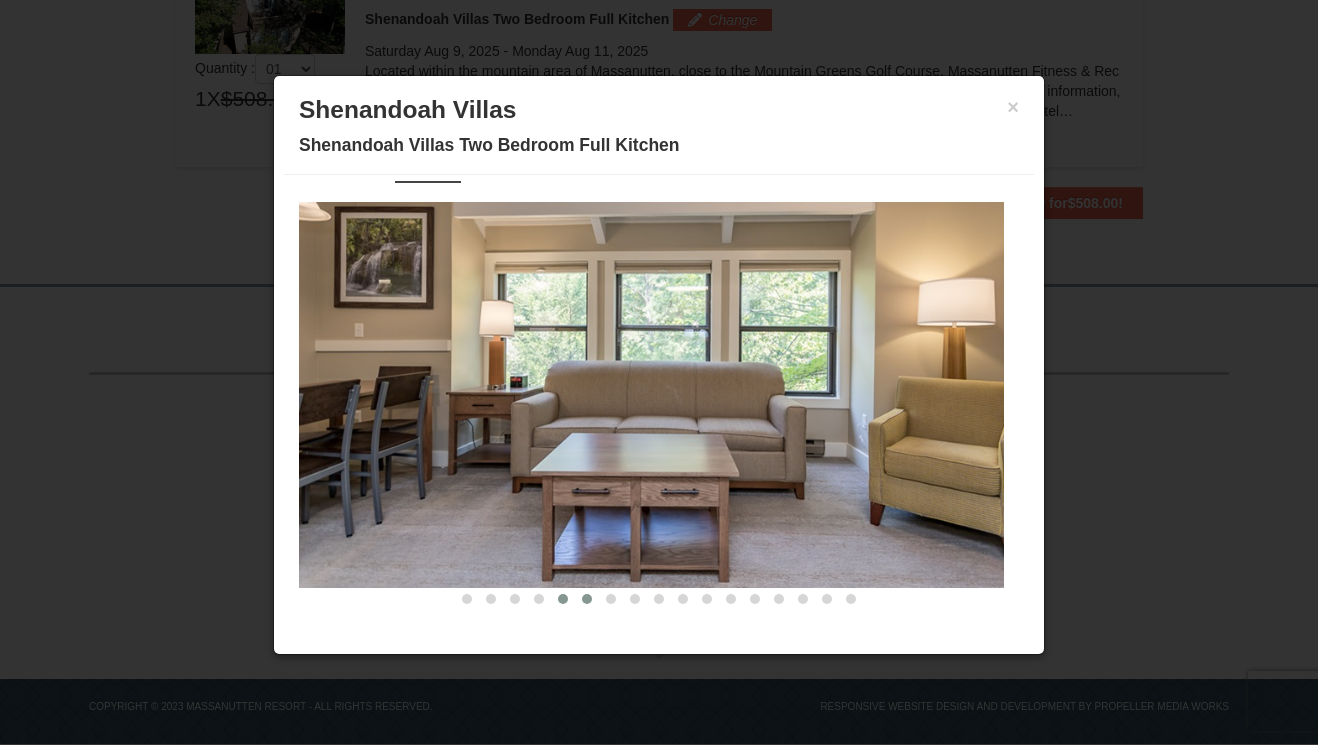 click at bounding box center [587, 599] 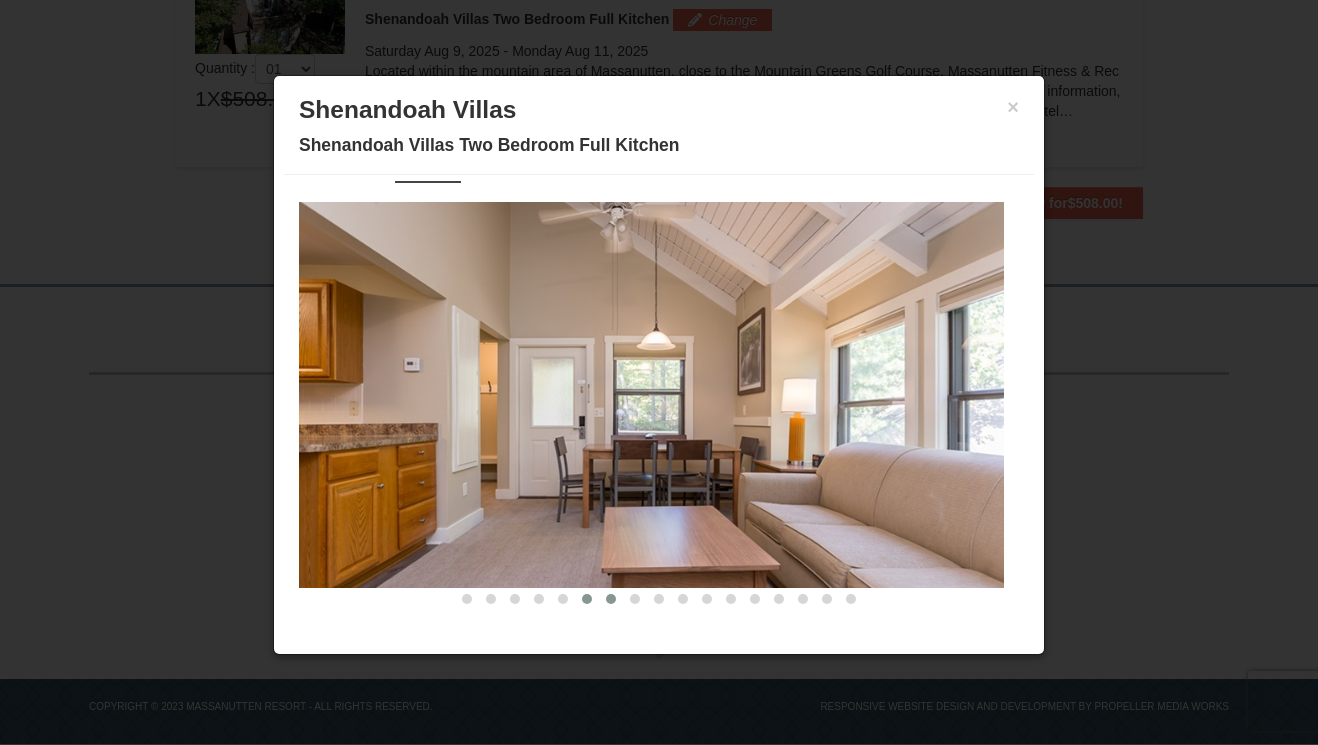 click at bounding box center (611, 599) 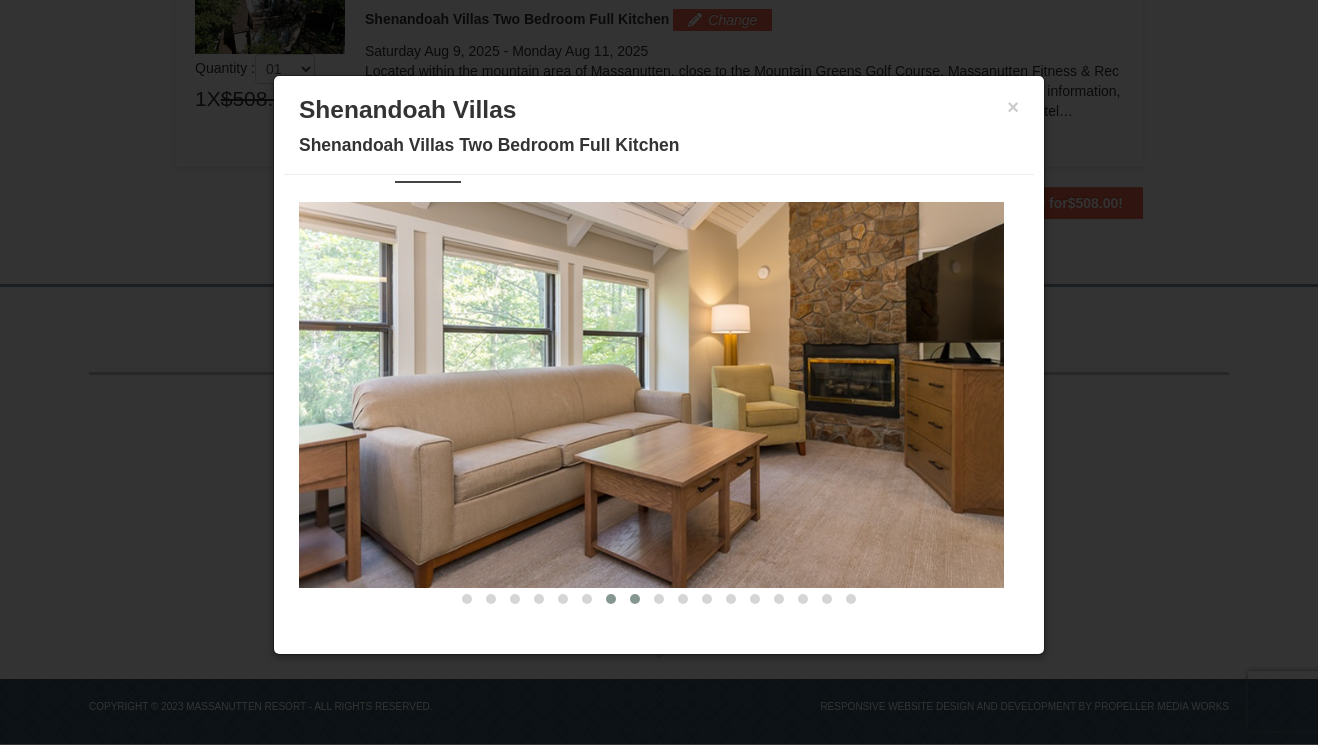 click at bounding box center (635, 599) 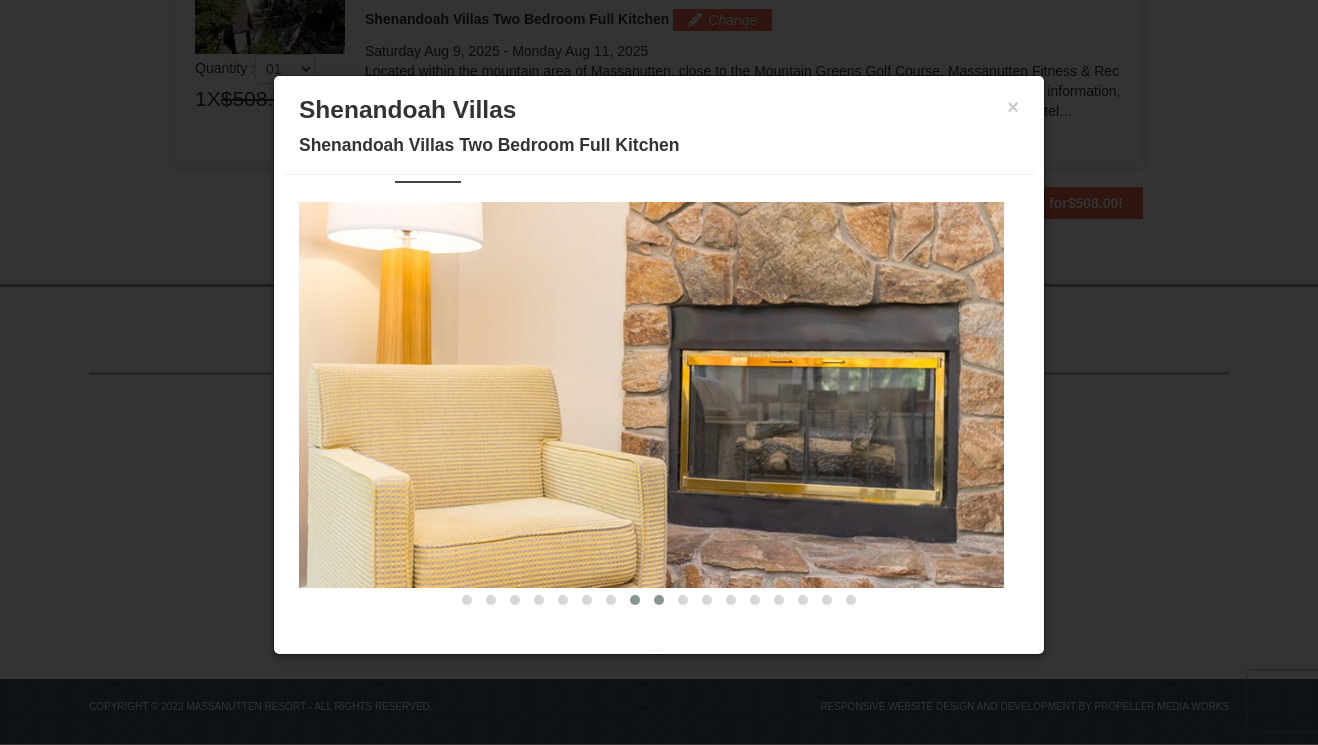 click at bounding box center (659, 600) 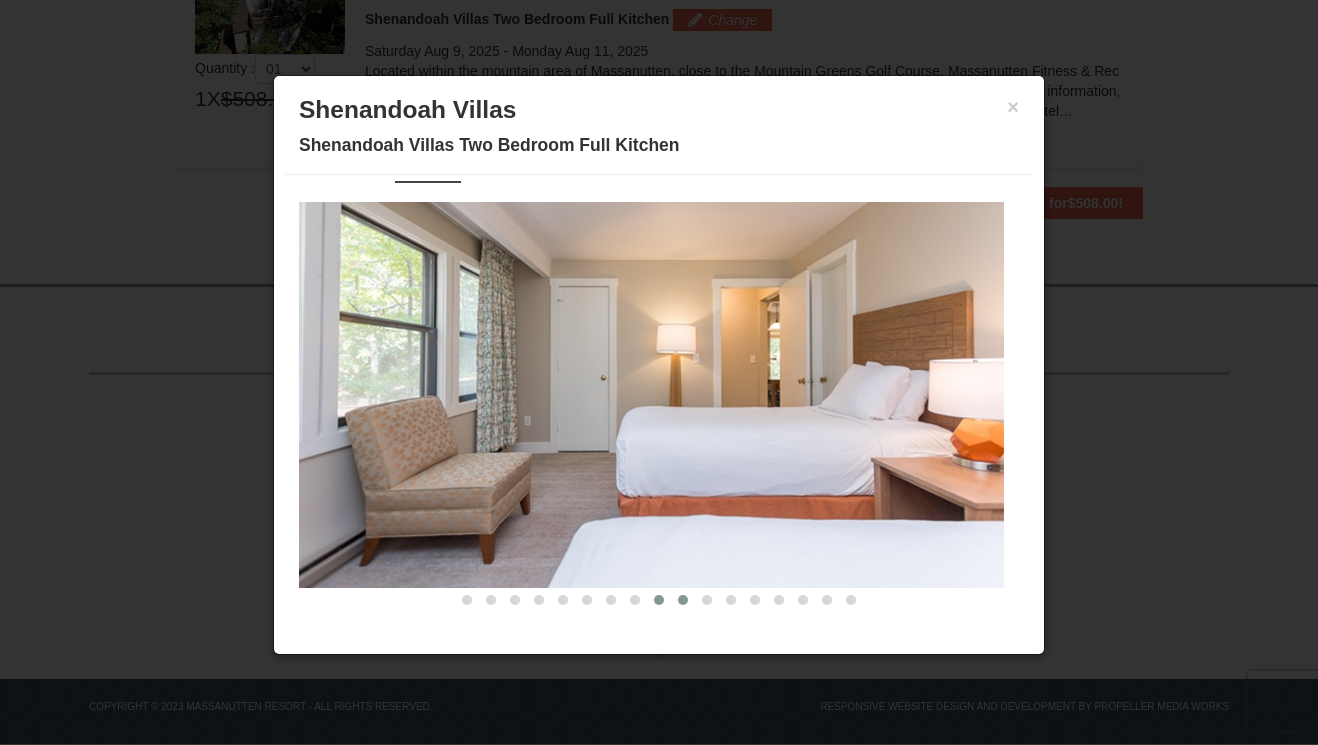 click at bounding box center (683, 600) 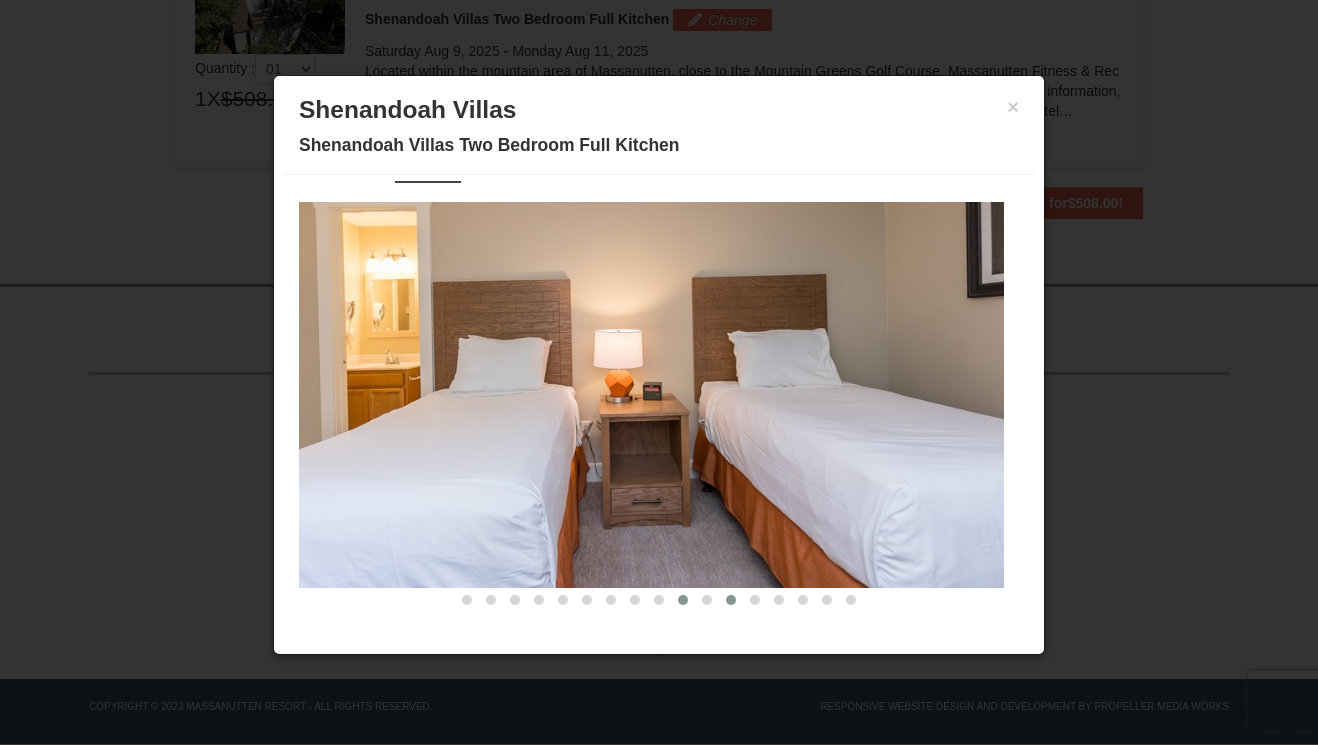 click at bounding box center [659, 598] 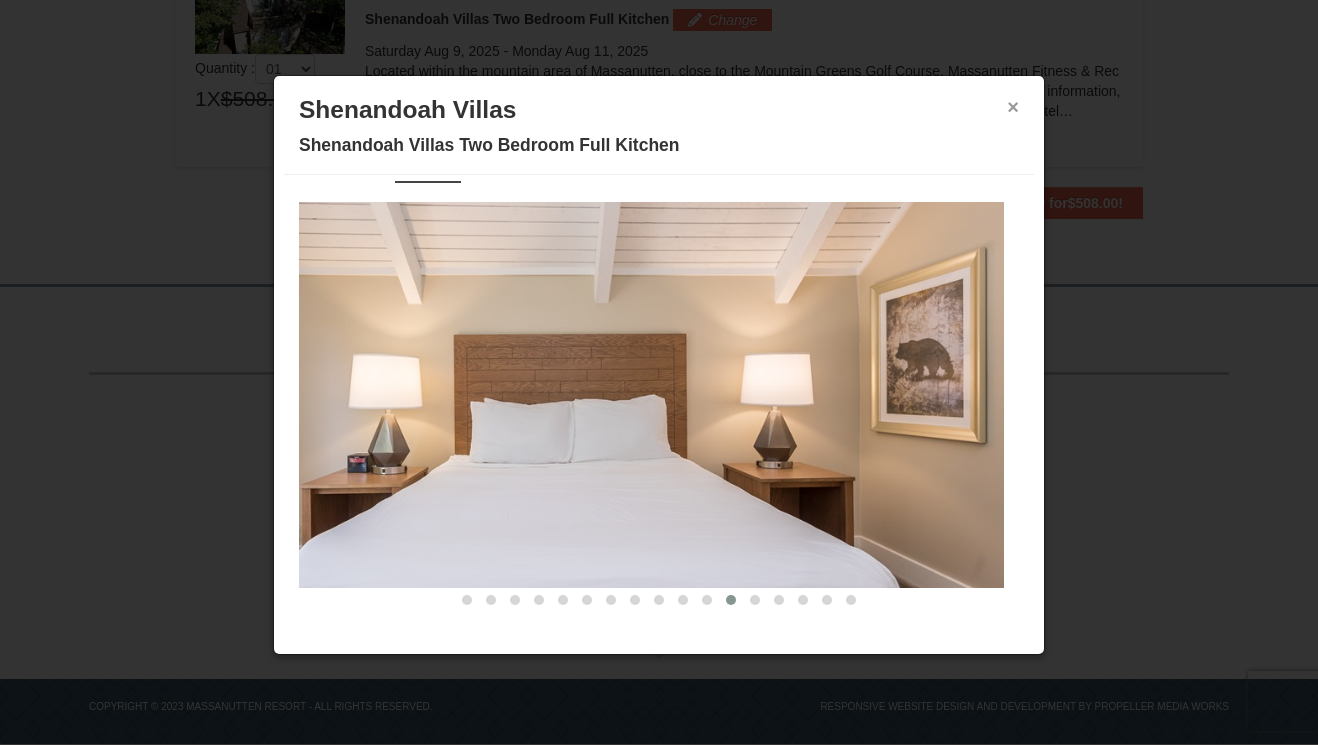click on "×" at bounding box center [1013, 107] 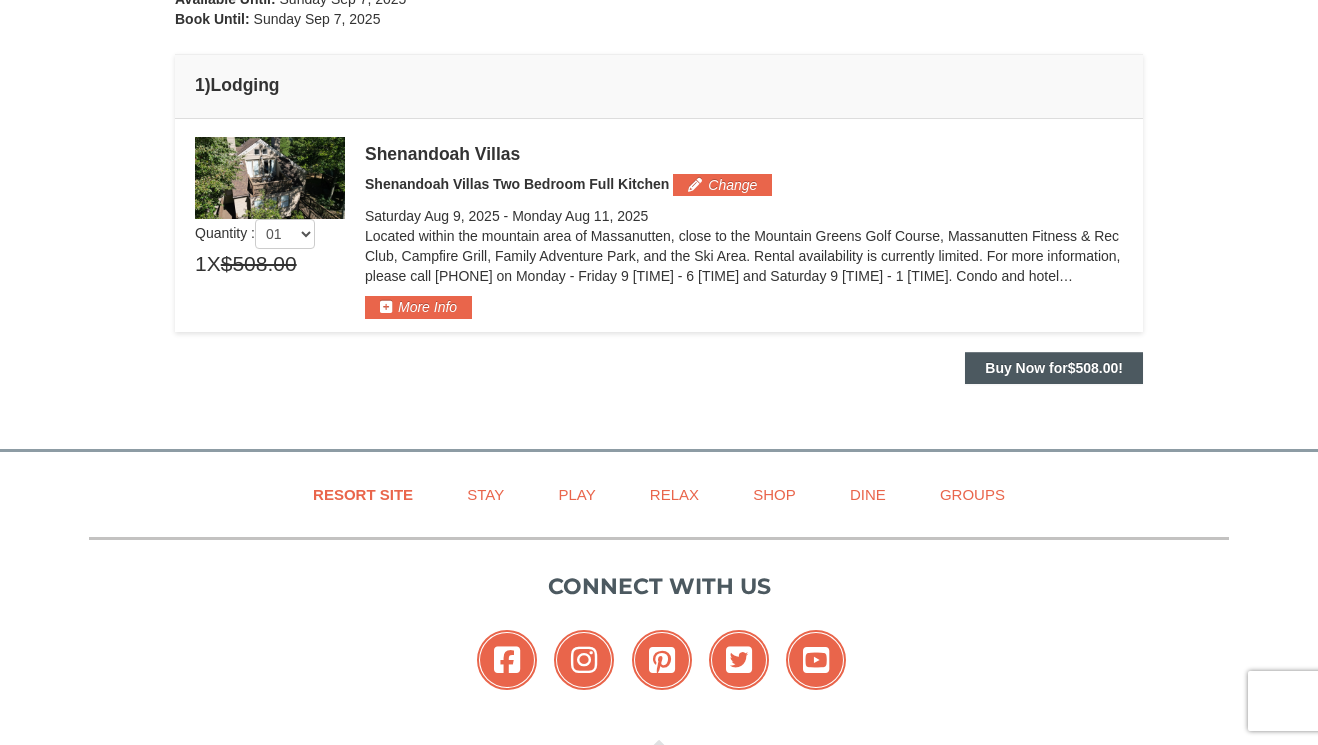 scroll, scrollTop: 444, scrollLeft: 0, axis: vertical 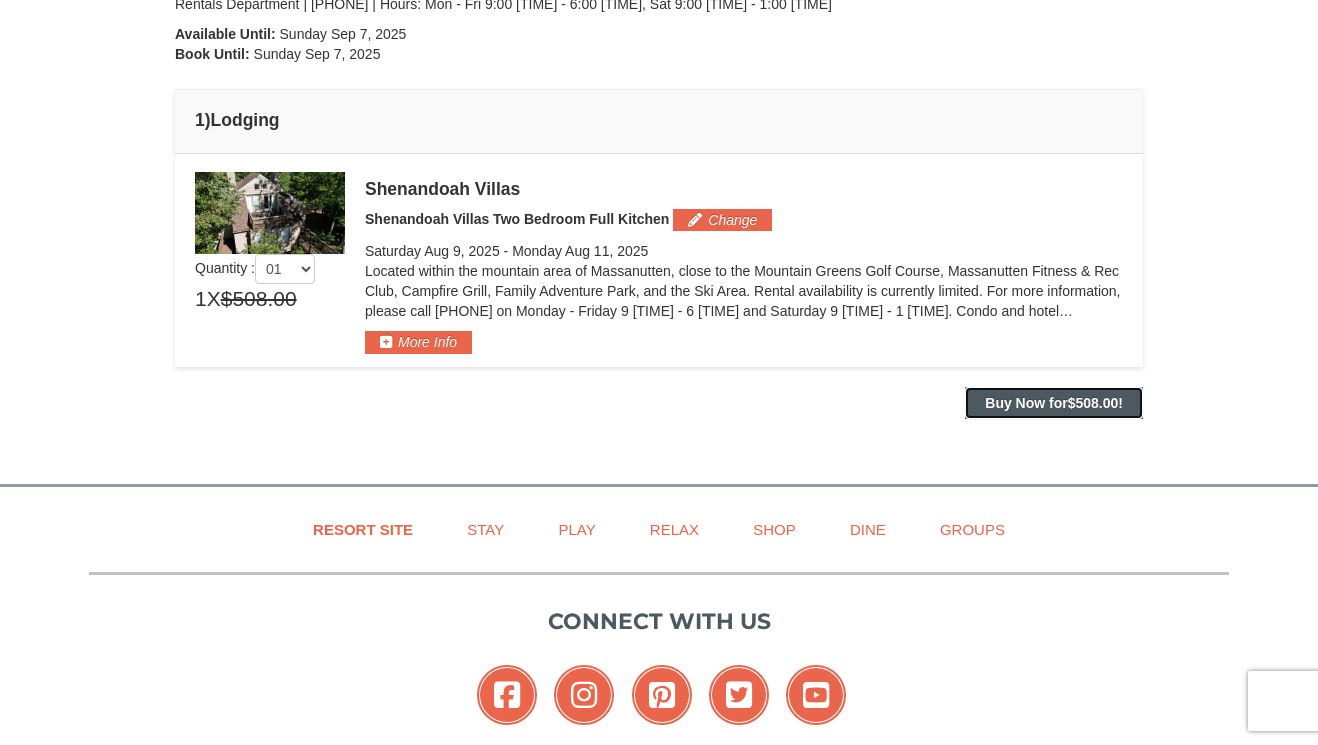 click on "Buy Now for
$508.00 !" at bounding box center (1054, 403) 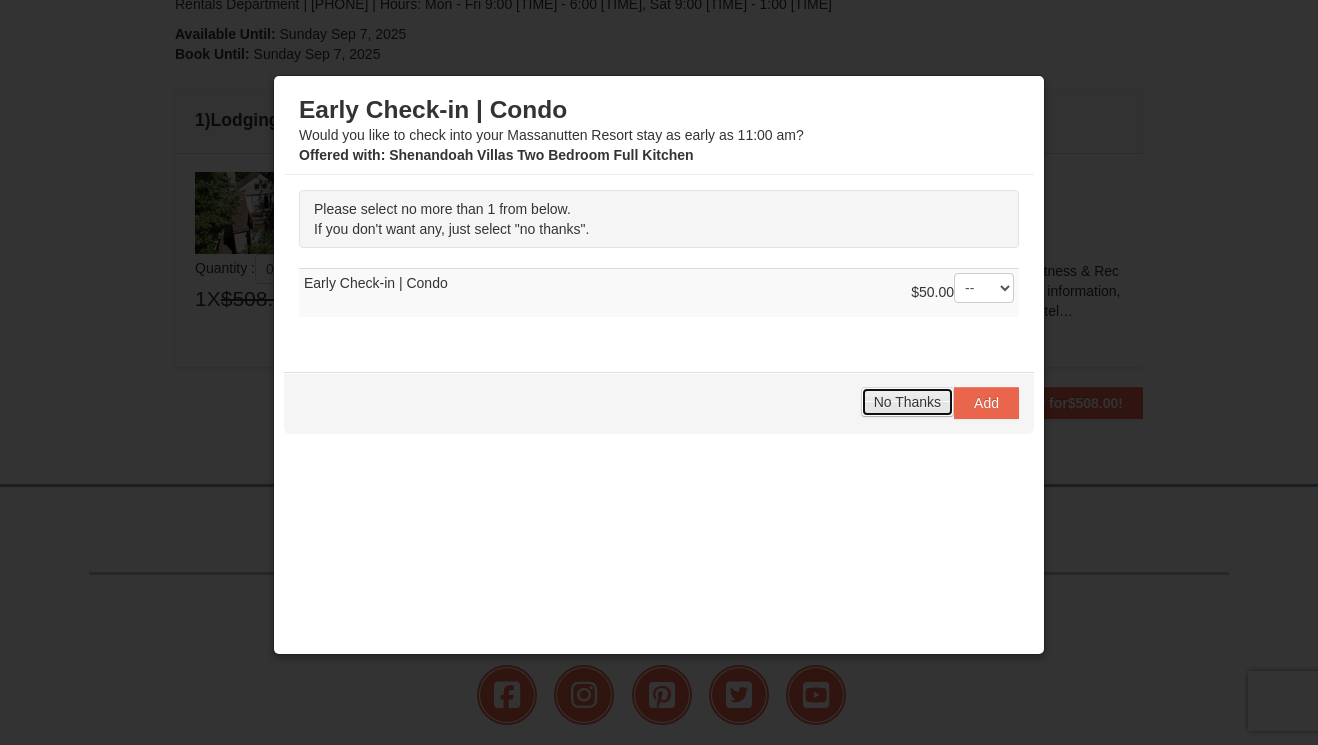 click on "No Thanks" at bounding box center [907, 402] 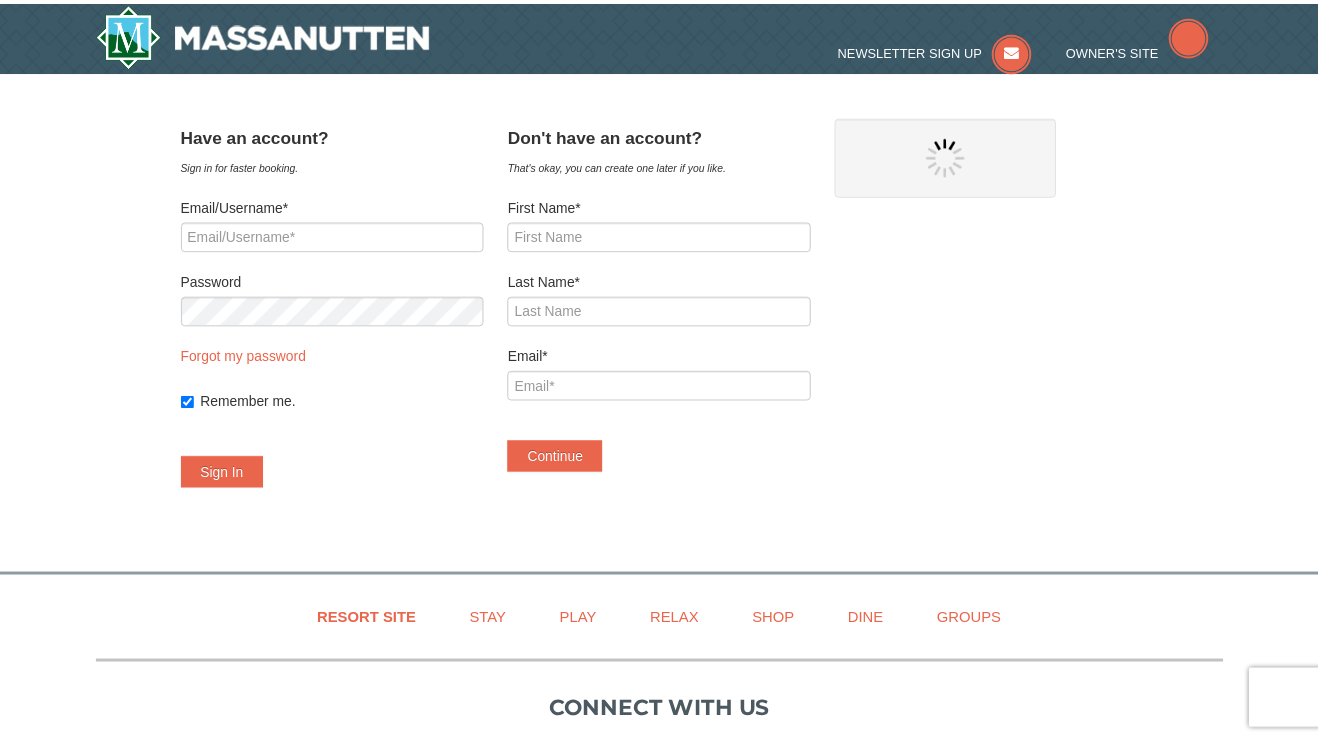 scroll, scrollTop: 0, scrollLeft: 0, axis: both 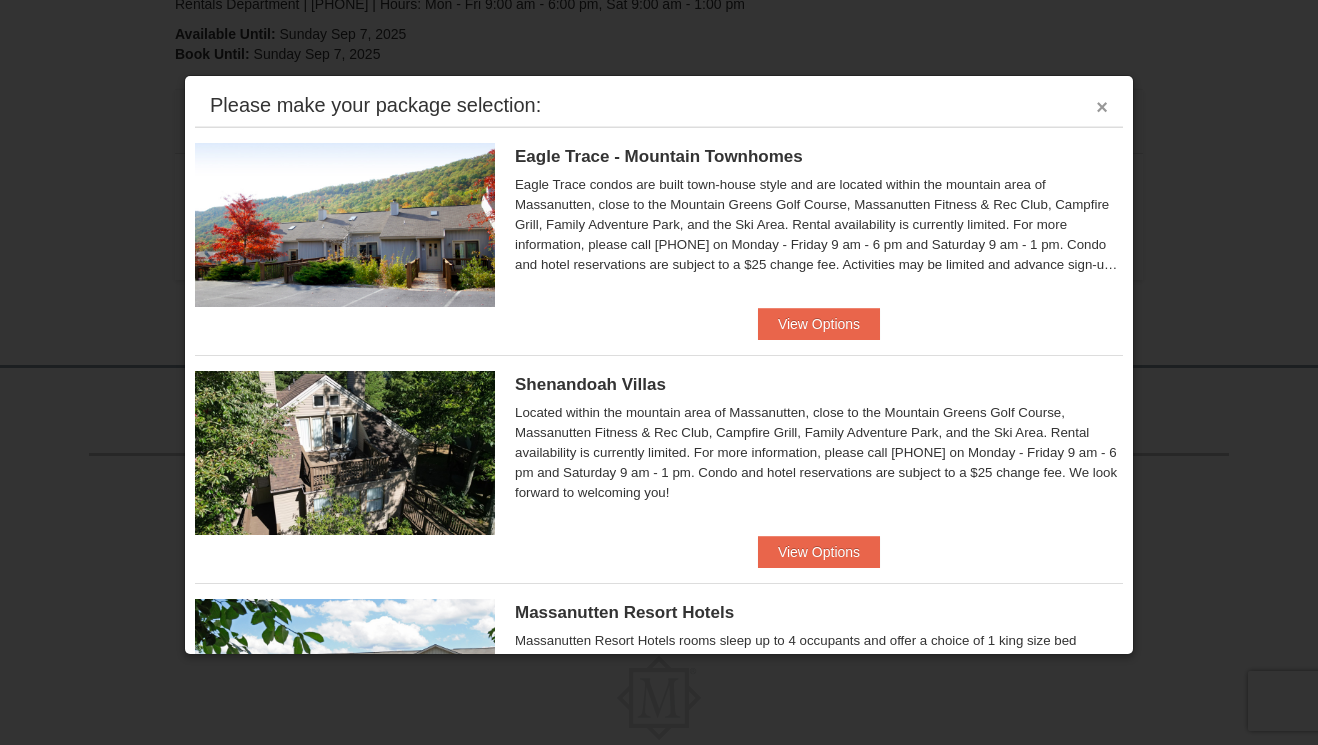 click on "×" at bounding box center [1102, 107] 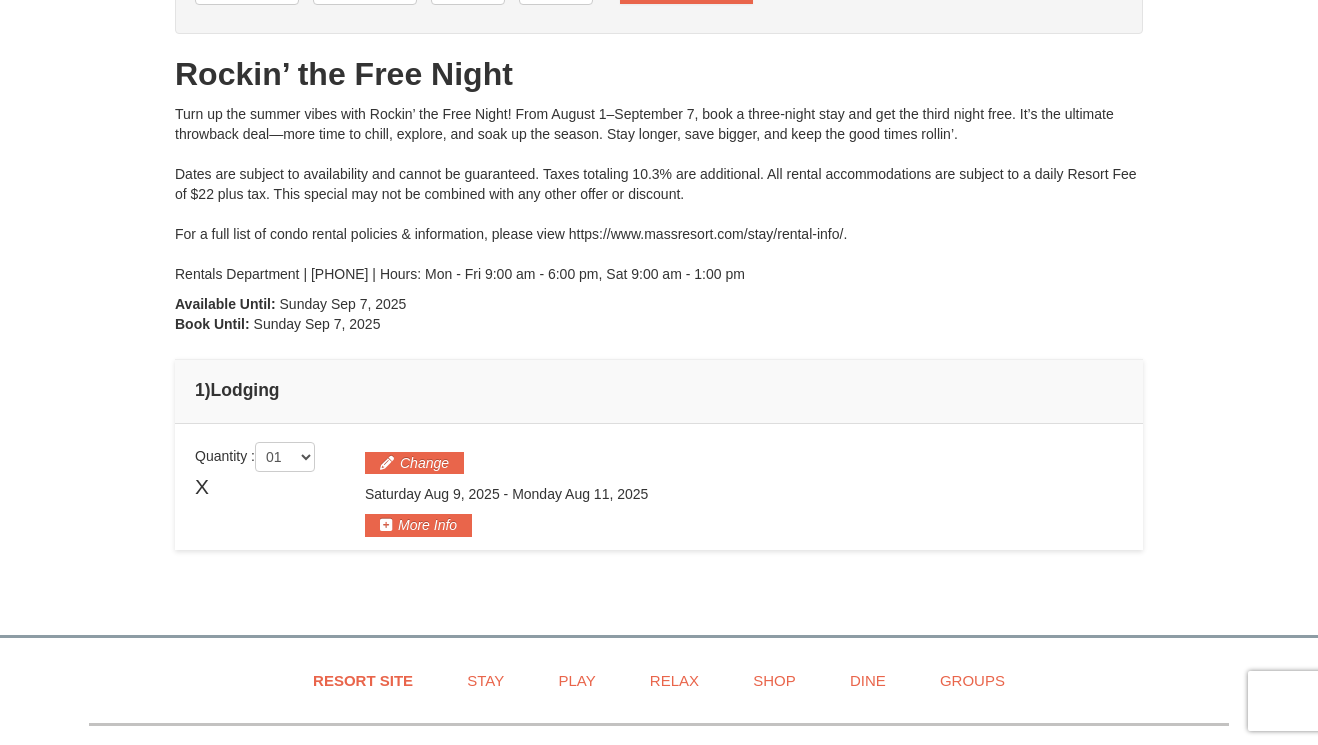 scroll, scrollTop: 144, scrollLeft: 0, axis: vertical 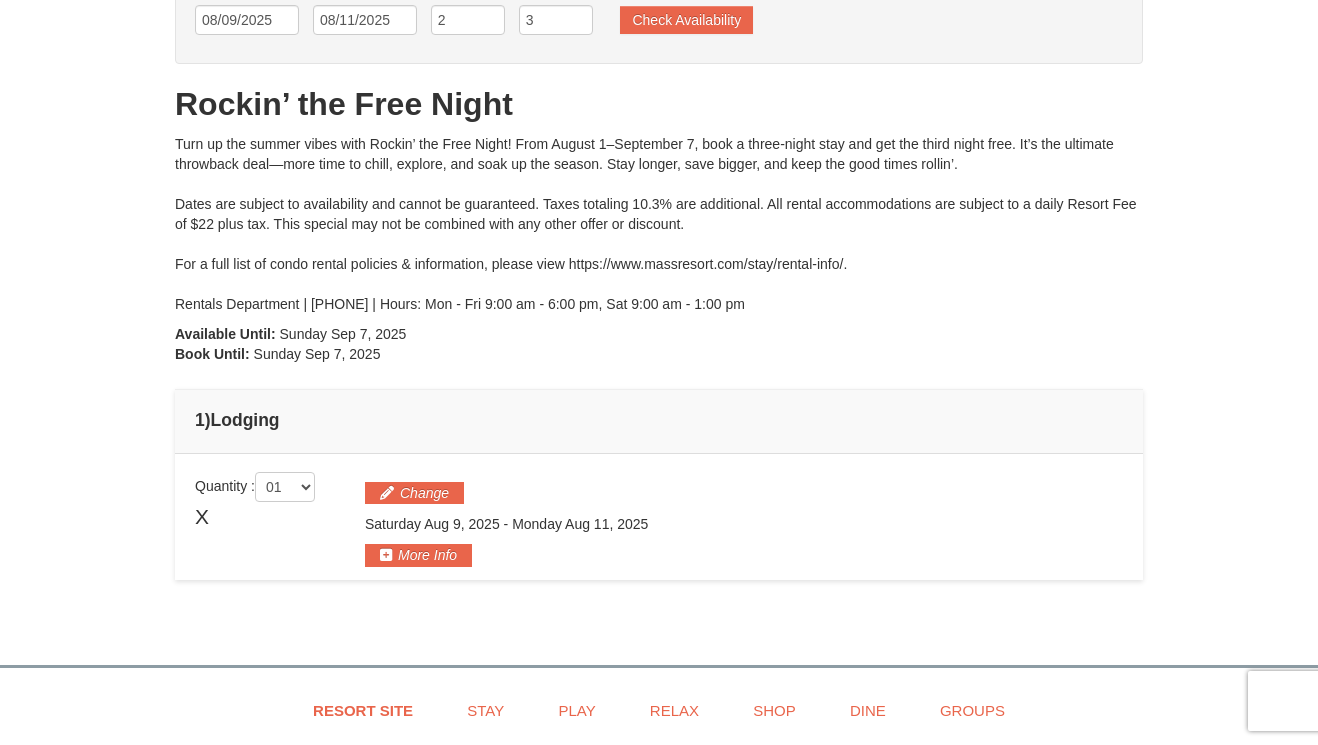 click on "X" at bounding box center [202, 517] 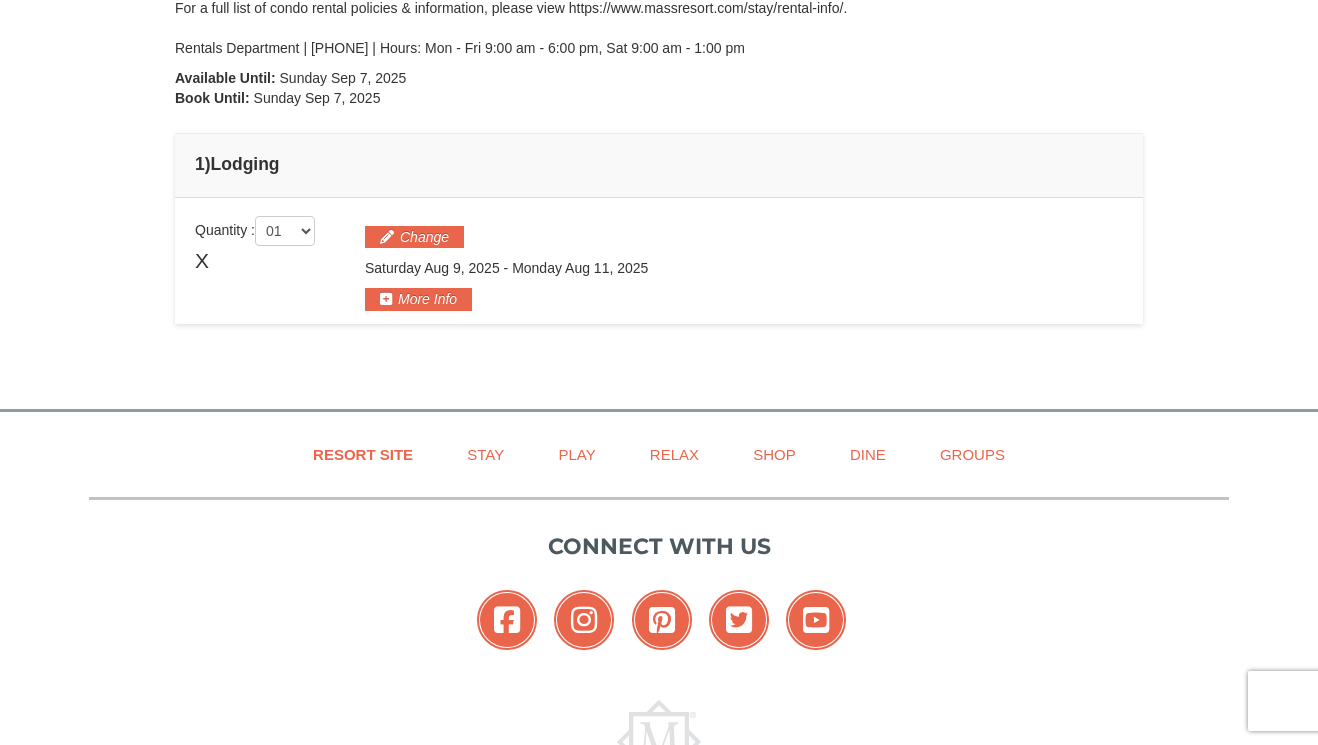 scroll, scrollTop: 0, scrollLeft: 0, axis: both 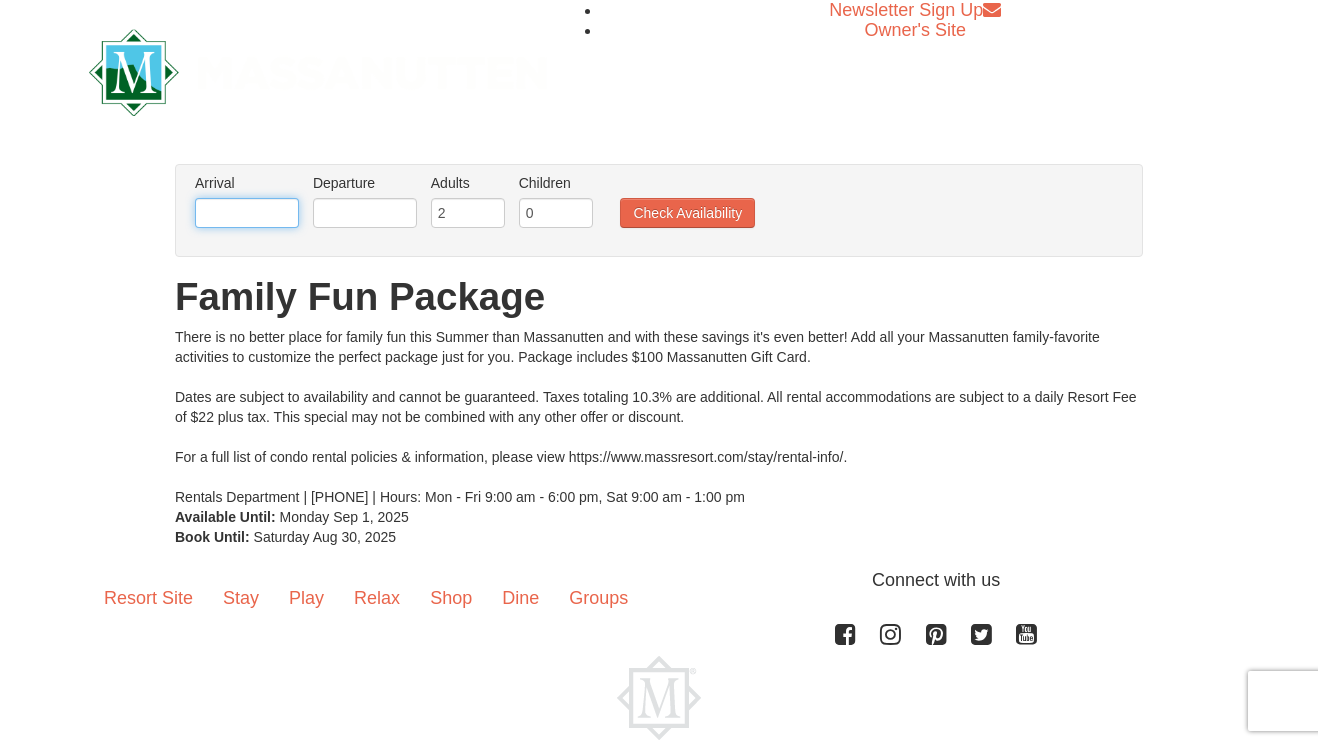 click at bounding box center (247, 213) 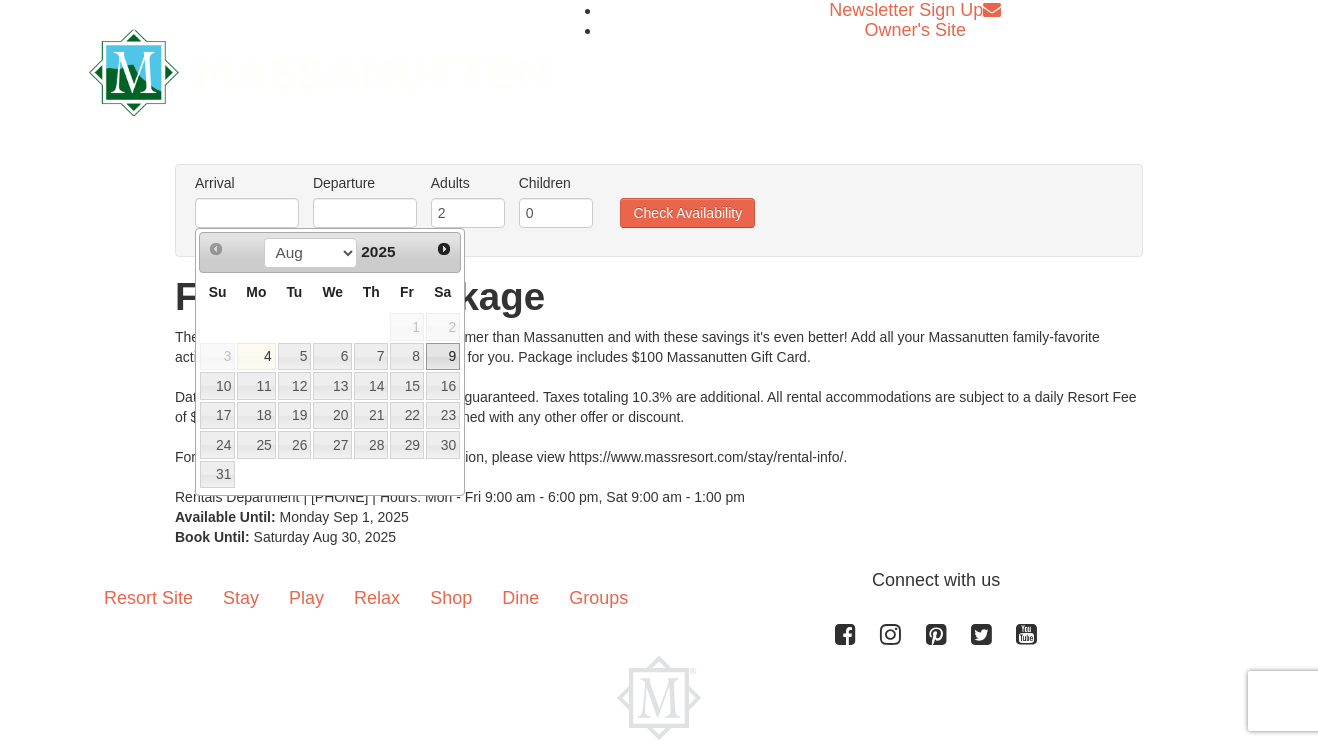 click on "9" at bounding box center [443, 357] 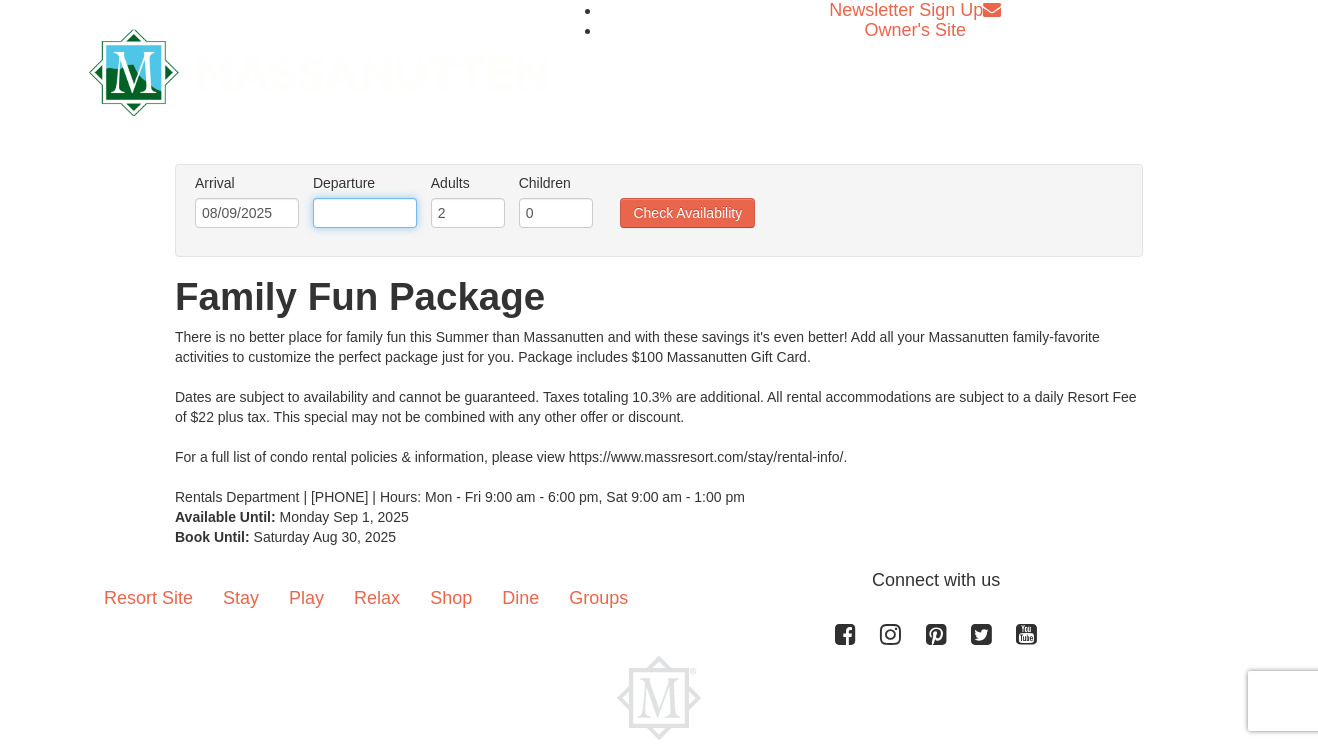 click at bounding box center [365, 213] 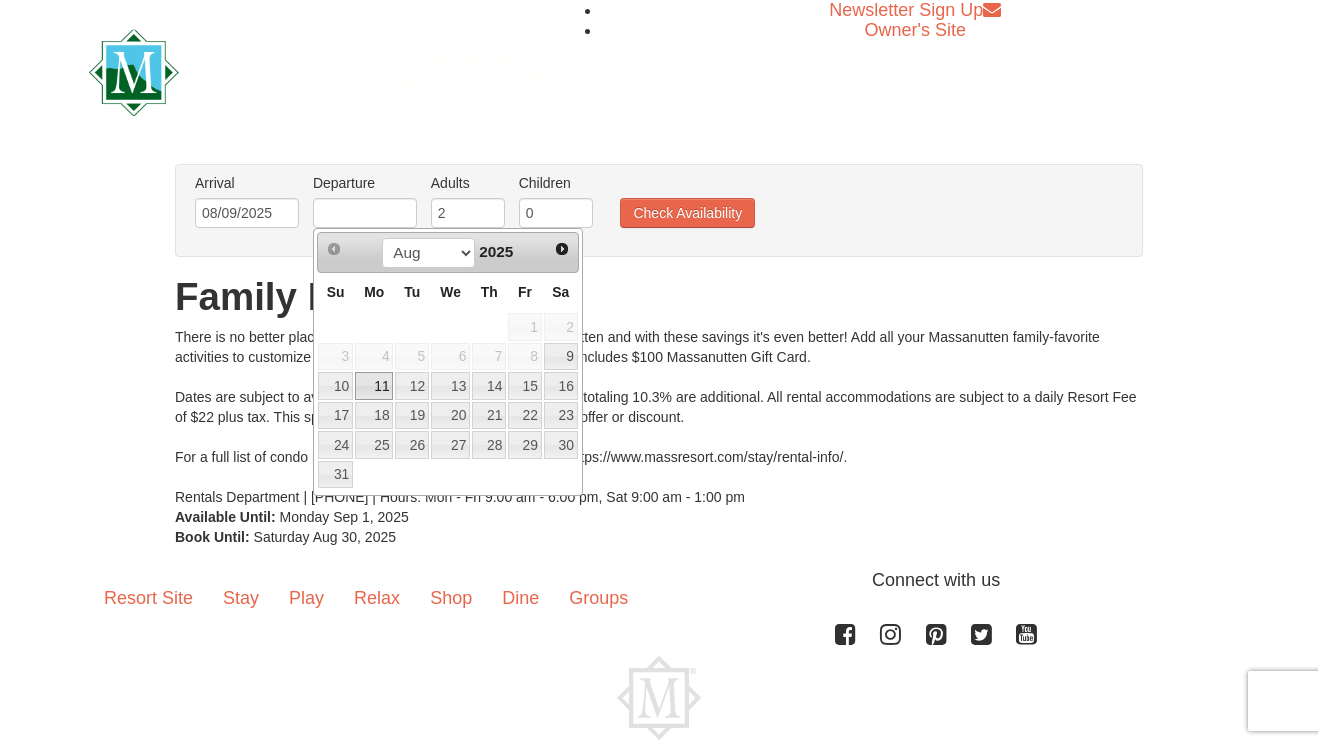 click on "11" at bounding box center (374, 386) 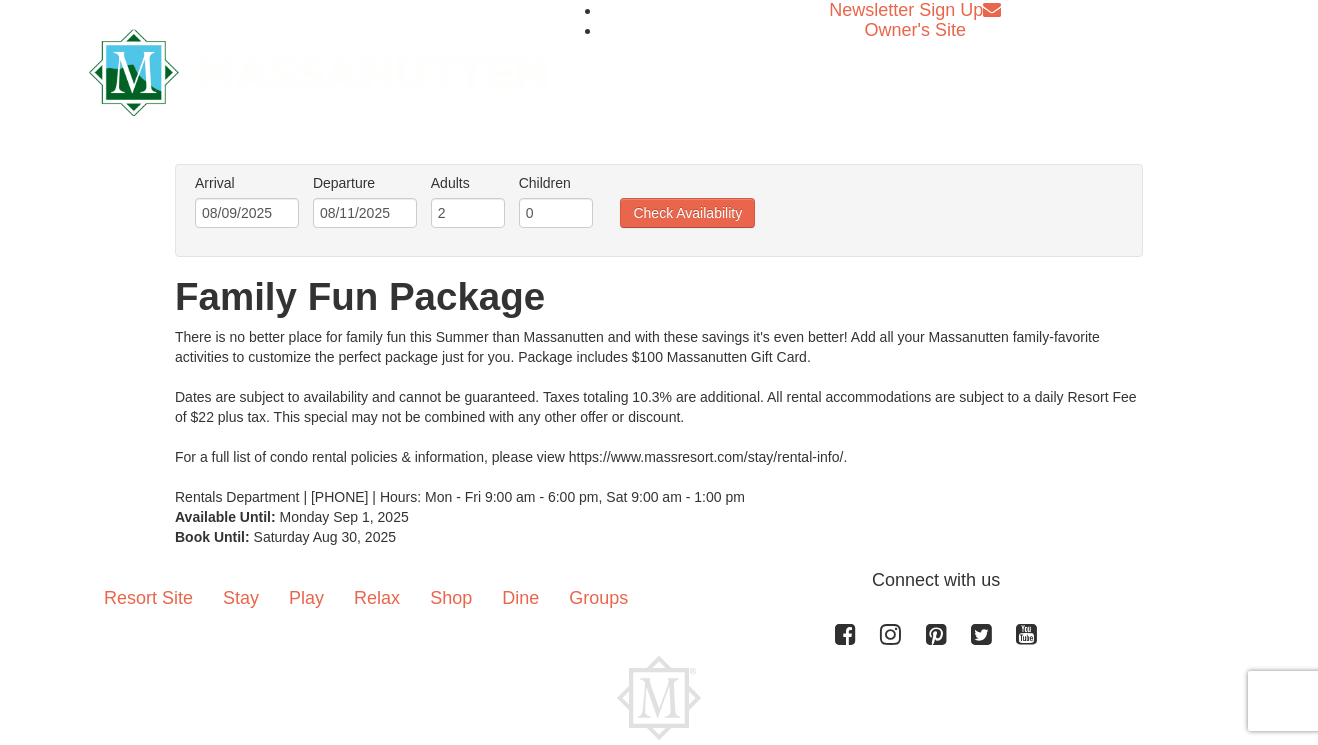 drag, startPoint x: 575, startPoint y: 230, endPoint x: 554, endPoint y: 217, distance: 24.698177 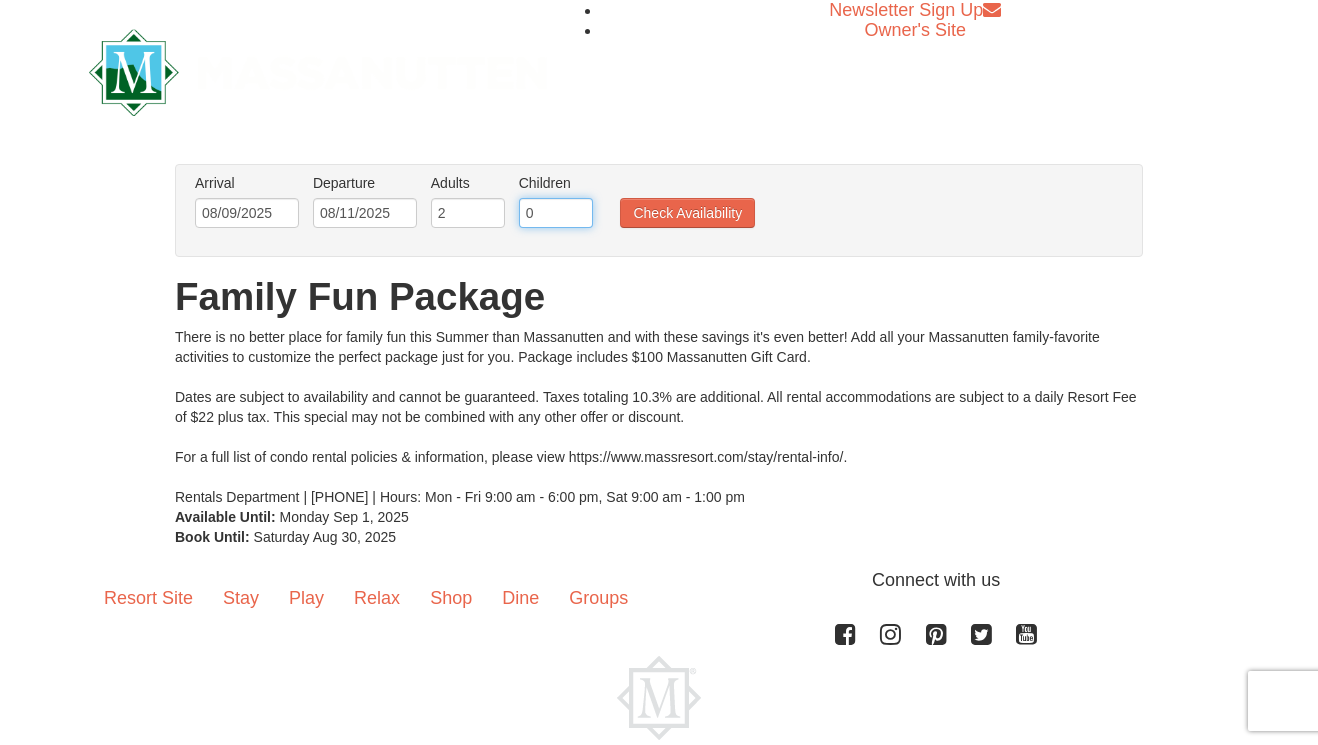 click on "0" at bounding box center (556, 213) 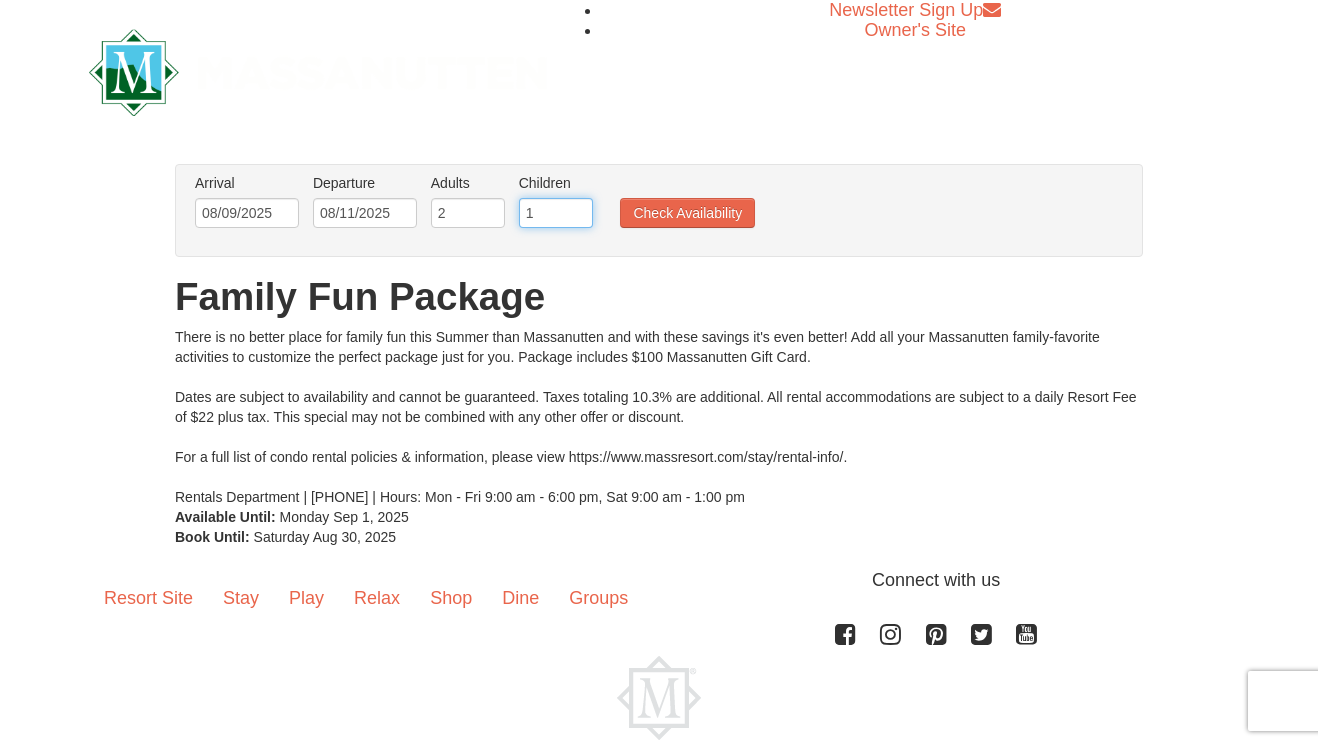 click on "1" at bounding box center [556, 213] 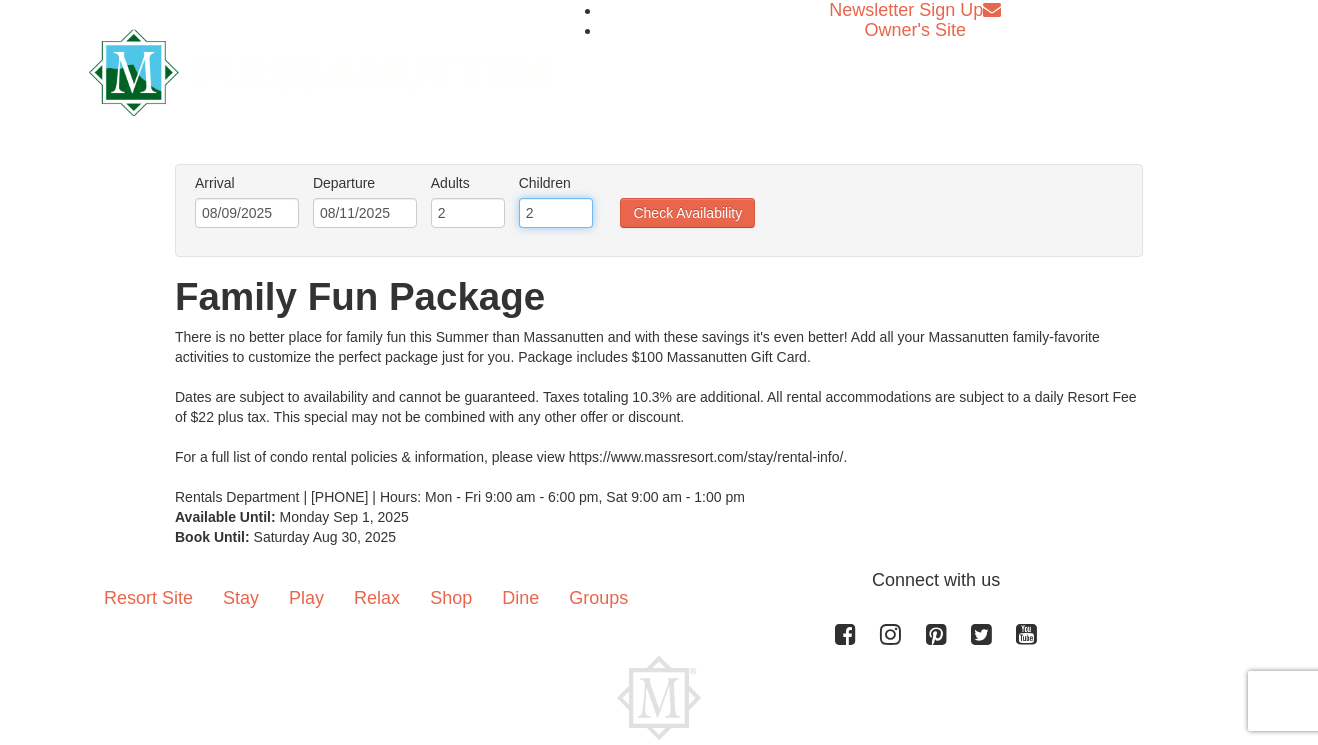 click on "2" at bounding box center (556, 213) 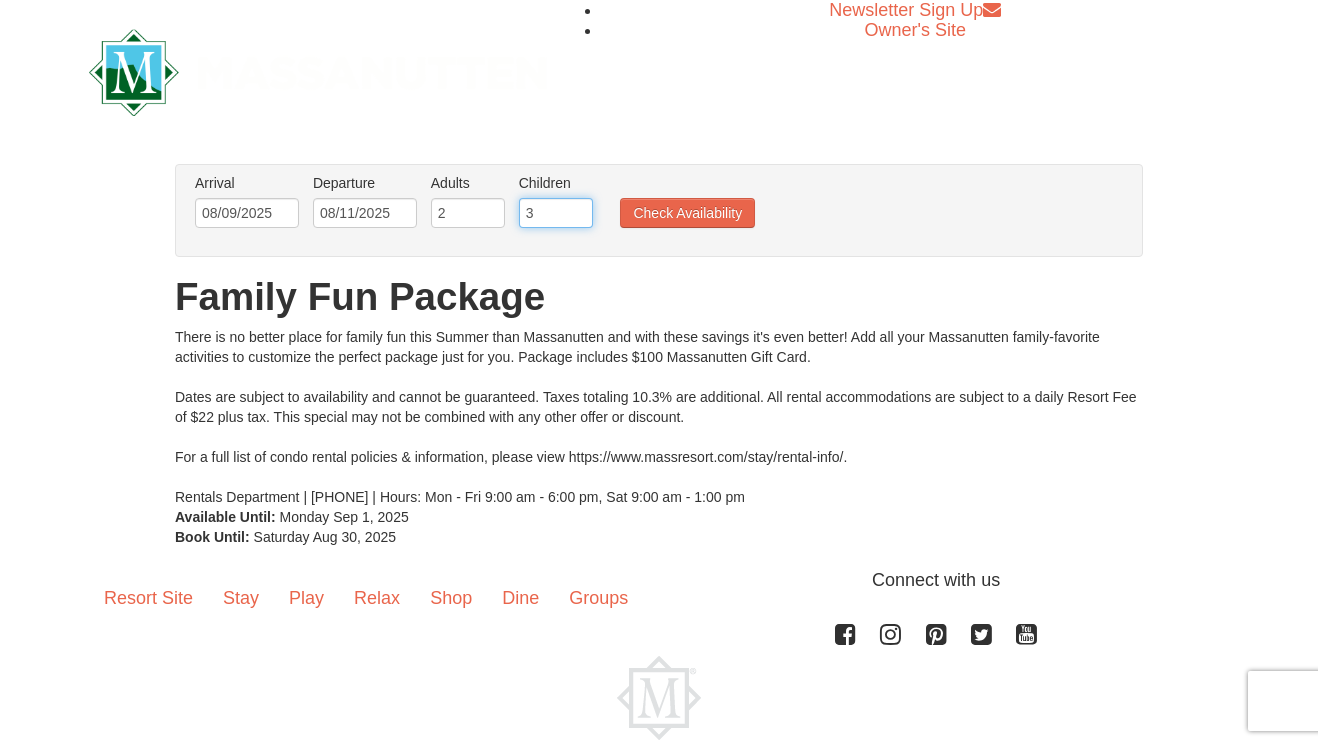 type on "3" 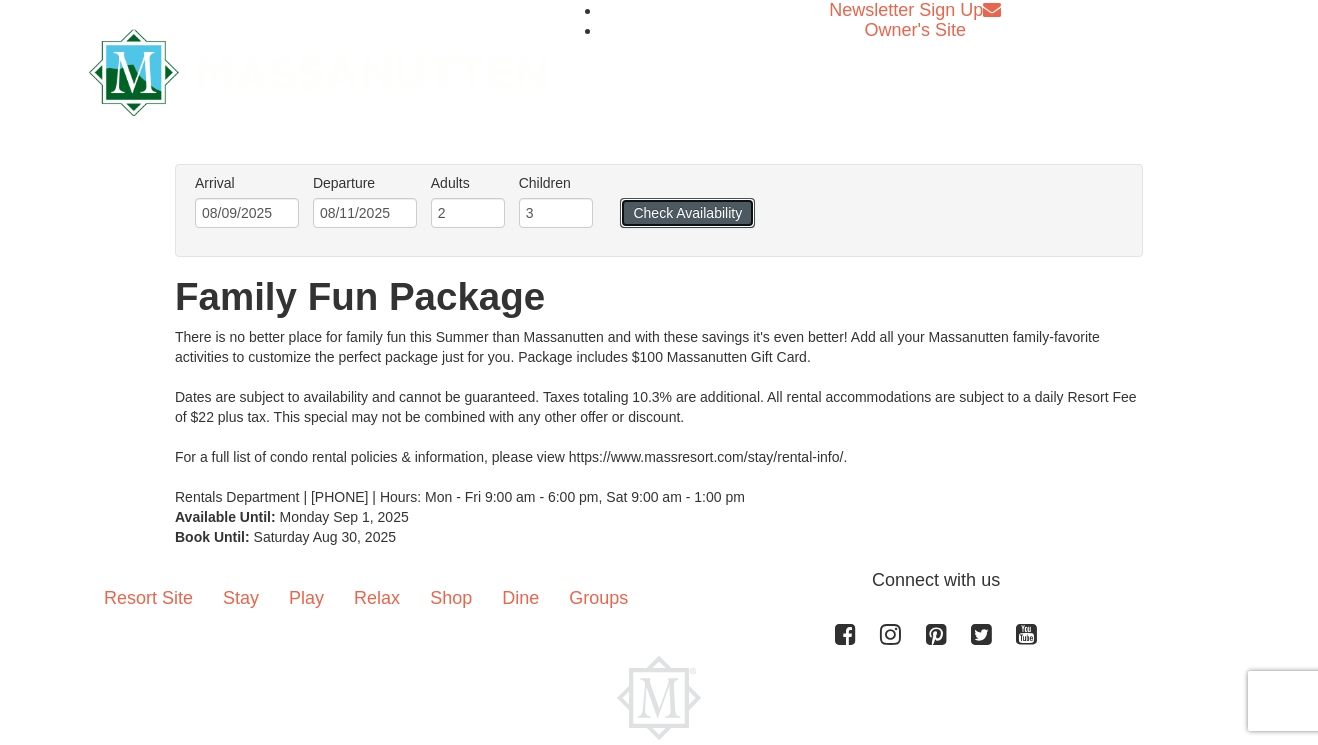 click on "Check Availability" at bounding box center [687, 213] 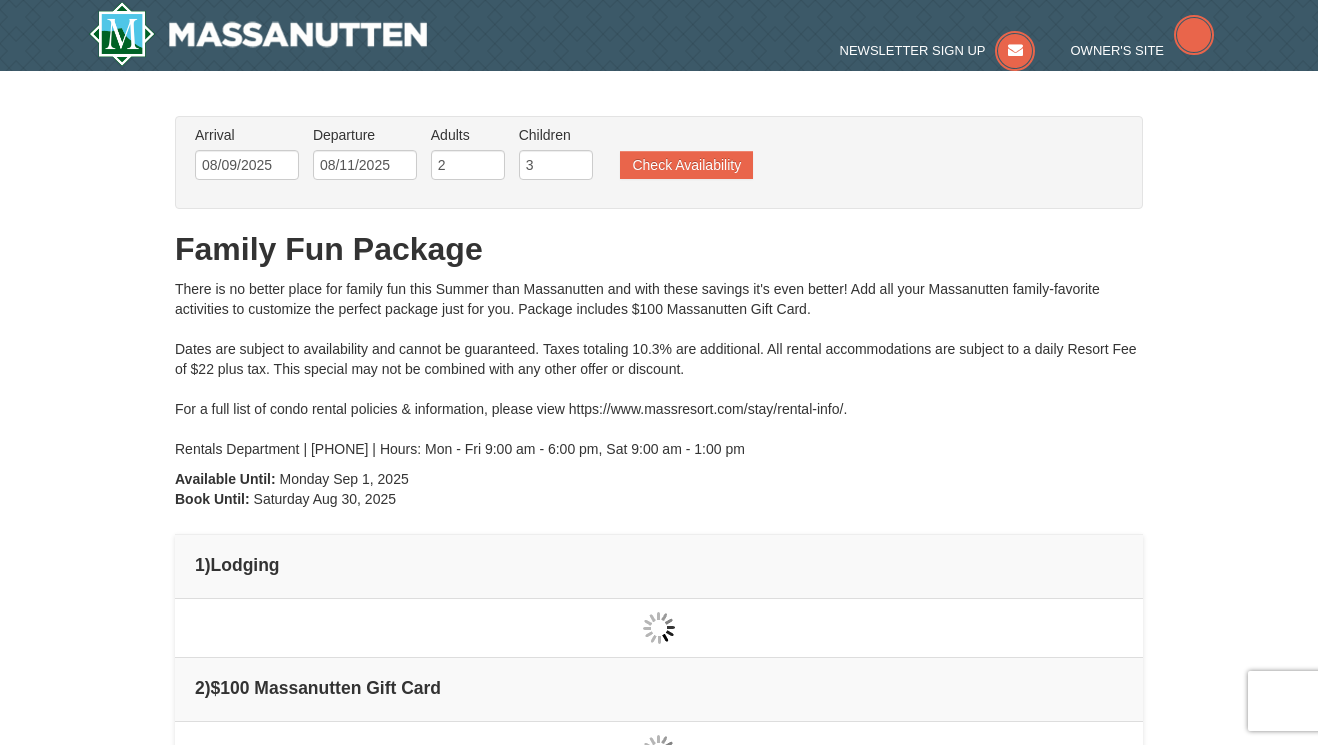 type on "08/09/2025" 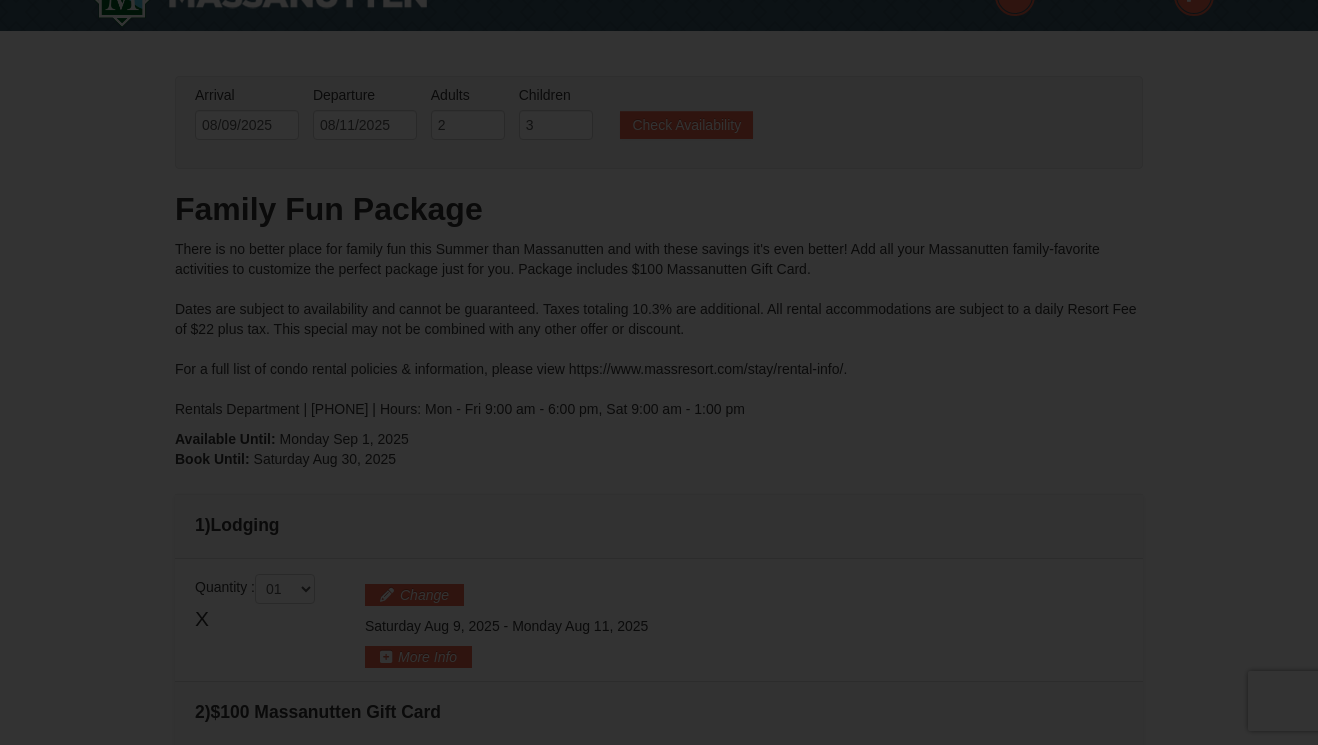 scroll, scrollTop: 106, scrollLeft: 0, axis: vertical 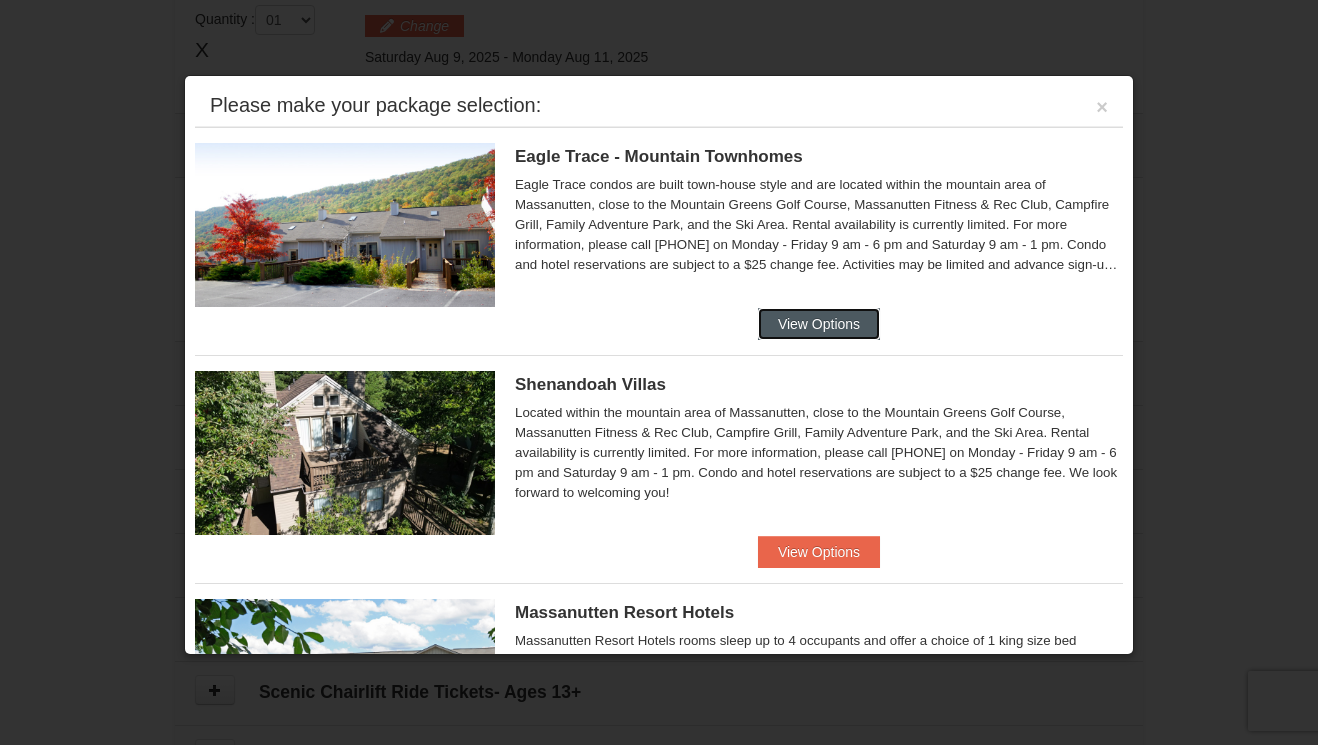 click on "View Options" at bounding box center [819, 324] 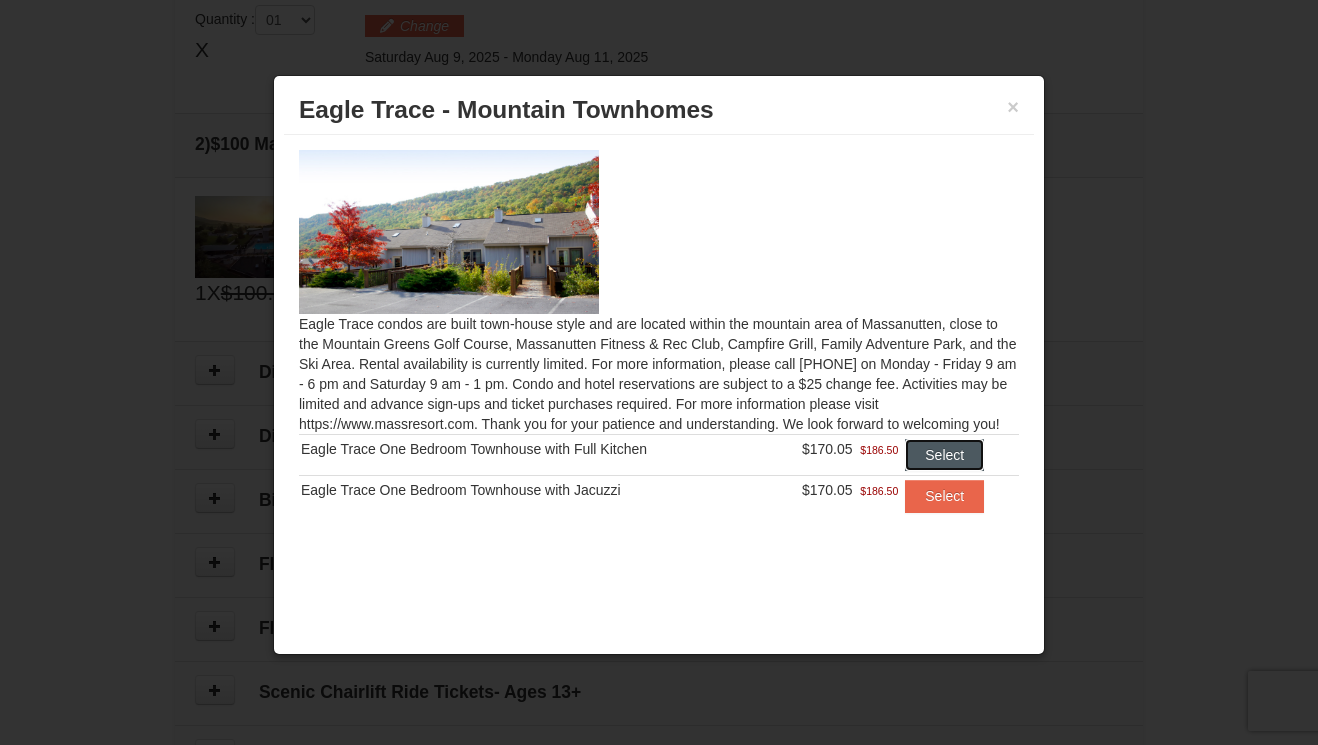 click on "Select" at bounding box center (944, 455) 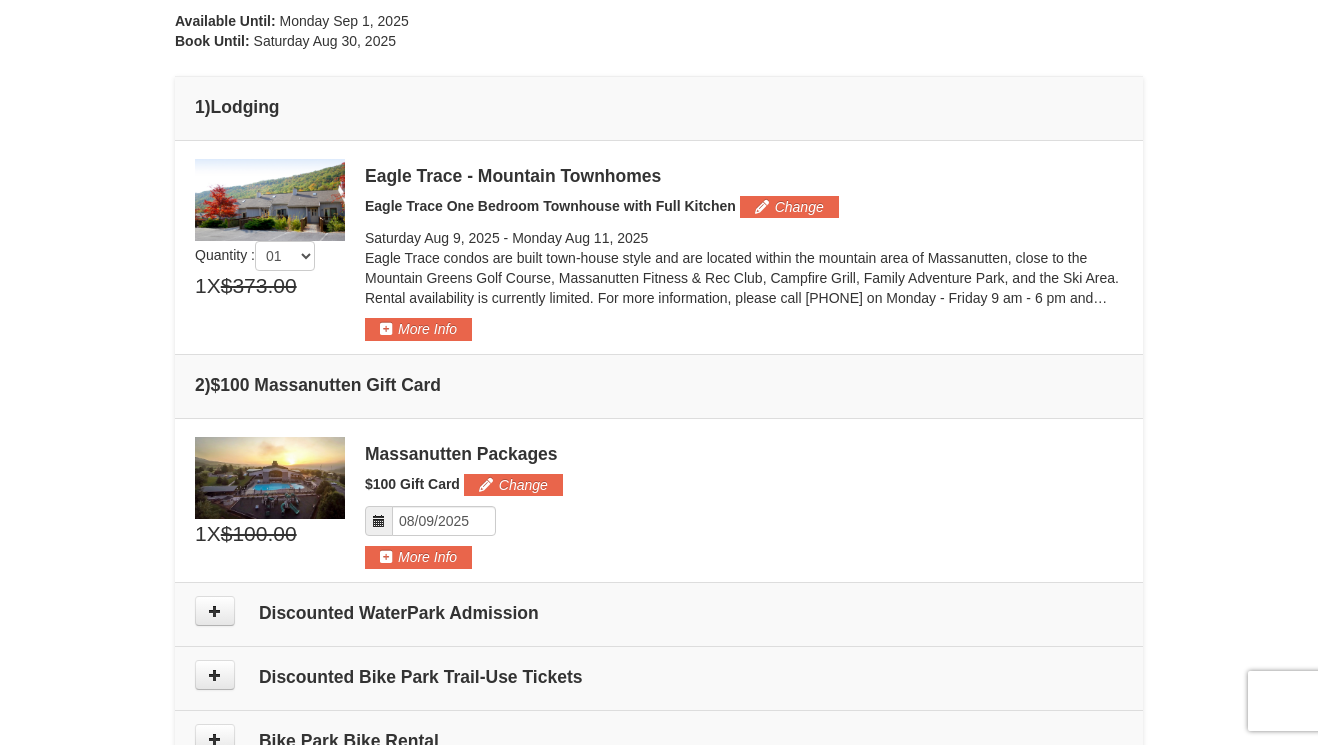 scroll, scrollTop: 411, scrollLeft: 0, axis: vertical 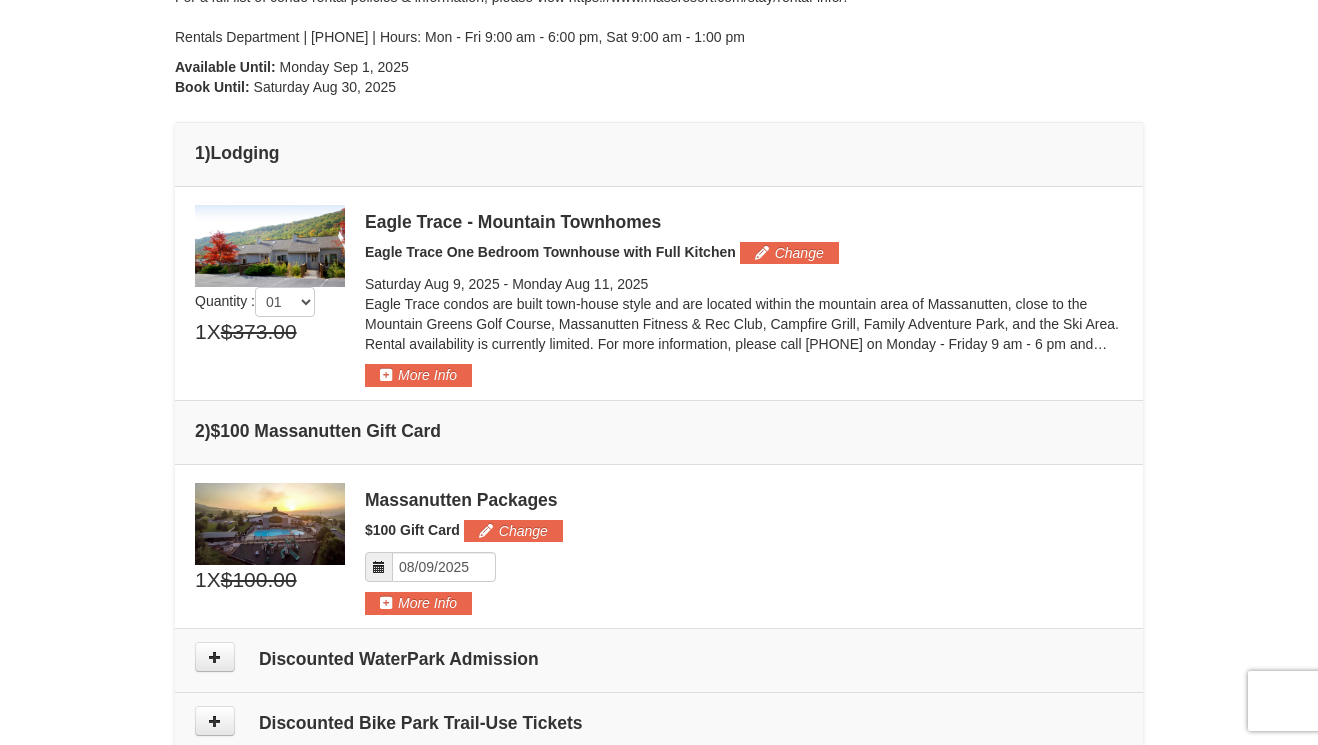 click at bounding box center (270, 246) 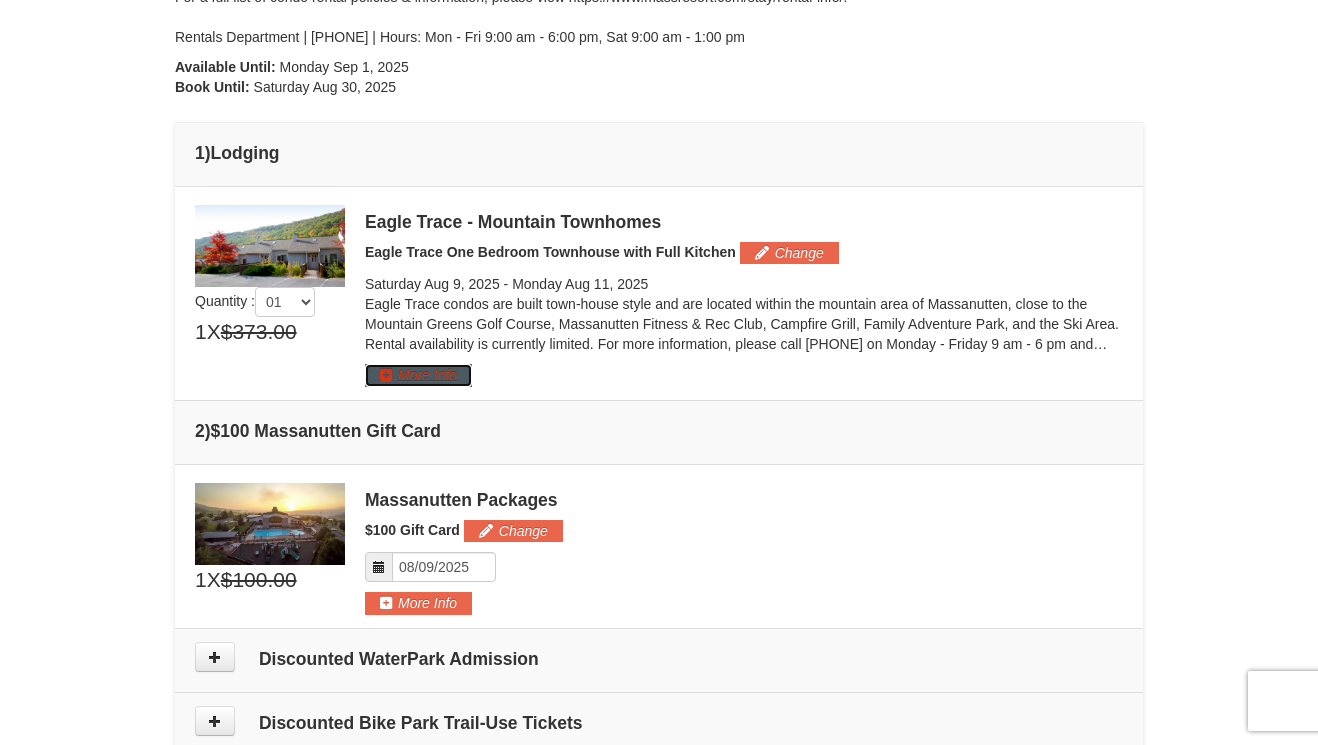 click on "More Info" at bounding box center (418, 375) 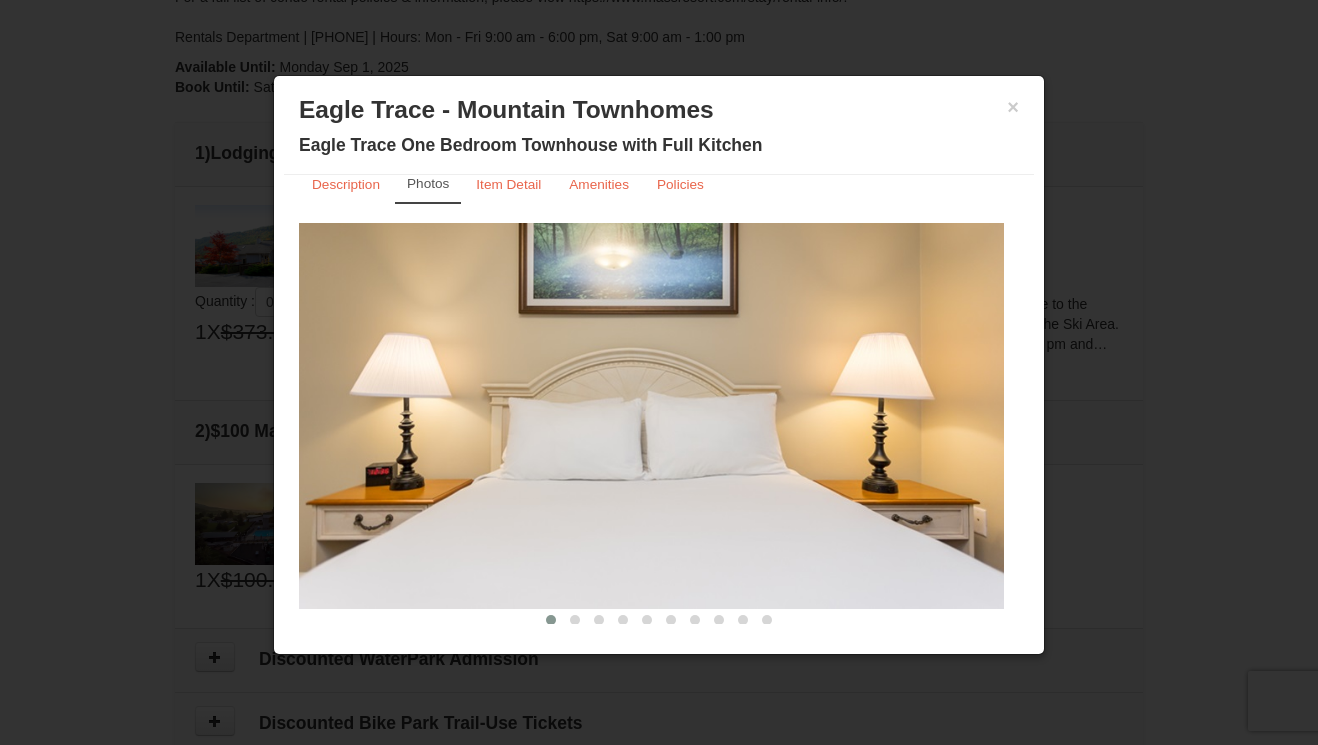 scroll, scrollTop: 46, scrollLeft: 0, axis: vertical 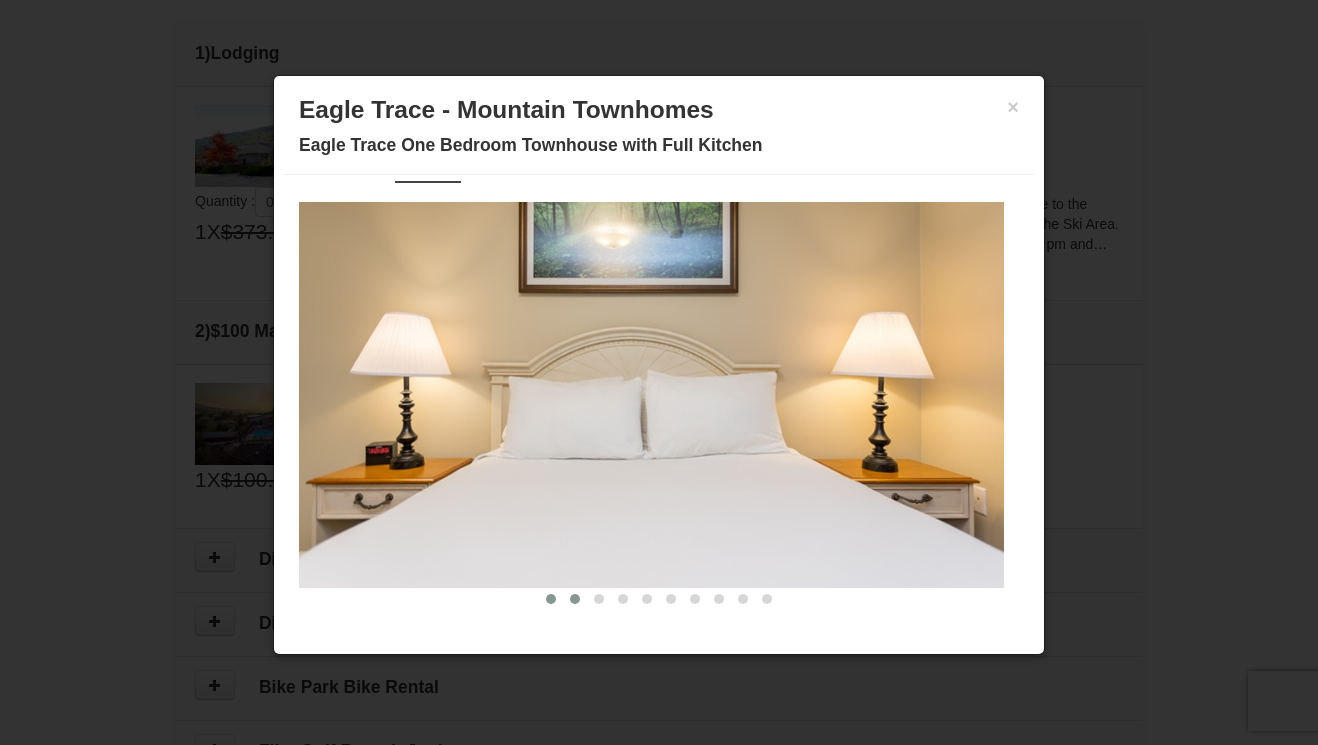 click at bounding box center (575, 599) 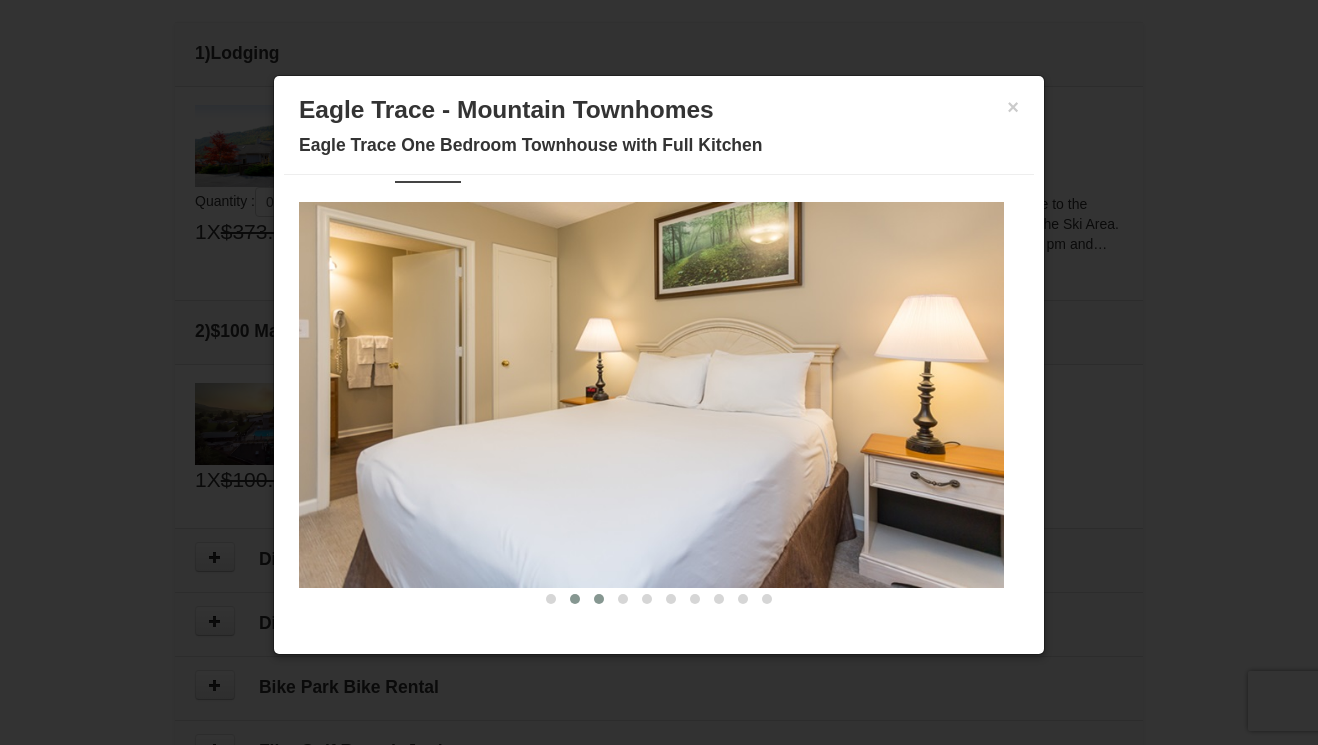 click at bounding box center (599, 599) 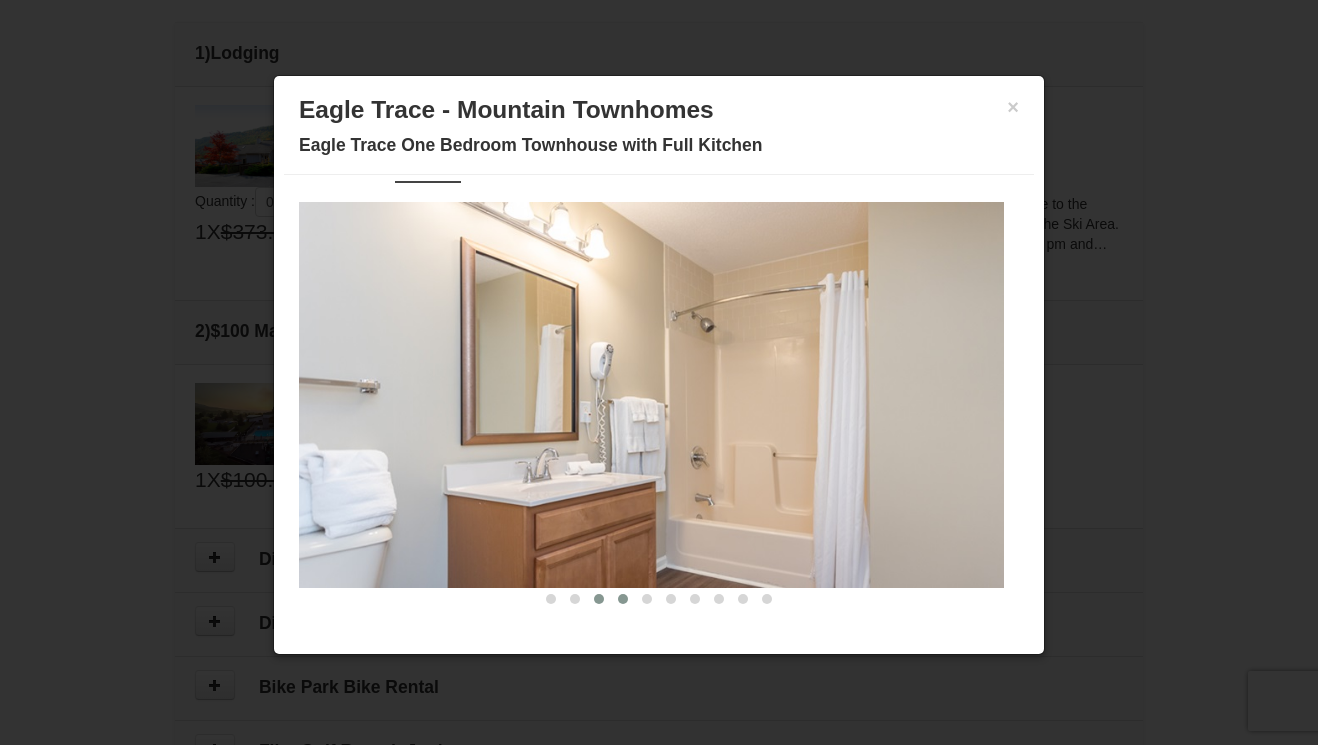 click at bounding box center [623, 599] 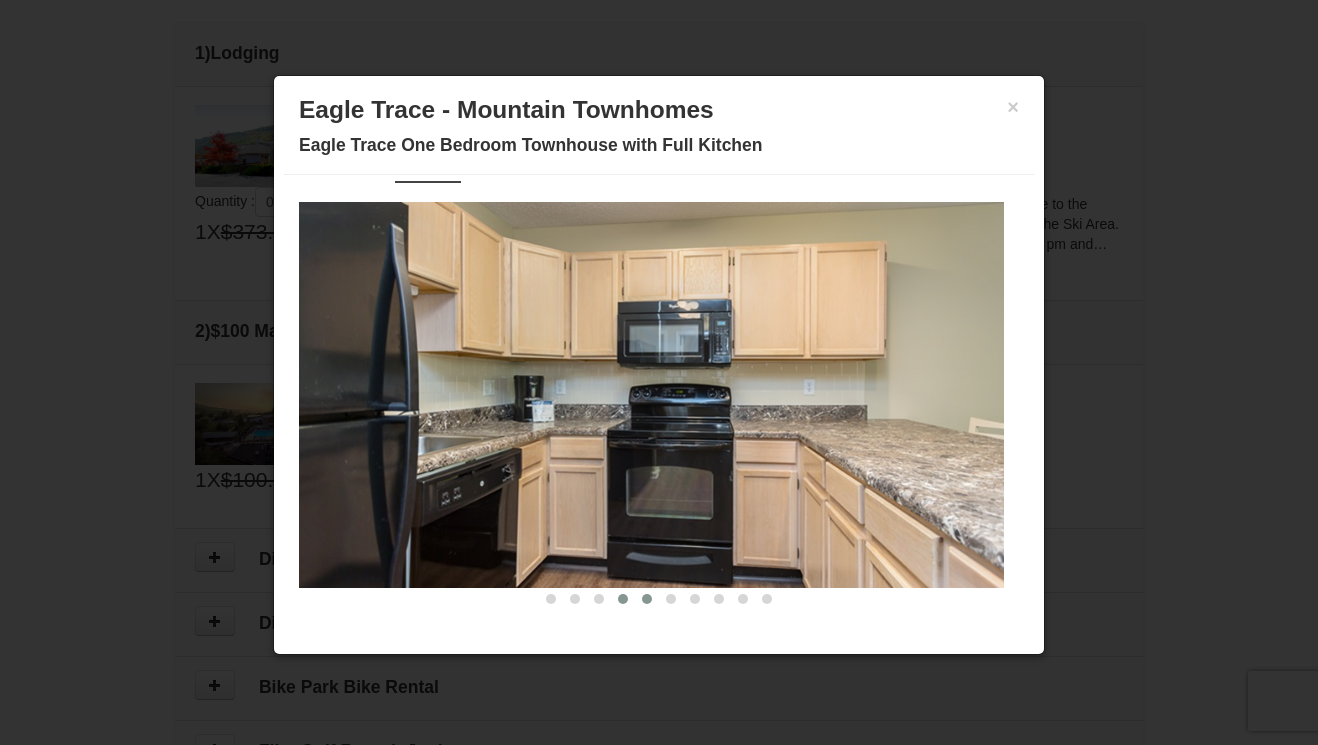 click at bounding box center (647, 599) 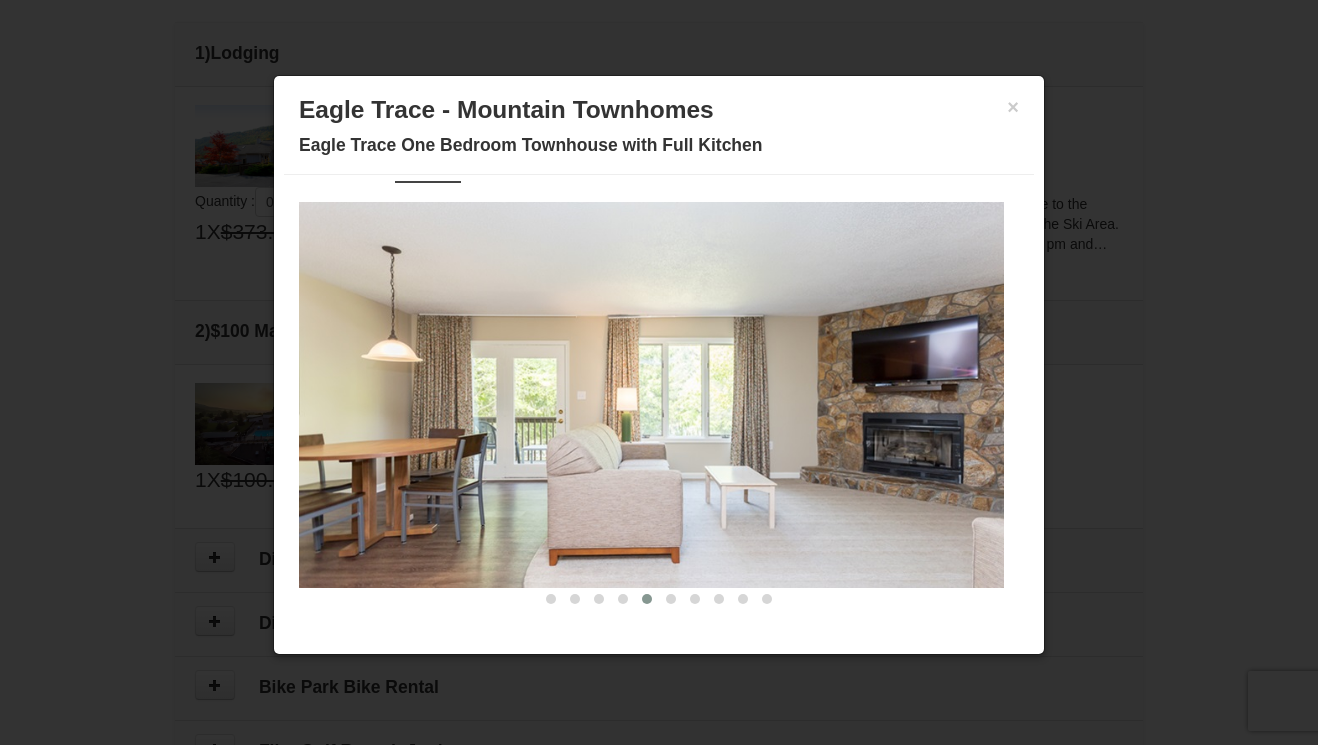 click at bounding box center (647, 599) 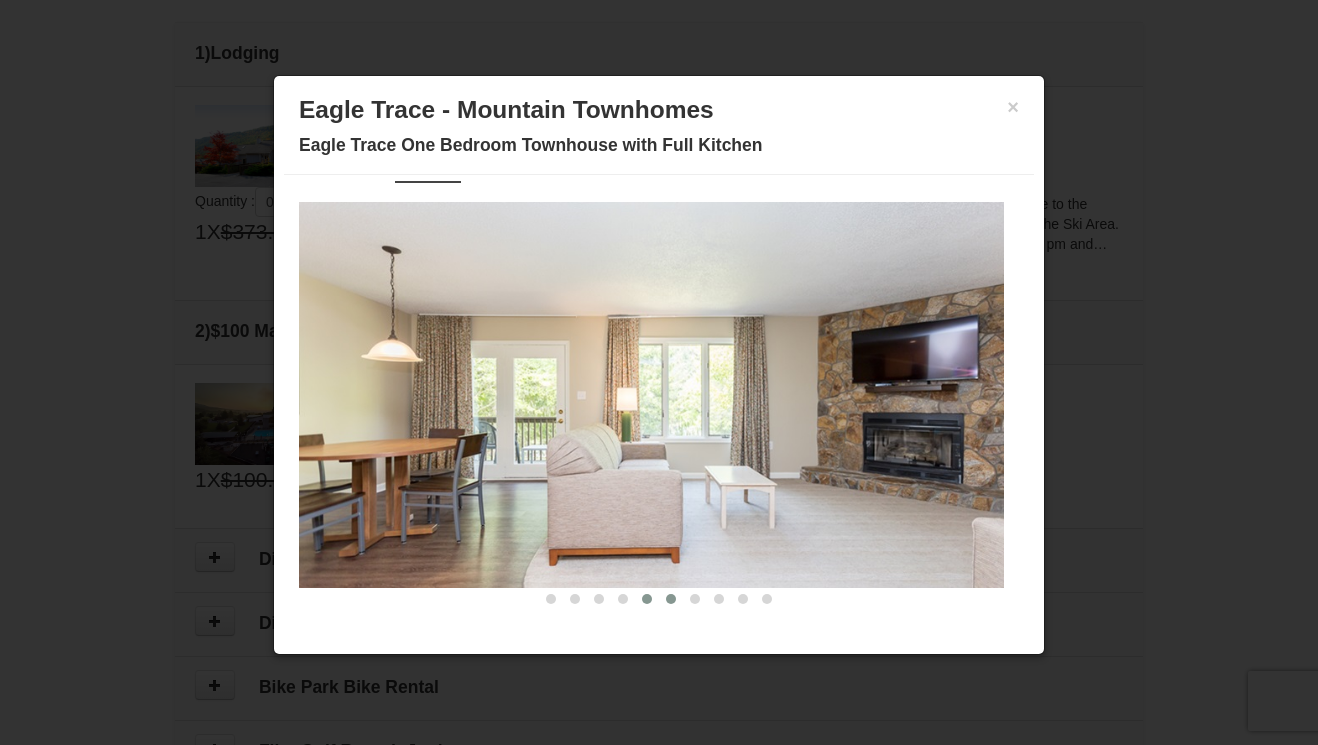 click at bounding box center [671, 599] 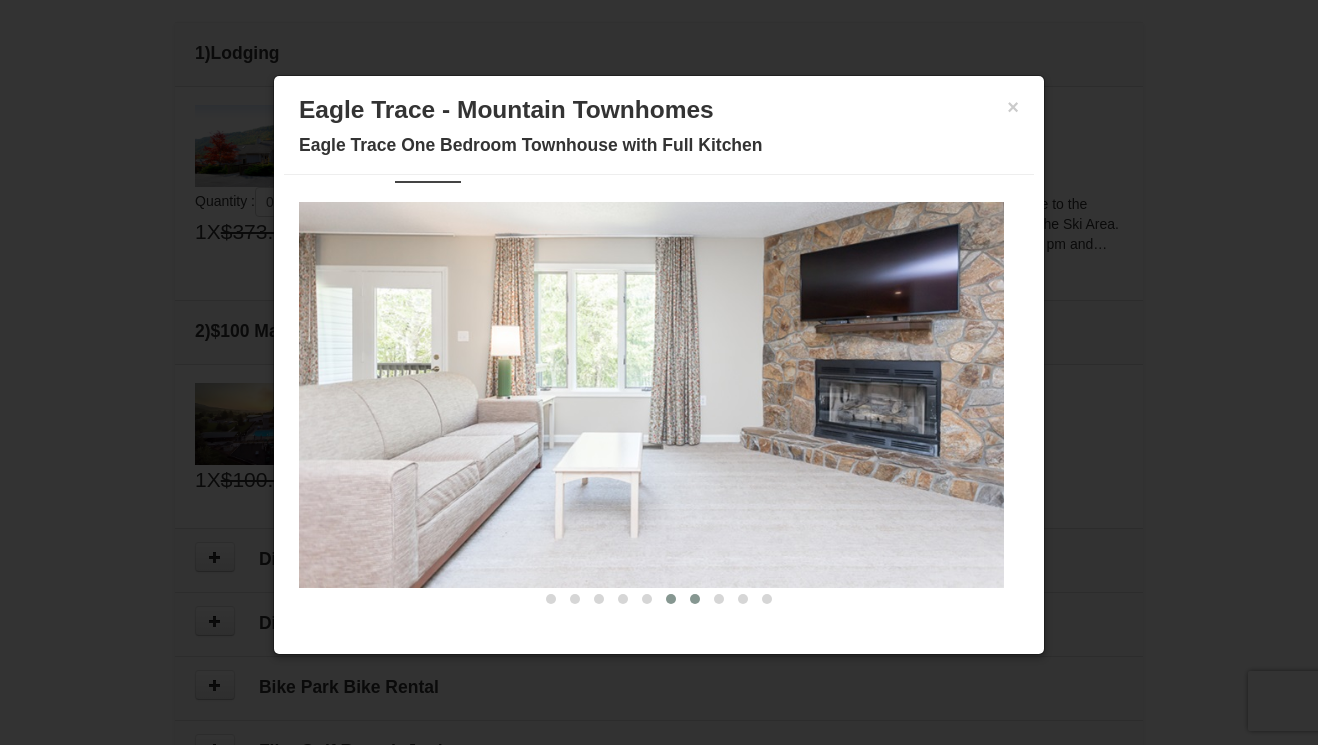 click at bounding box center [695, 599] 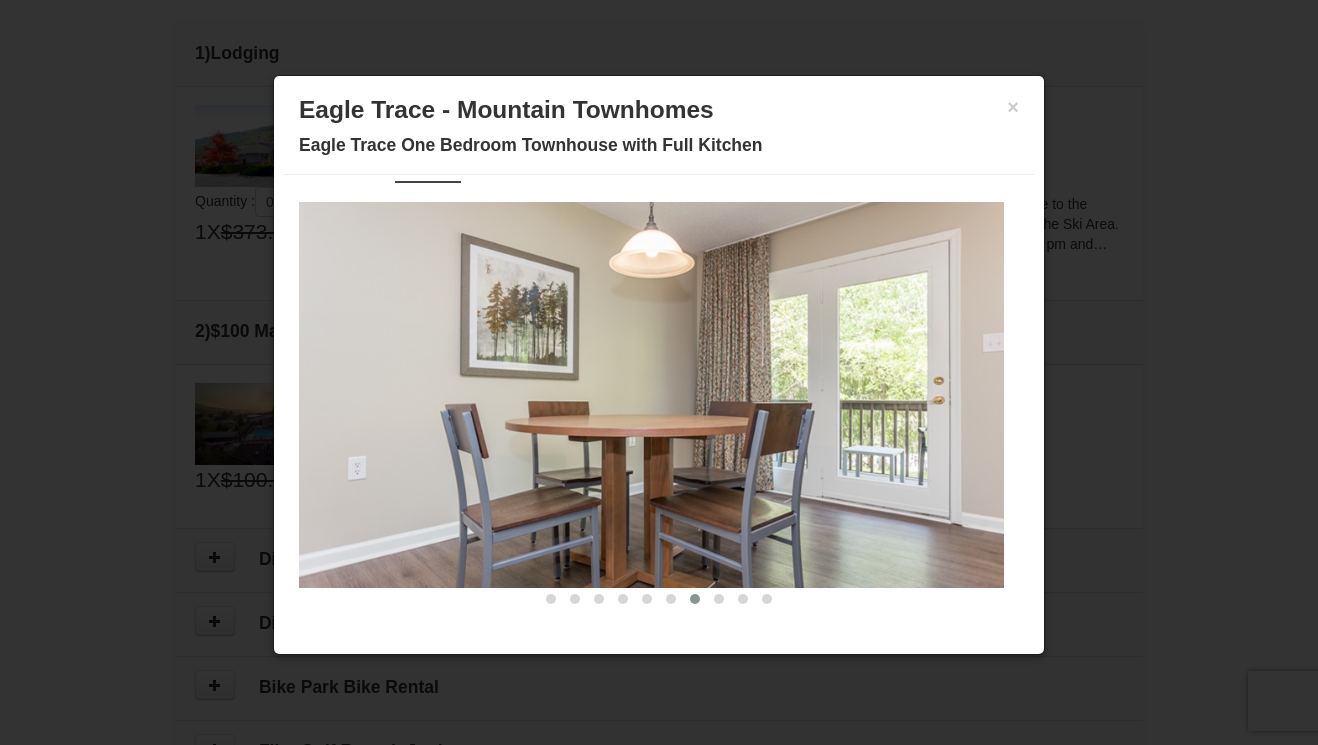 click at bounding box center [695, 599] 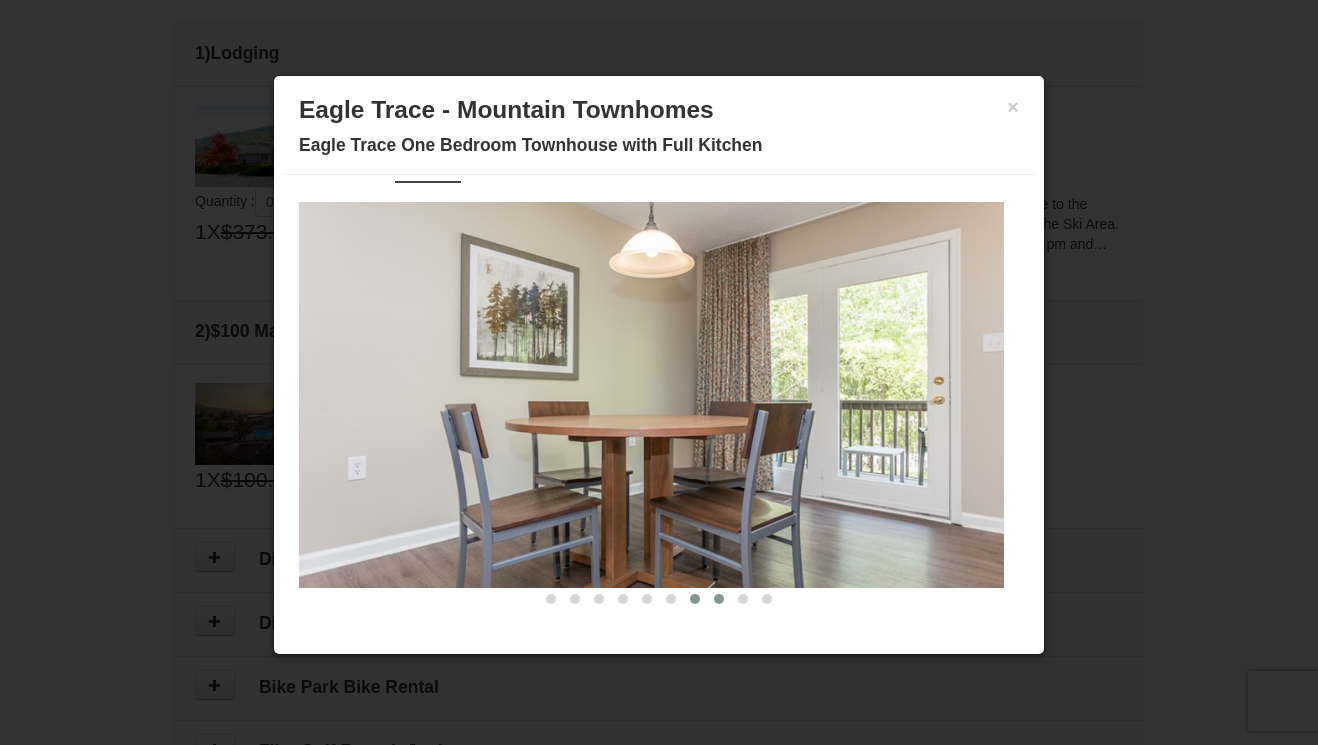 click at bounding box center [719, 599] 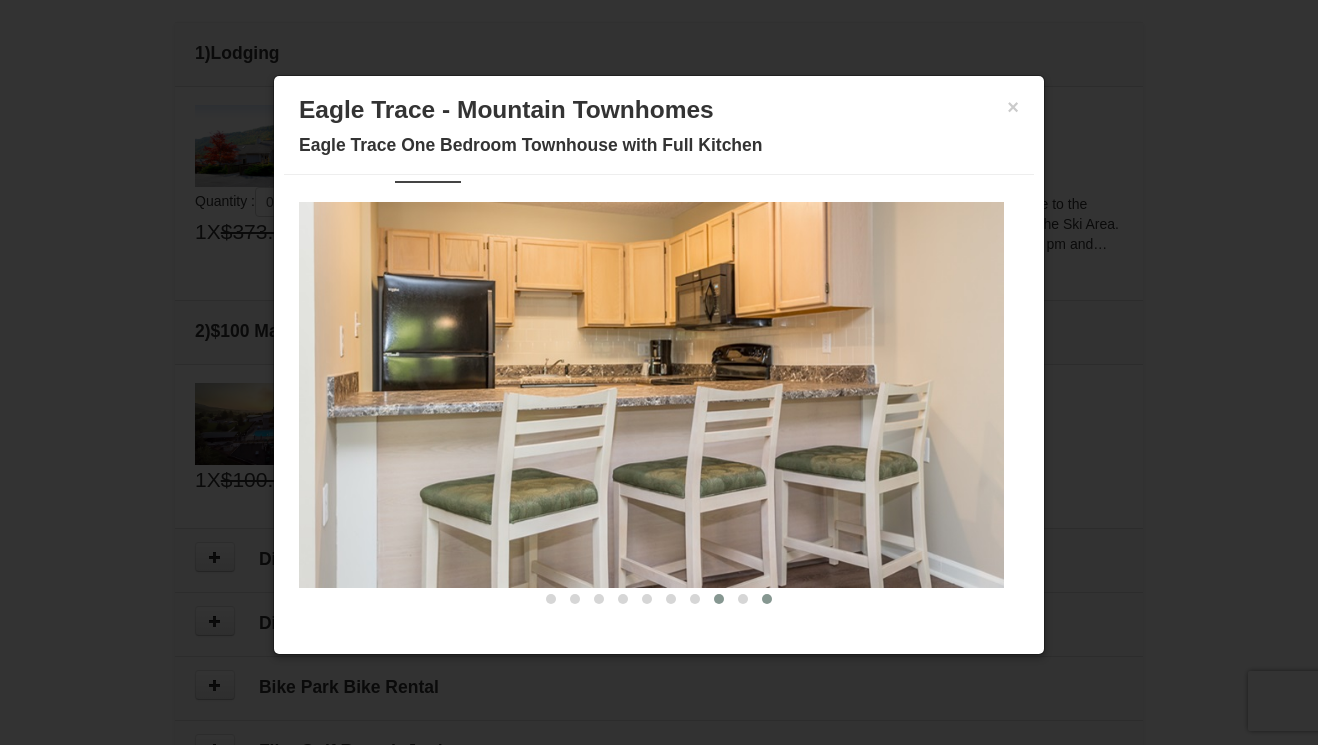 click at bounding box center (767, 599) 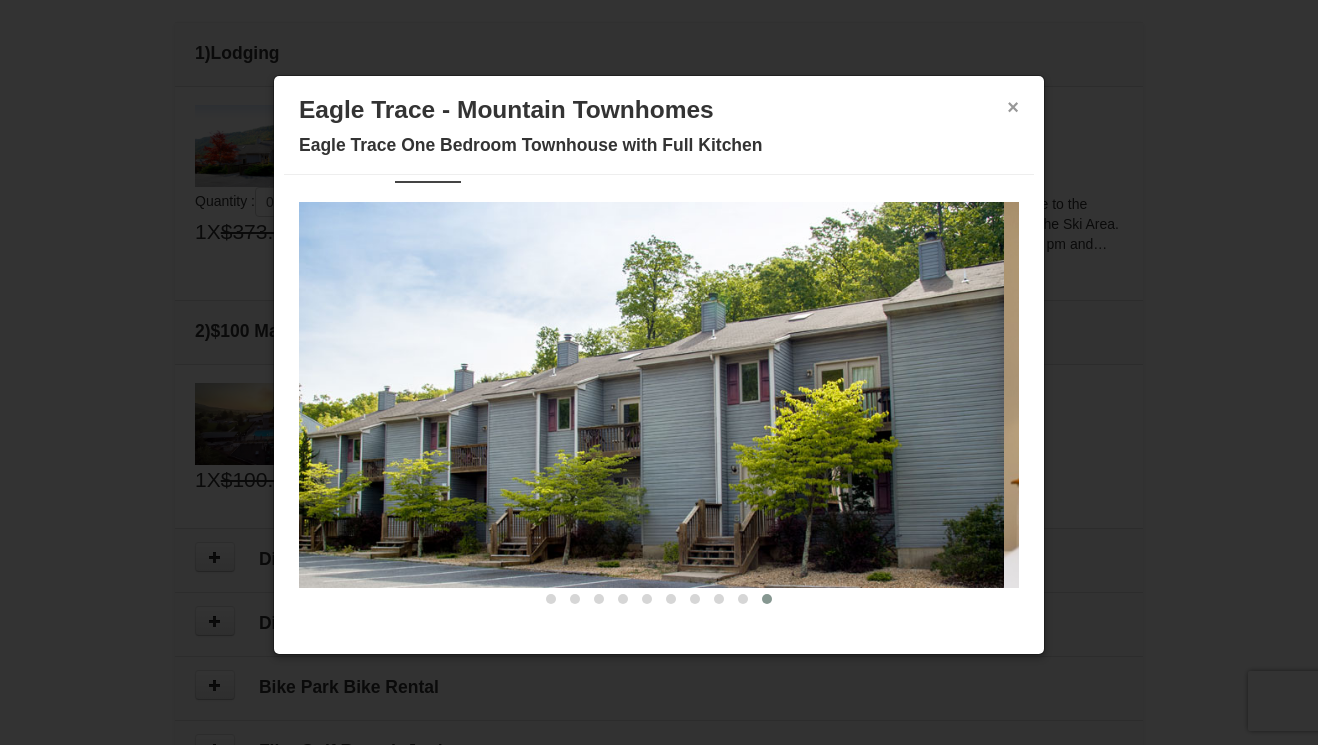 click on "×" at bounding box center (1013, 107) 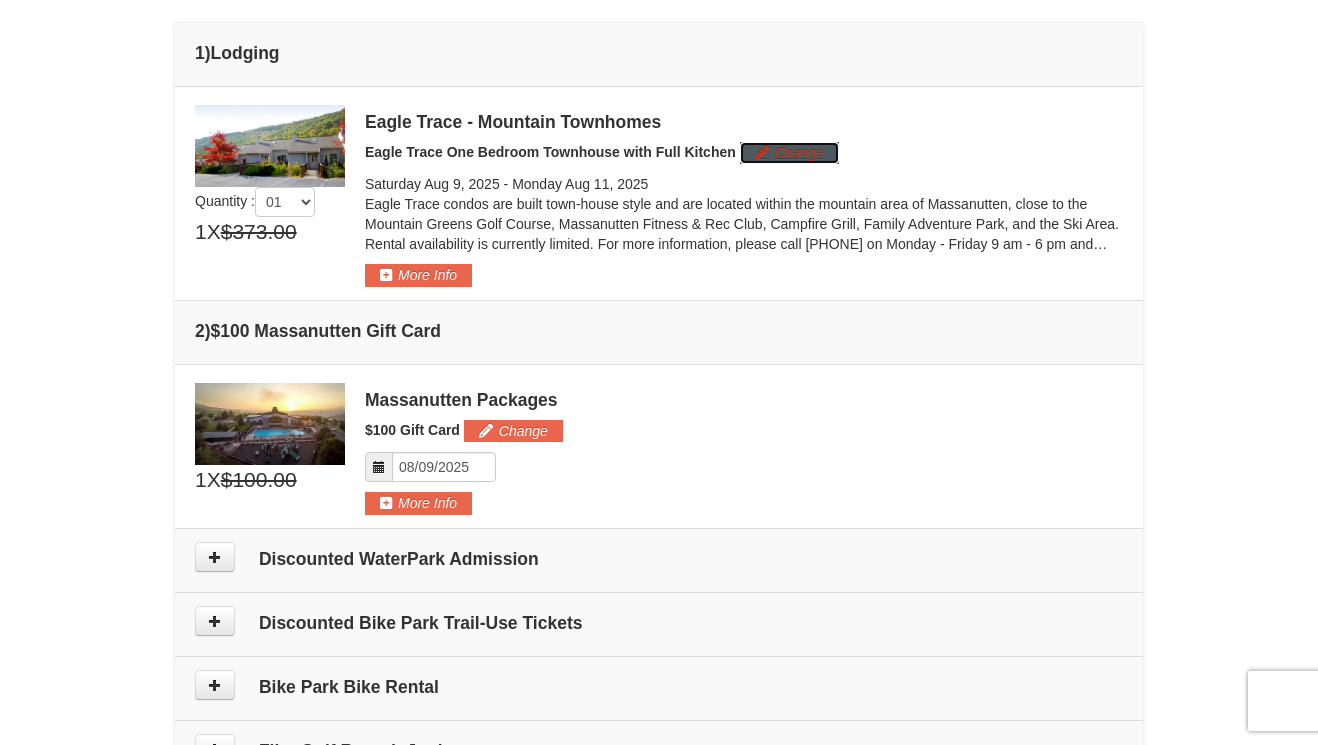 click on "Change" at bounding box center [789, 153] 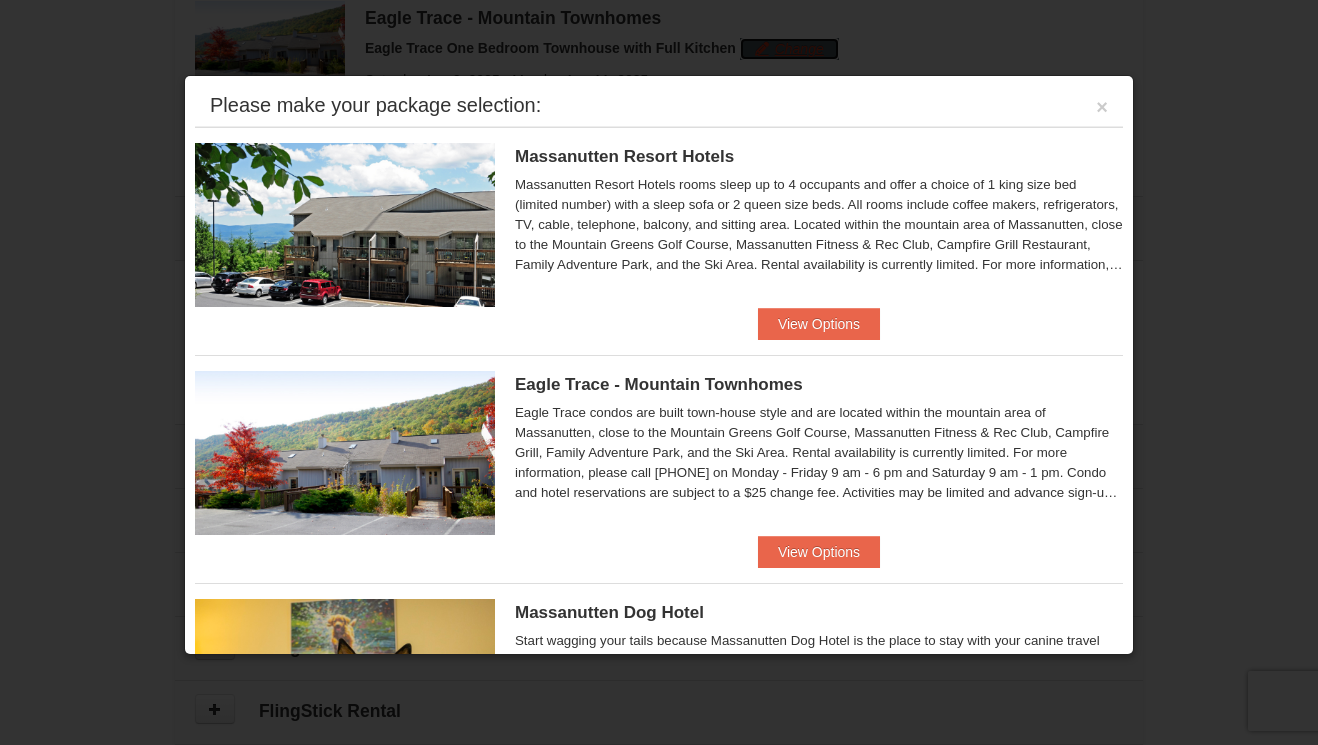 scroll, scrollTop: 616, scrollLeft: 0, axis: vertical 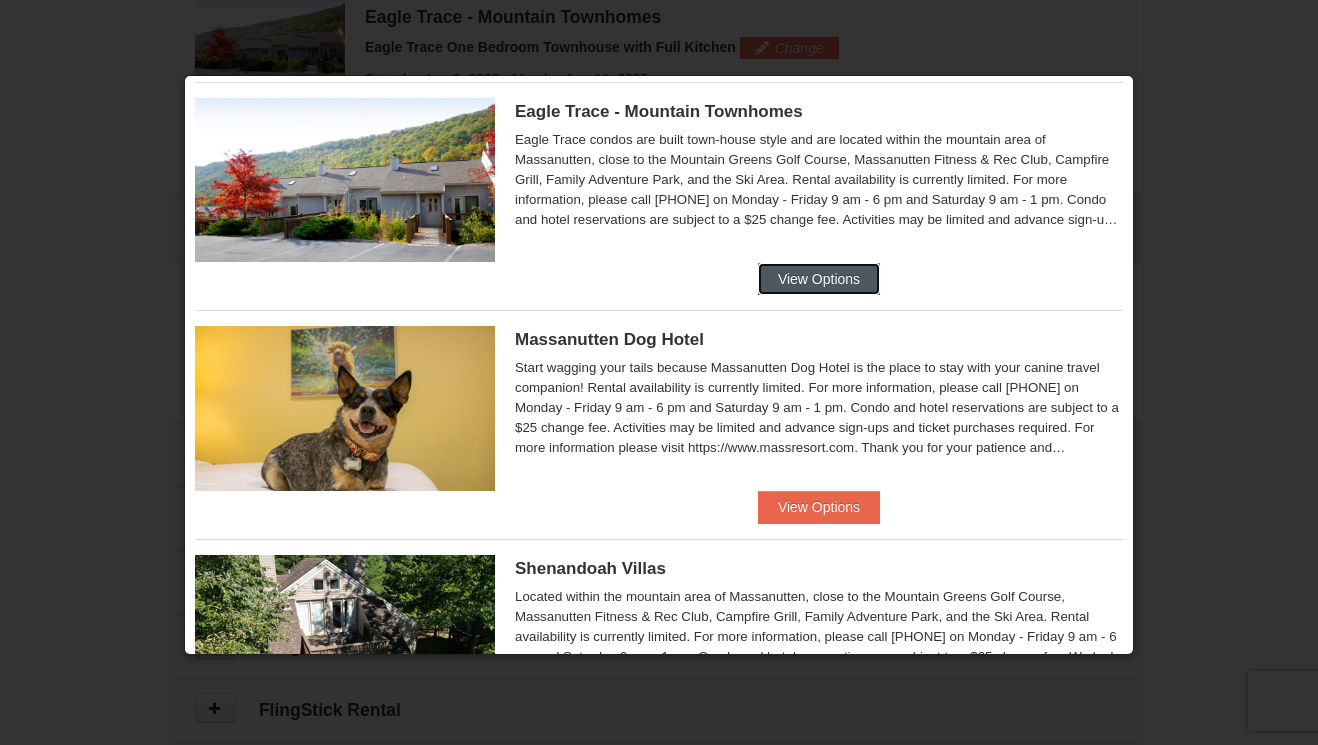 click on "View Options" at bounding box center [819, 279] 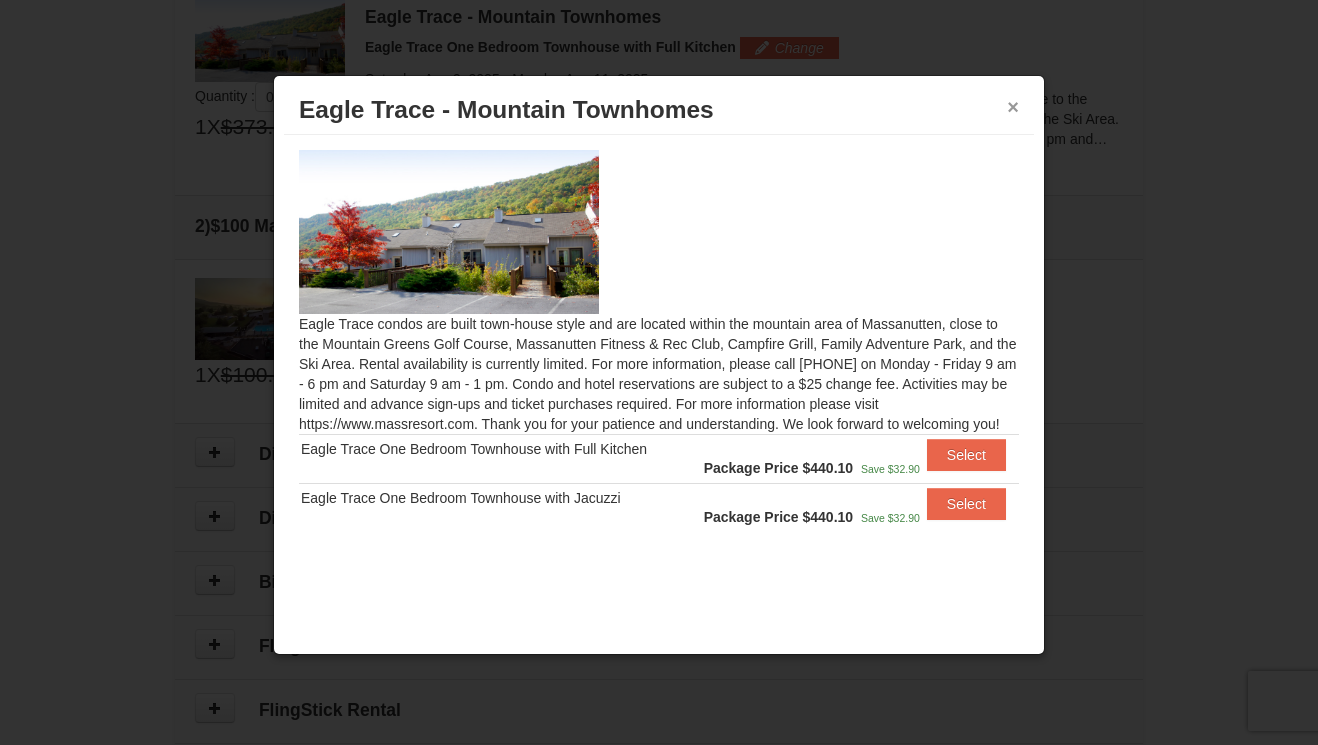 click on "×" at bounding box center [1013, 107] 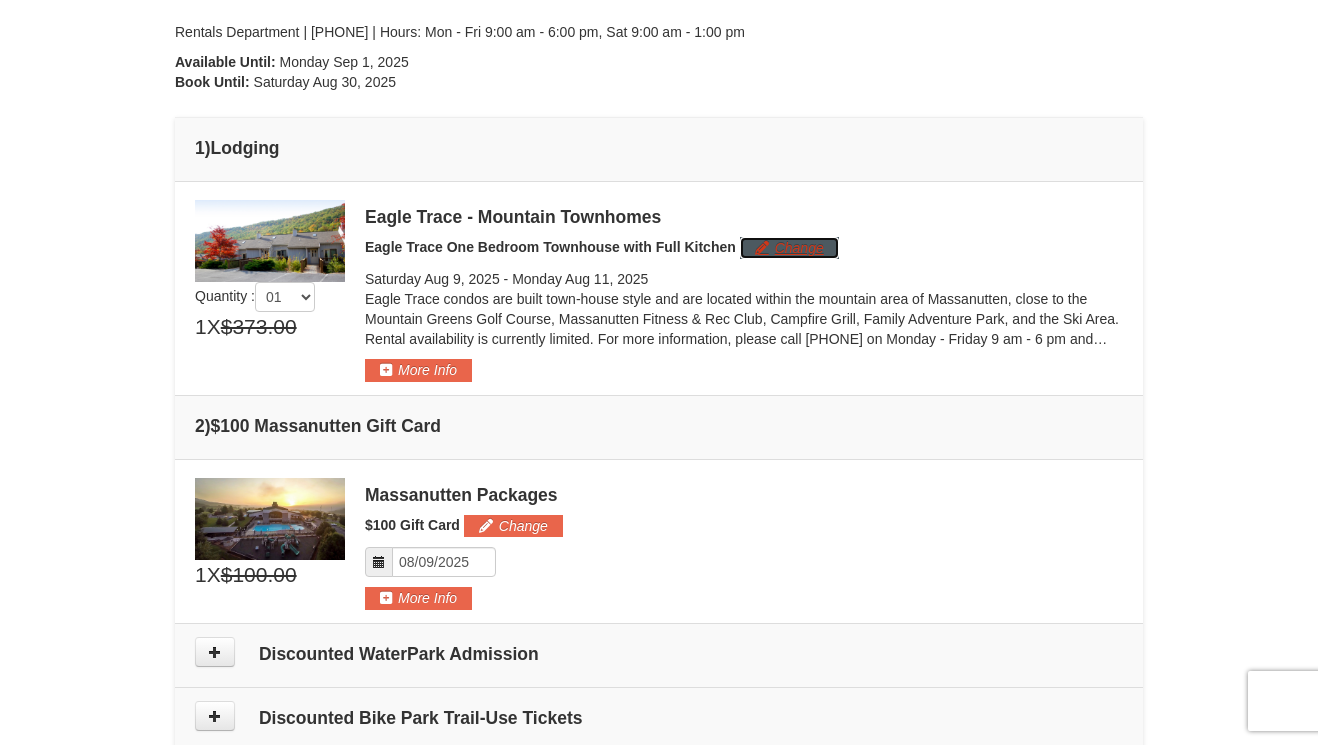 click on "Change" at bounding box center [789, 248] 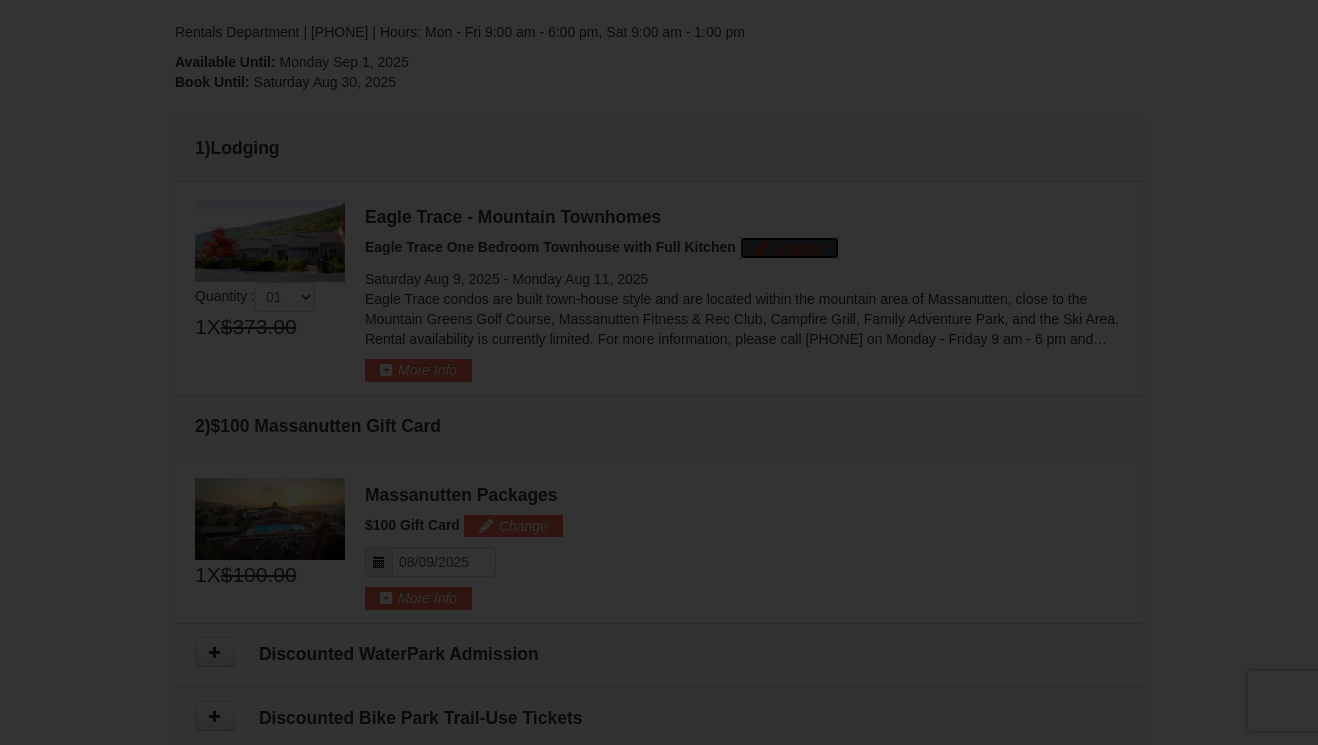 scroll, scrollTop: 456, scrollLeft: 0, axis: vertical 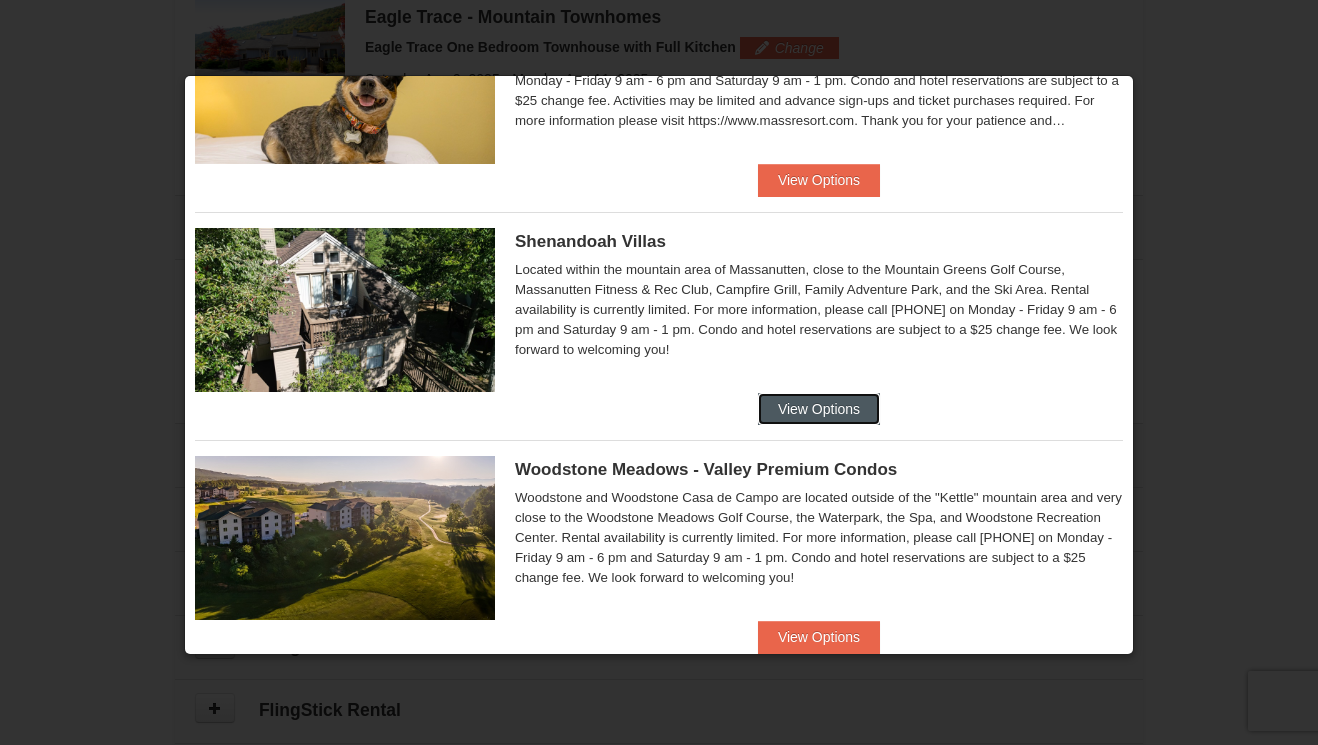 click on "View Options" at bounding box center [819, 409] 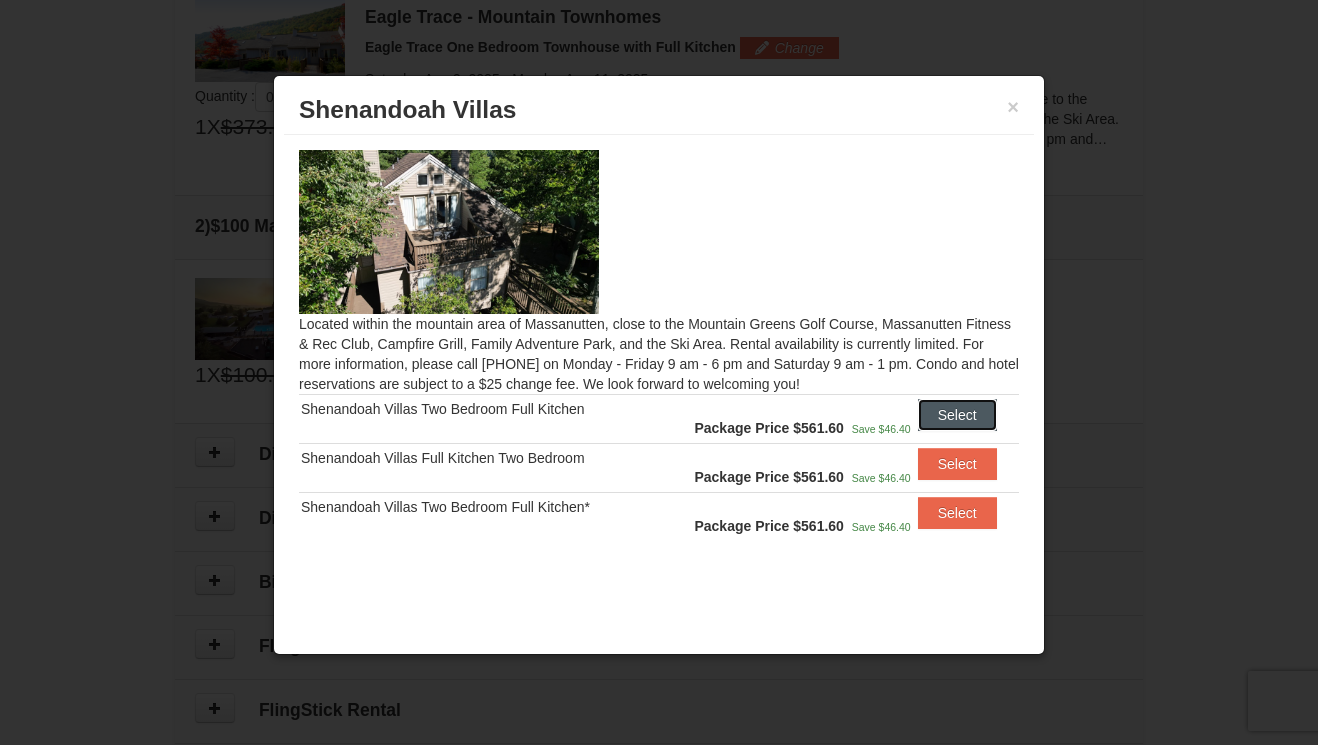 click on "Select" at bounding box center [957, 415] 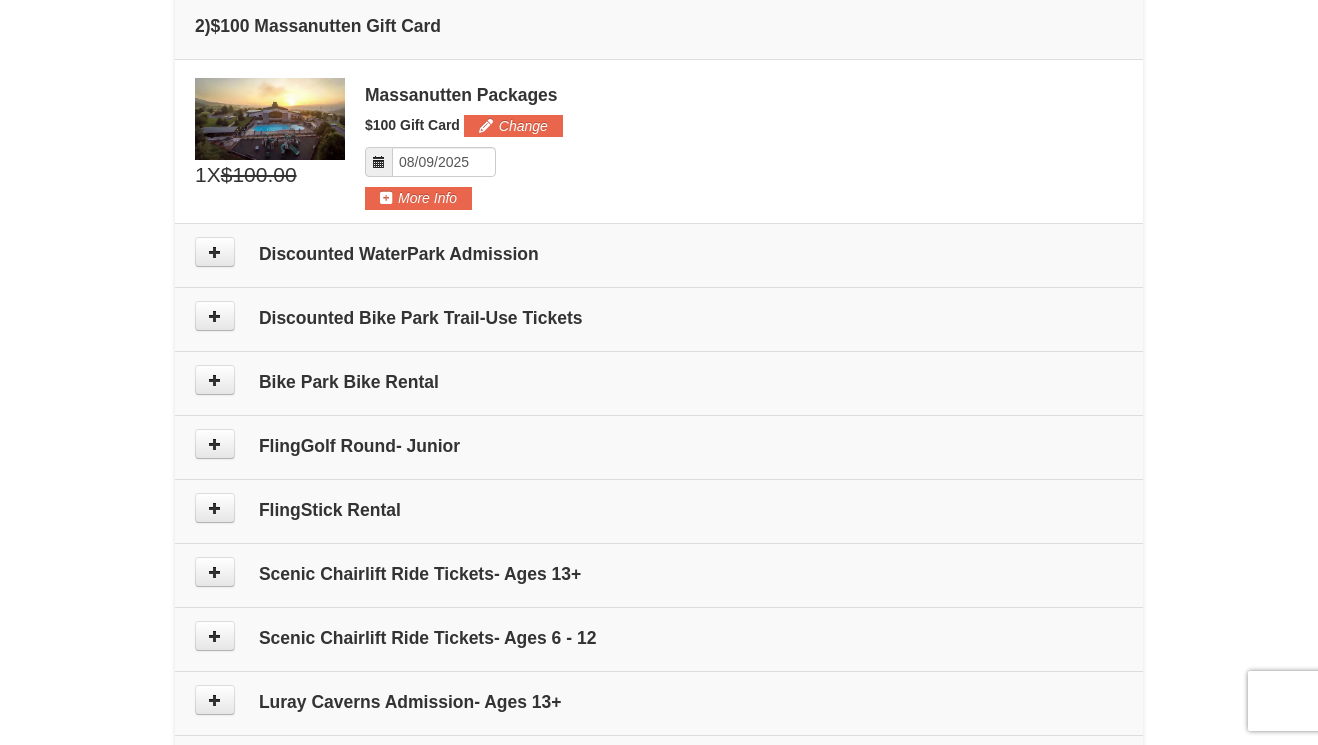scroll, scrollTop: 916, scrollLeft: 0, axis: vertical 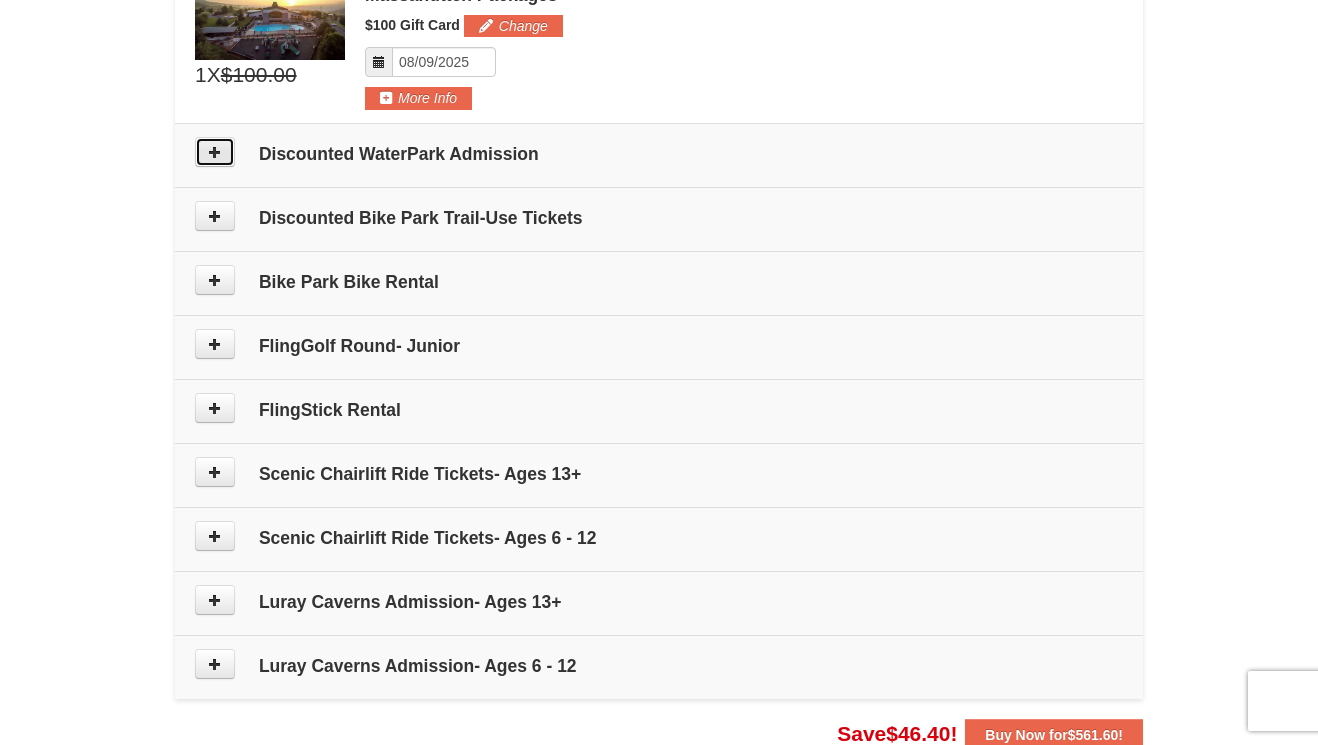 click at bounding box center [215, 152] 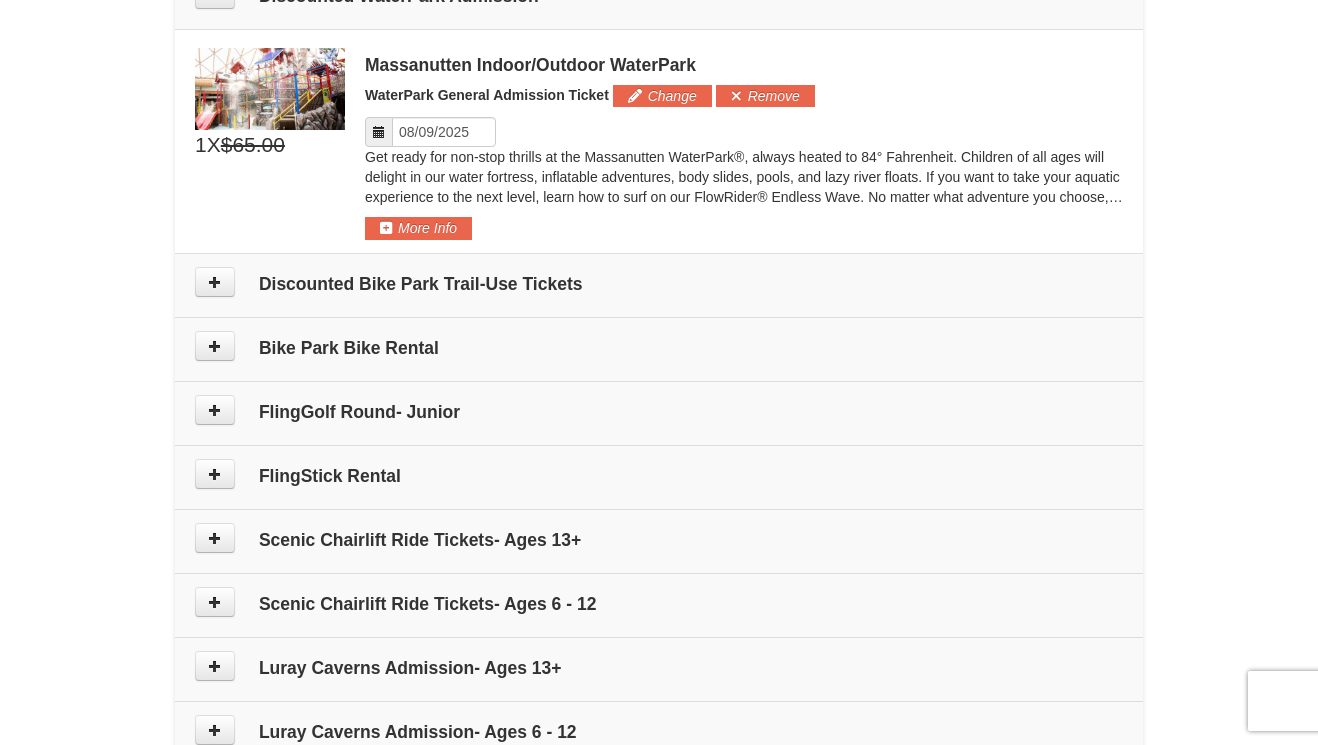 scroll, scrollTop: 1039, scrollLeft: 0, axis: vertical 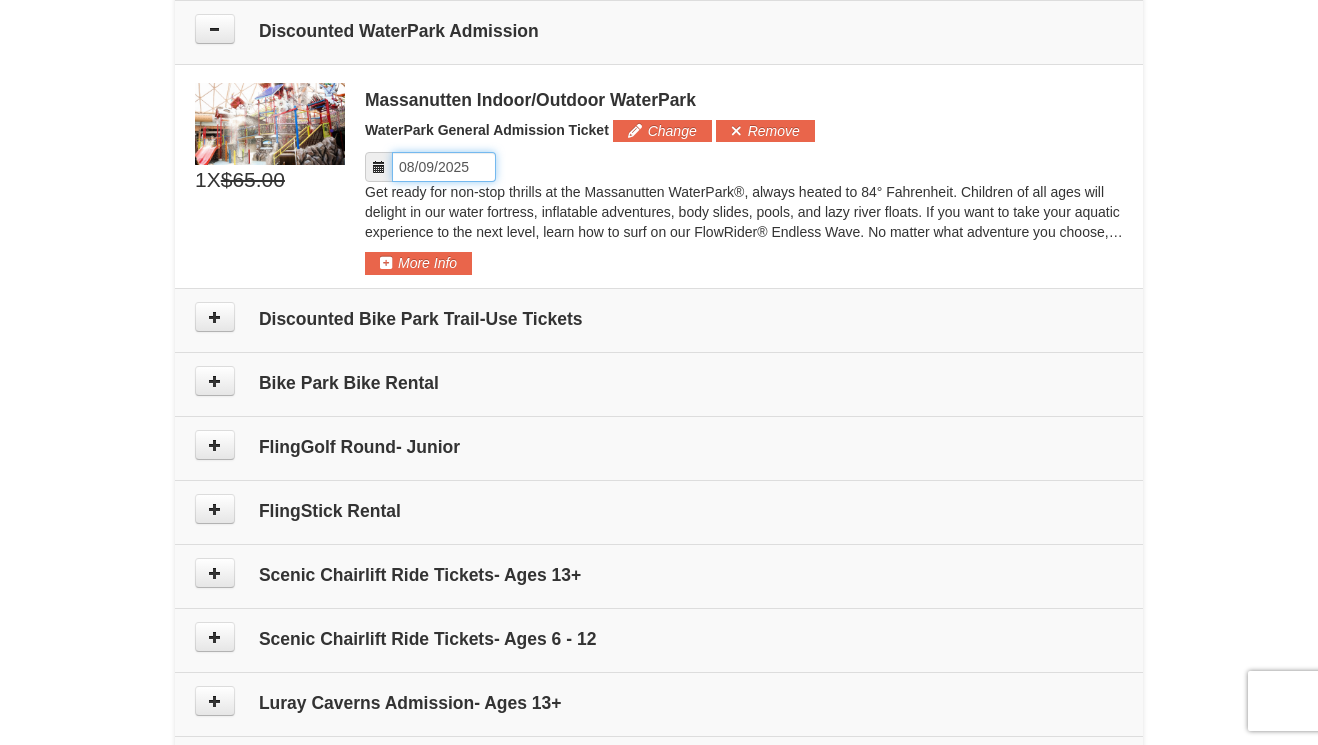 click on "Please format dates MM/DD/YYYY" at bounding box center (444, 167) 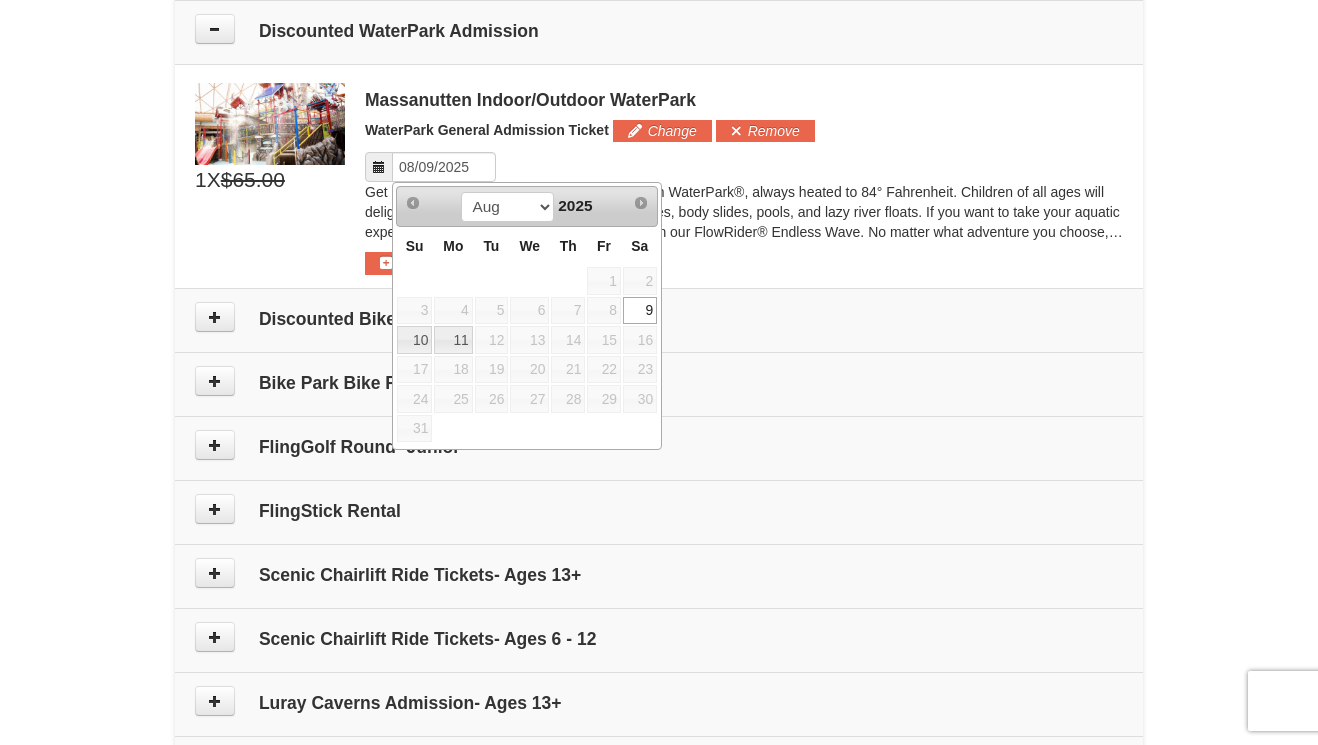 click on "Please format dates MM/DD/YYYY" at bounding box center (744, 167) 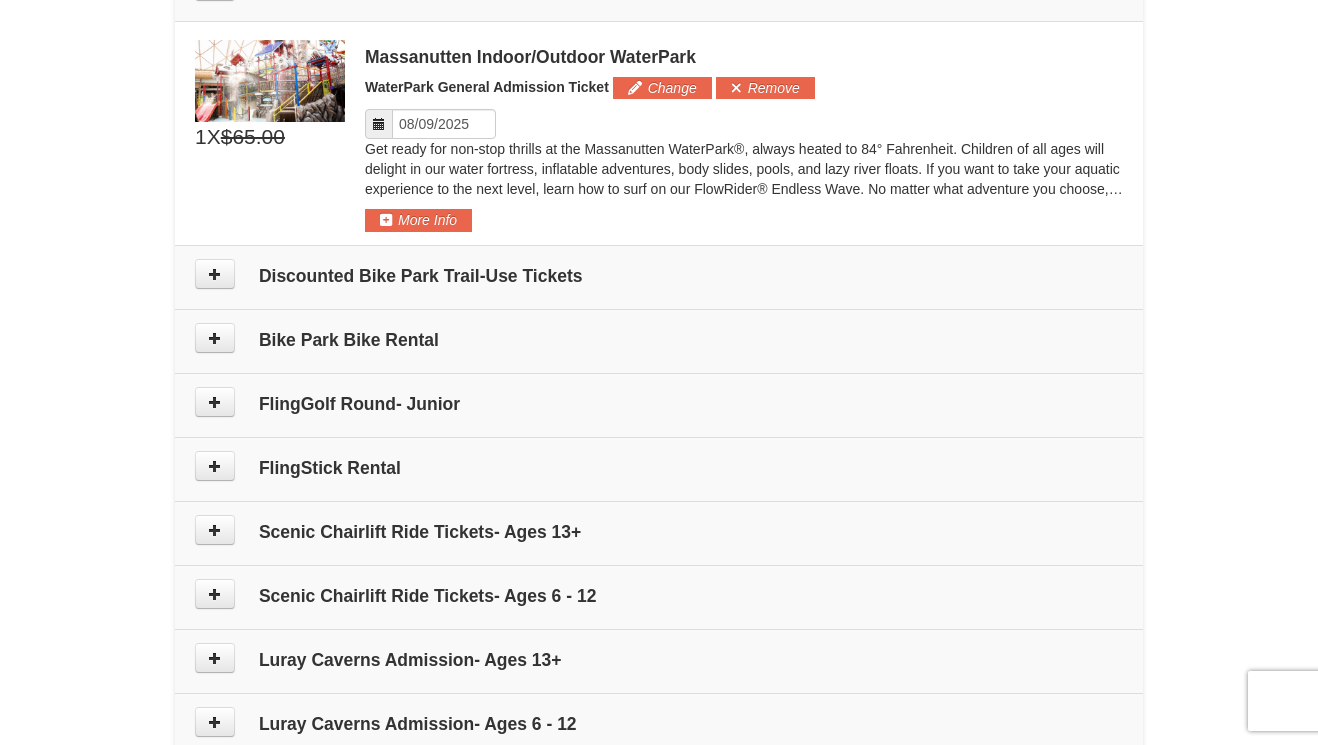 scroll, scrollTop: 1039, scrollLeft: 0, axis: vertical 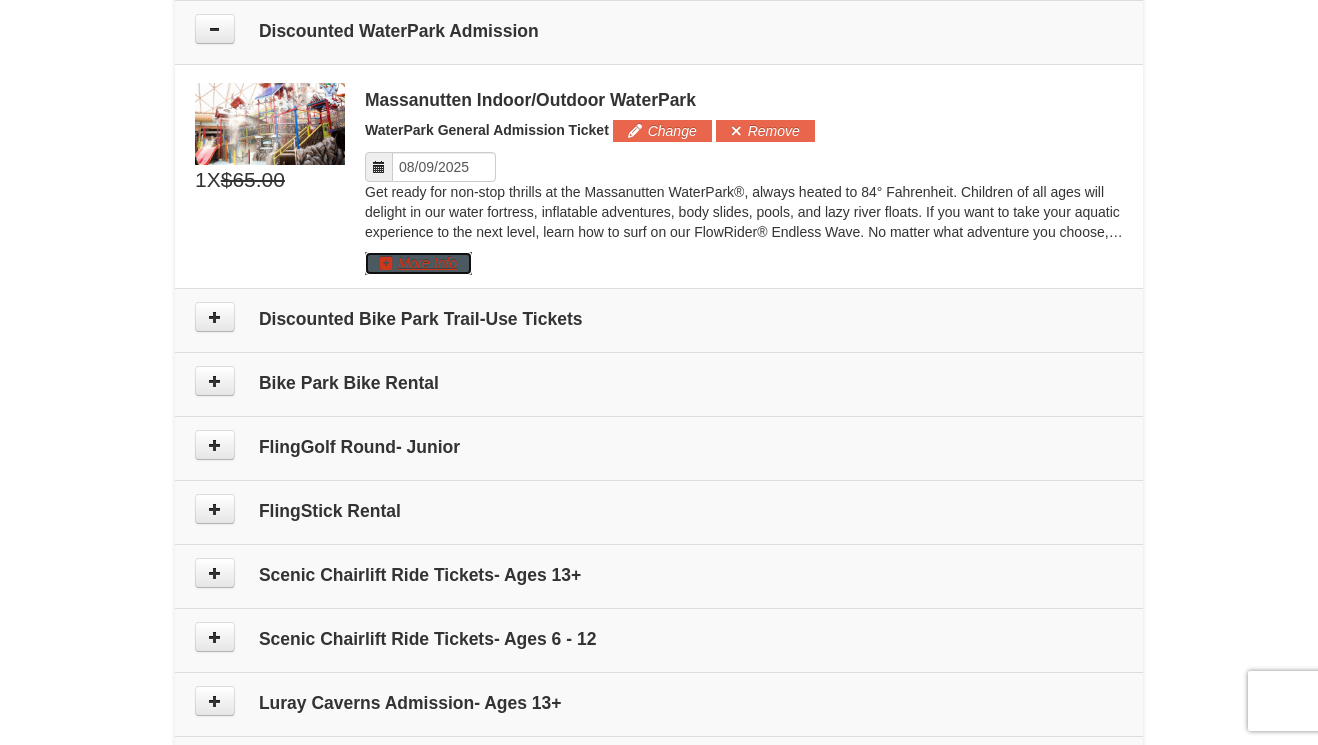 click on "More Info" at bounding box center [418, 263] 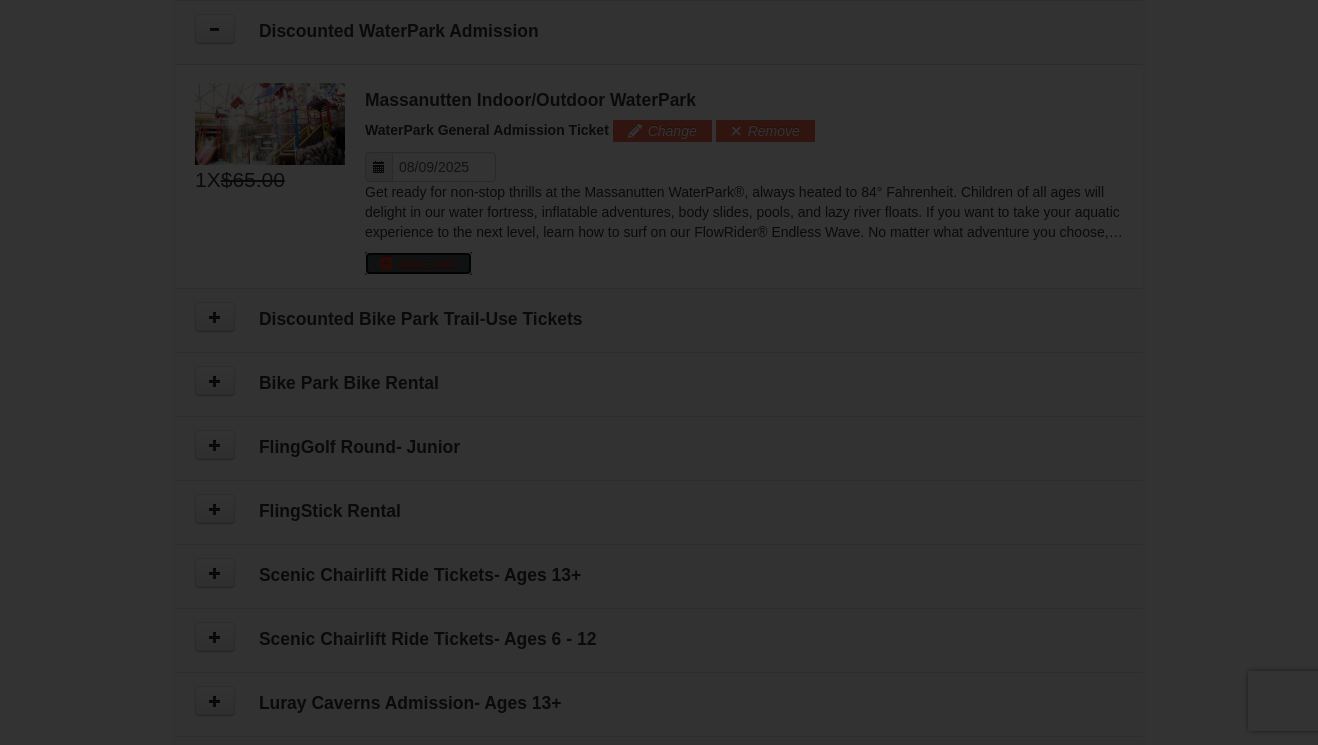 scroll, scrollTop: 25, scrollLeft: 0, axis: vertical 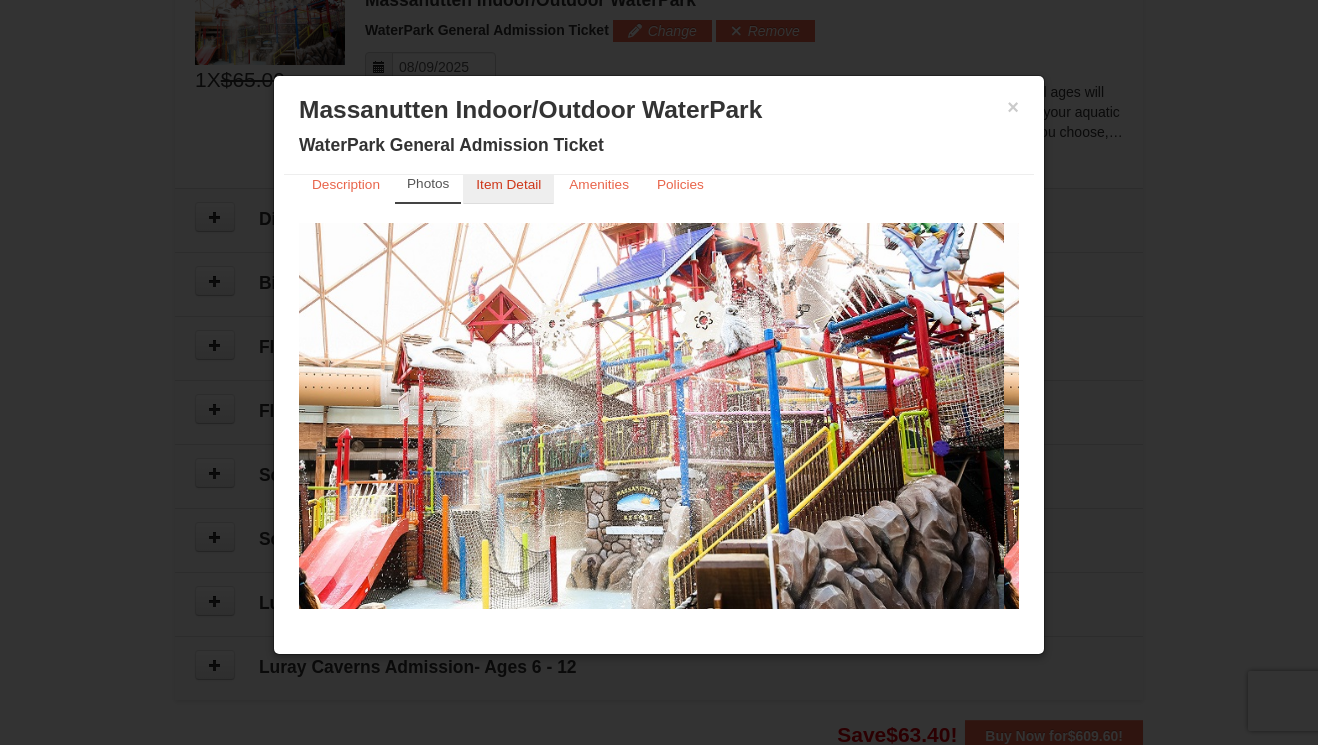 click on "Item Detail" at bounding box center [508, 184] 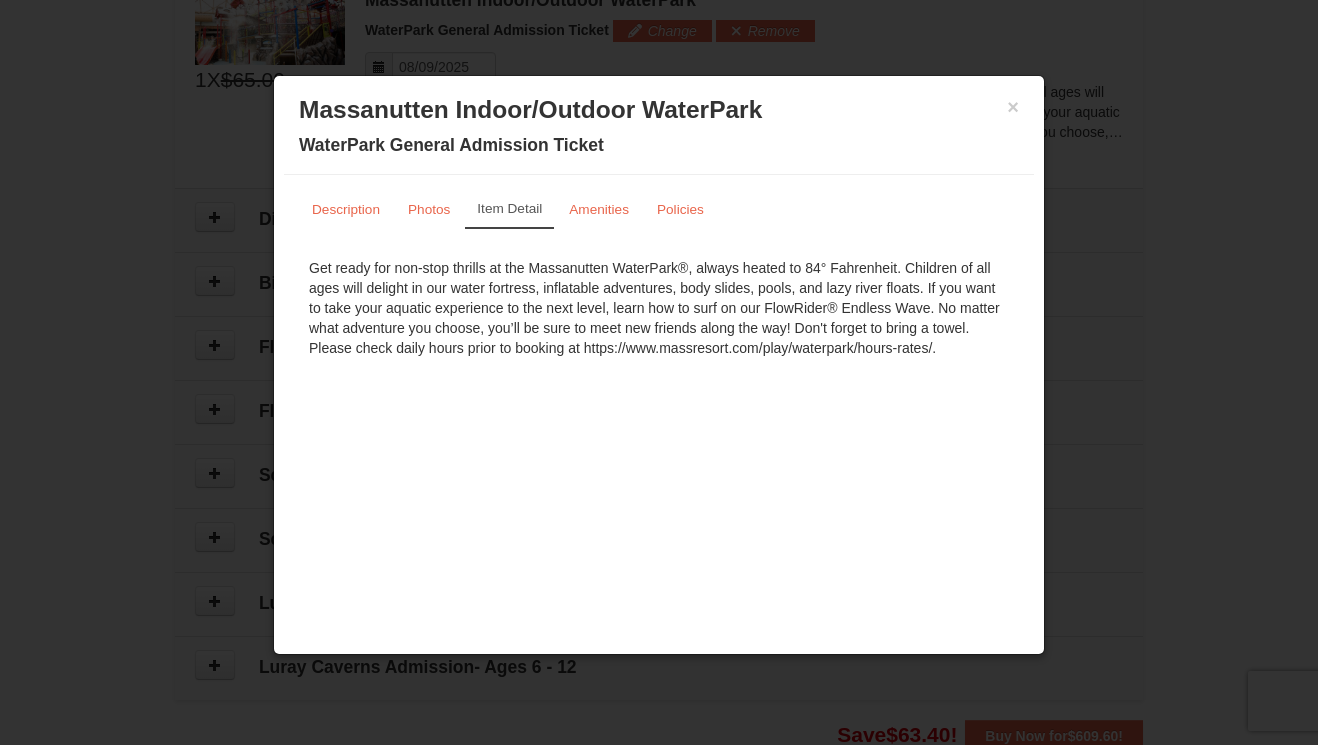 scroll, scrollTop: 0, scrollLeft: 0, axis: both 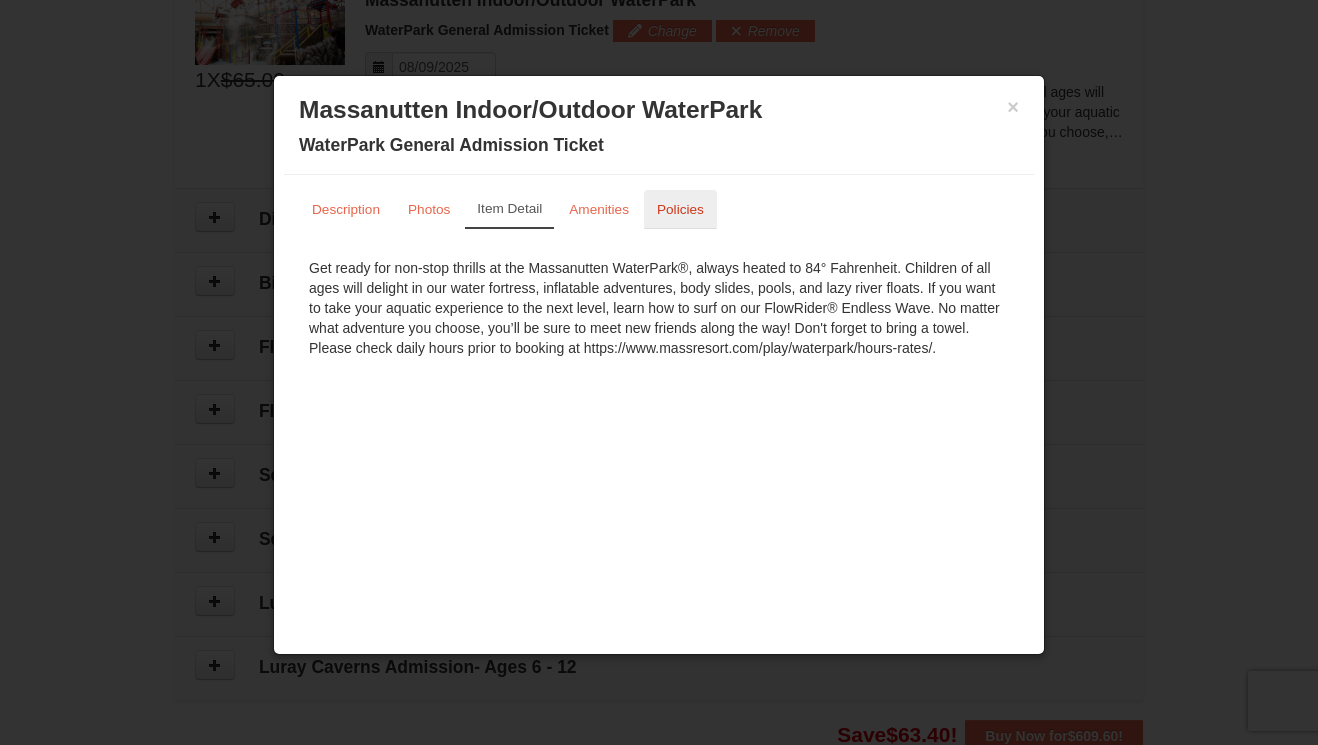 click on "Policies" at bounding box center (680, 209) 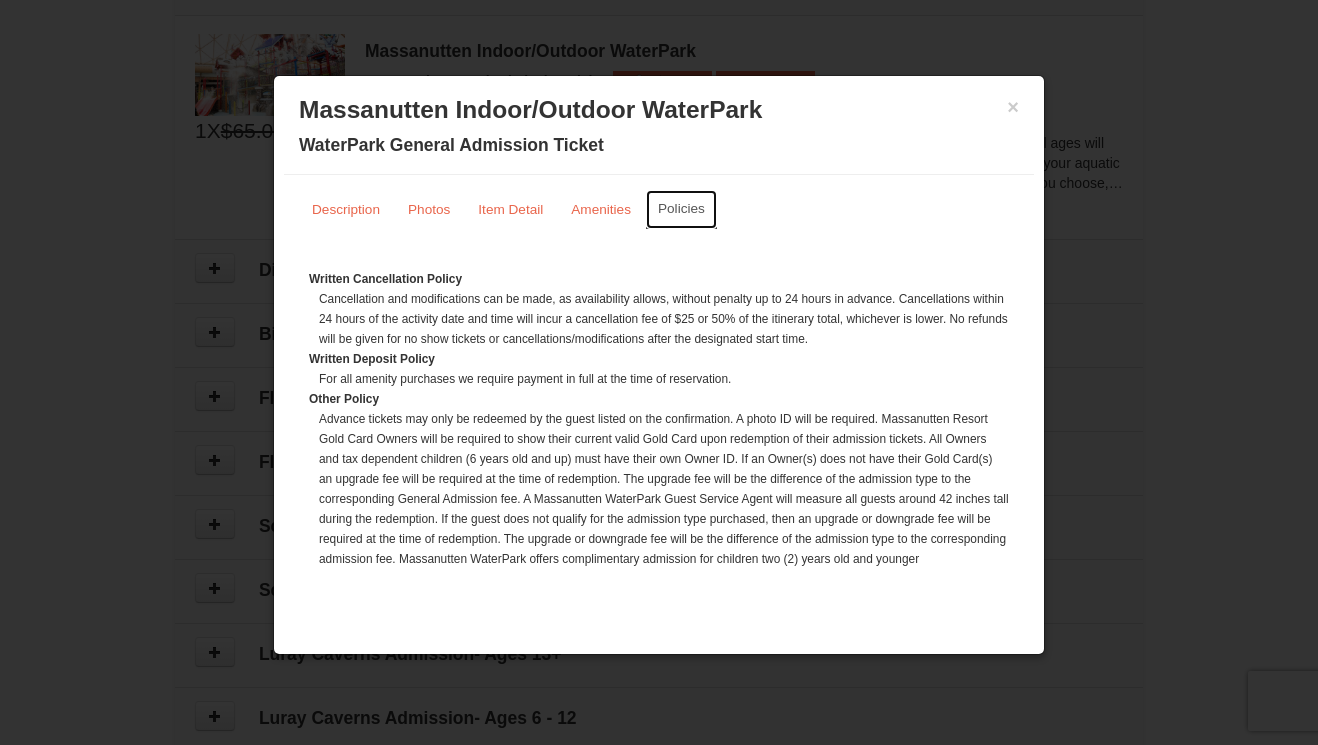 scroll, scrollTop: 1039, scrollLeft: 0, axis: vertical 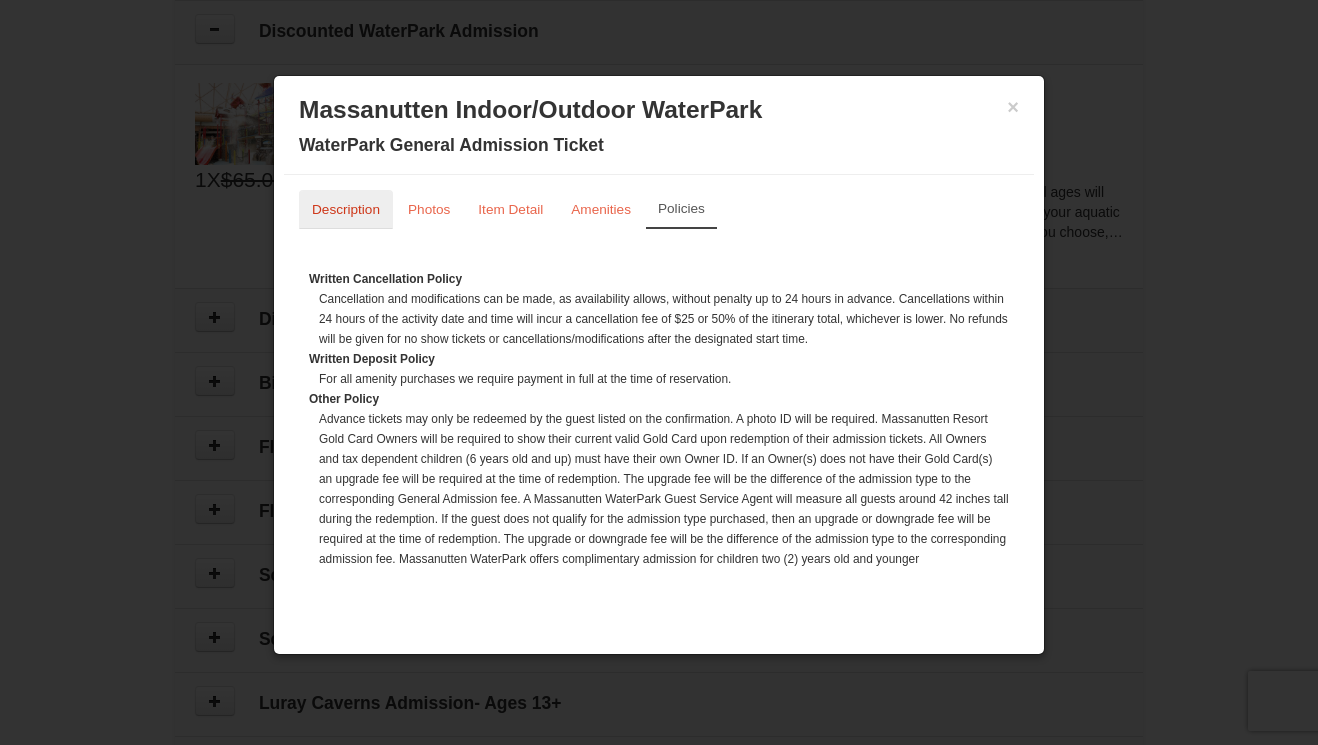 click on "Description" at bounding box center [346, 209] 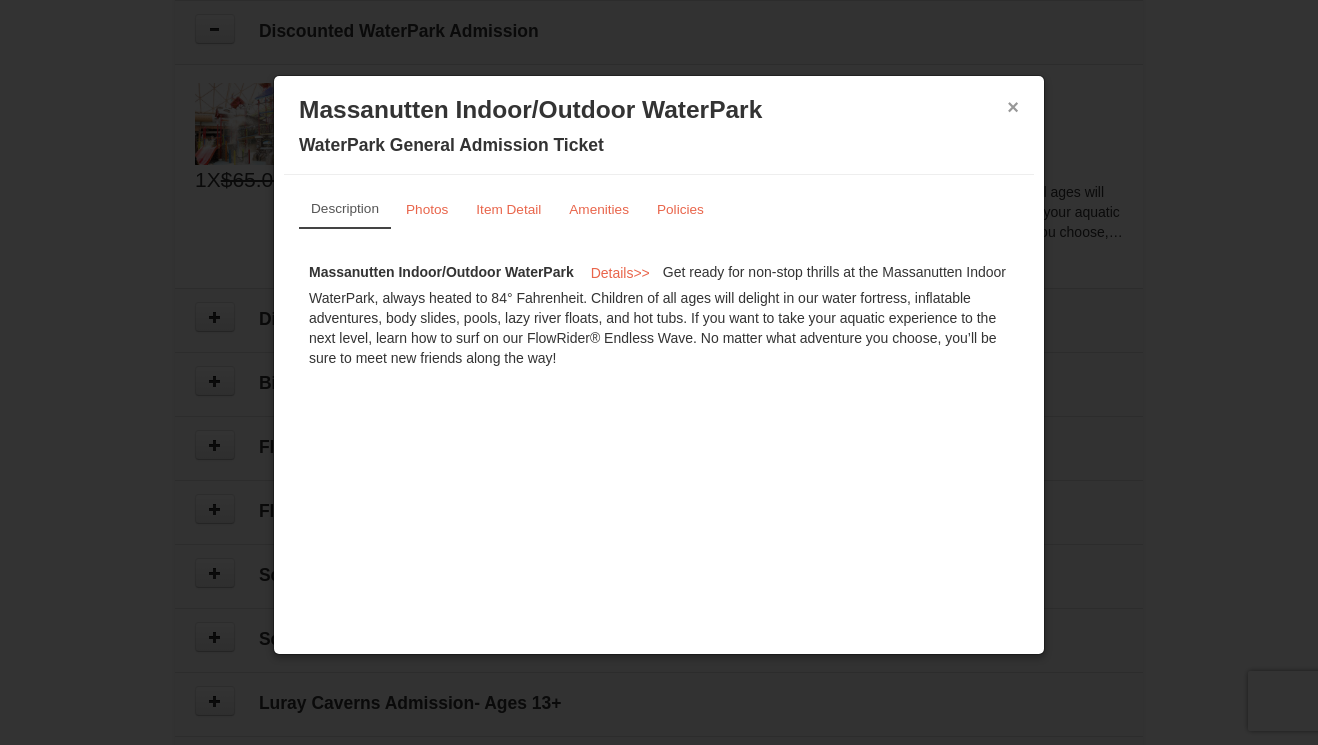 click on "×" at bounding box center [1013, 107] 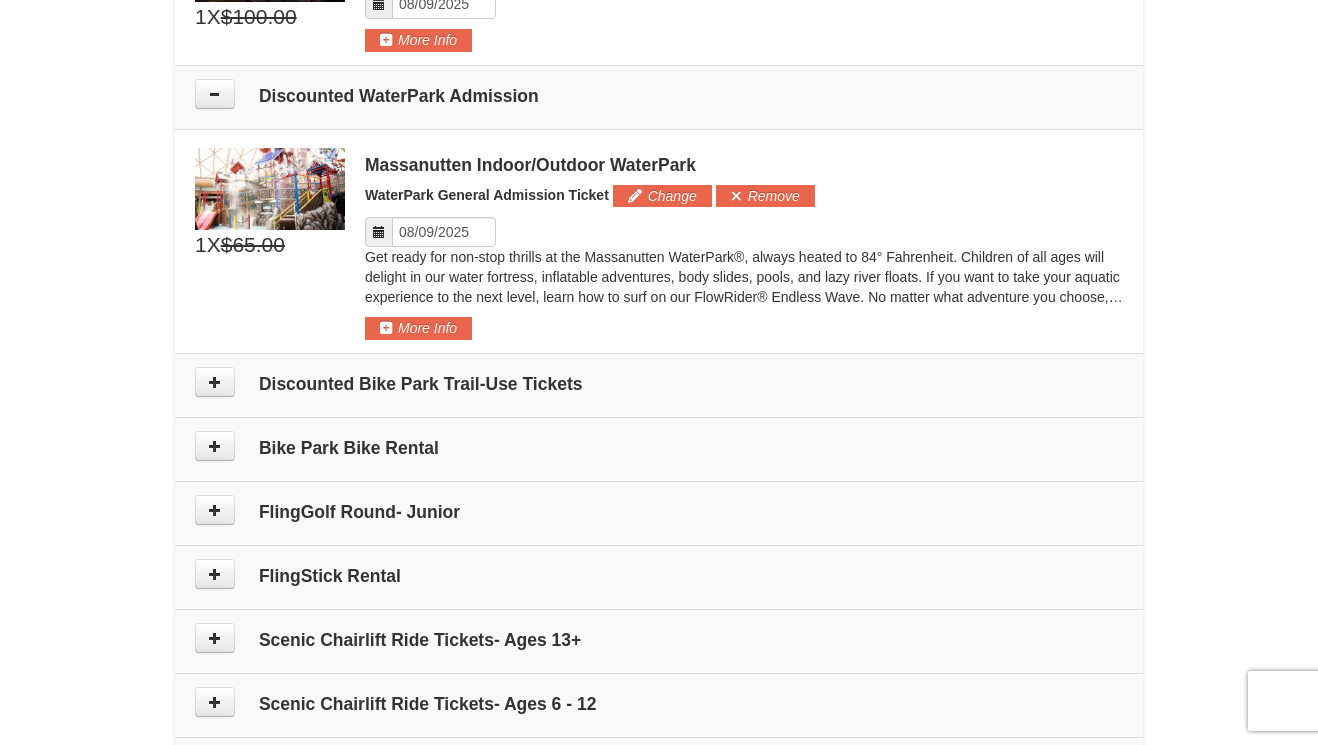 scroll, scrollTop: 939, scrollLeft: 0, axis: vertical 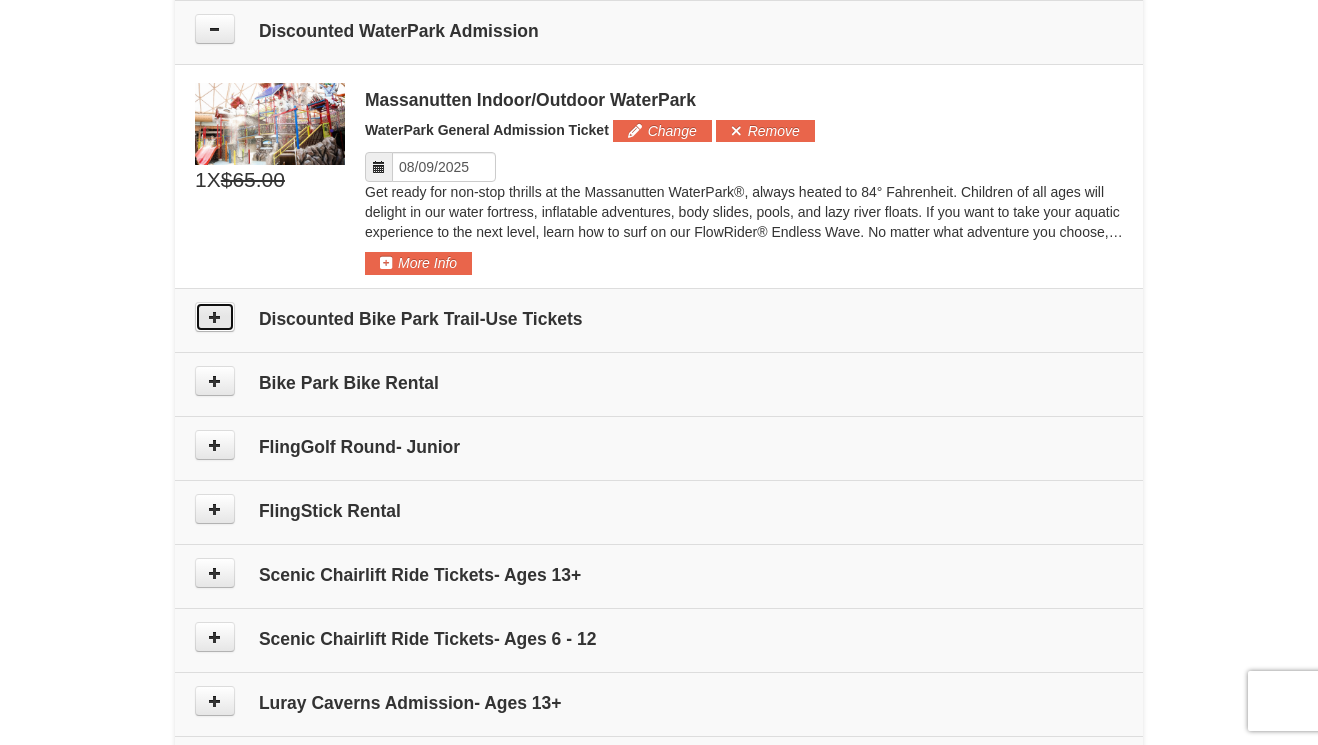 click at bounding box center [215, 317] 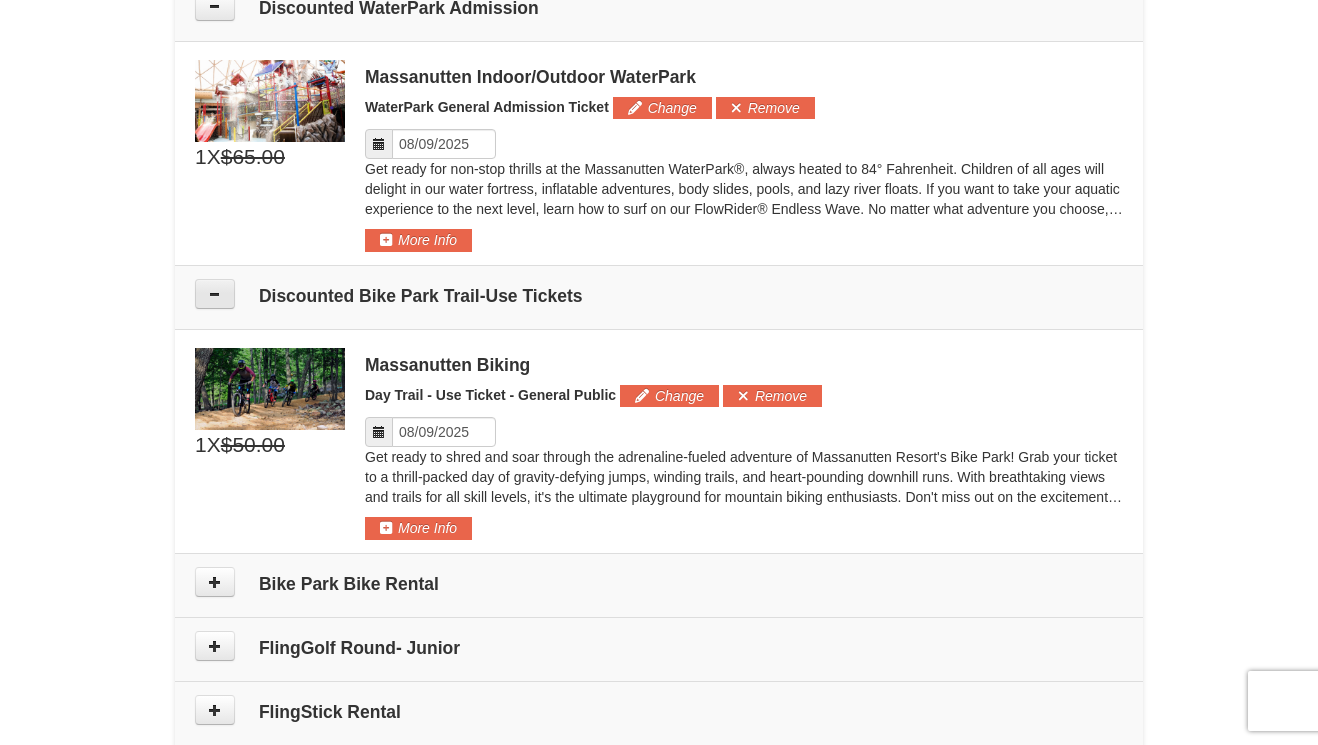 scroll, scrollTop: 1027, scrollLeft: 0, axis: vertical 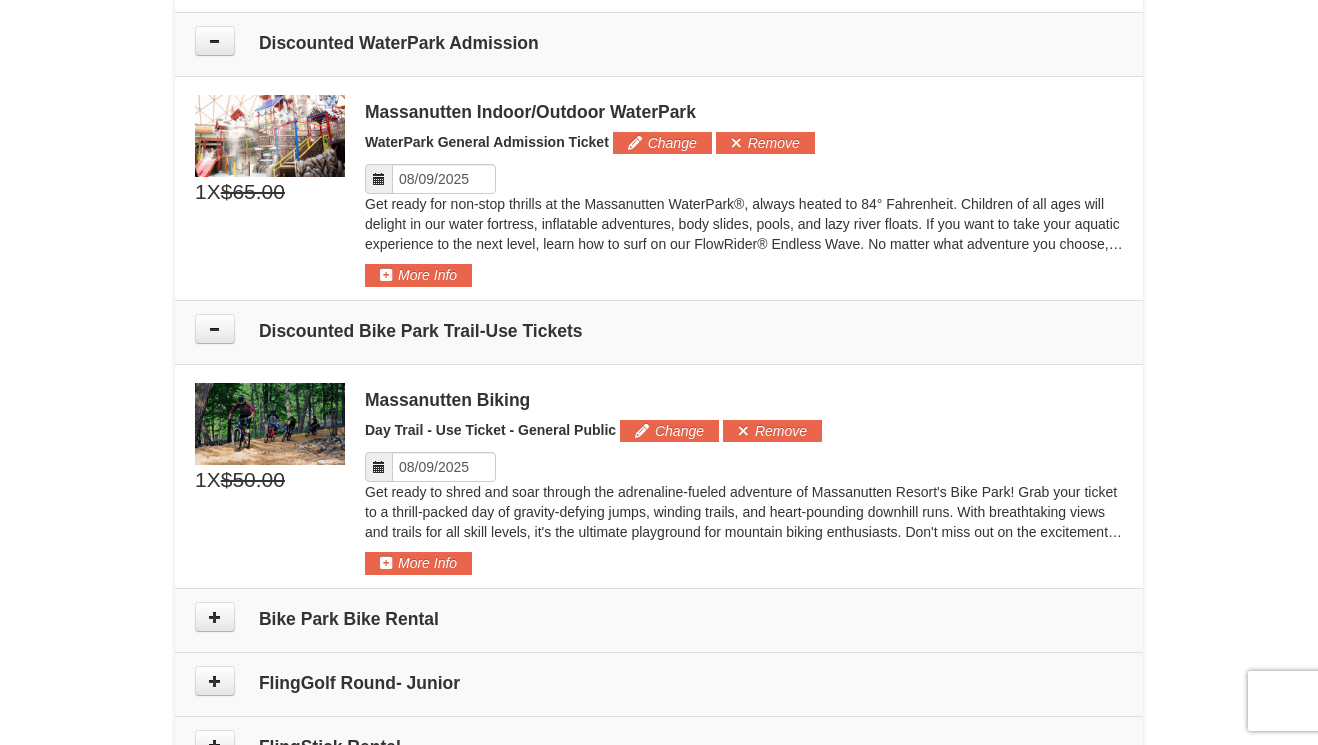 click on "X" at bounding box center (214, 192) 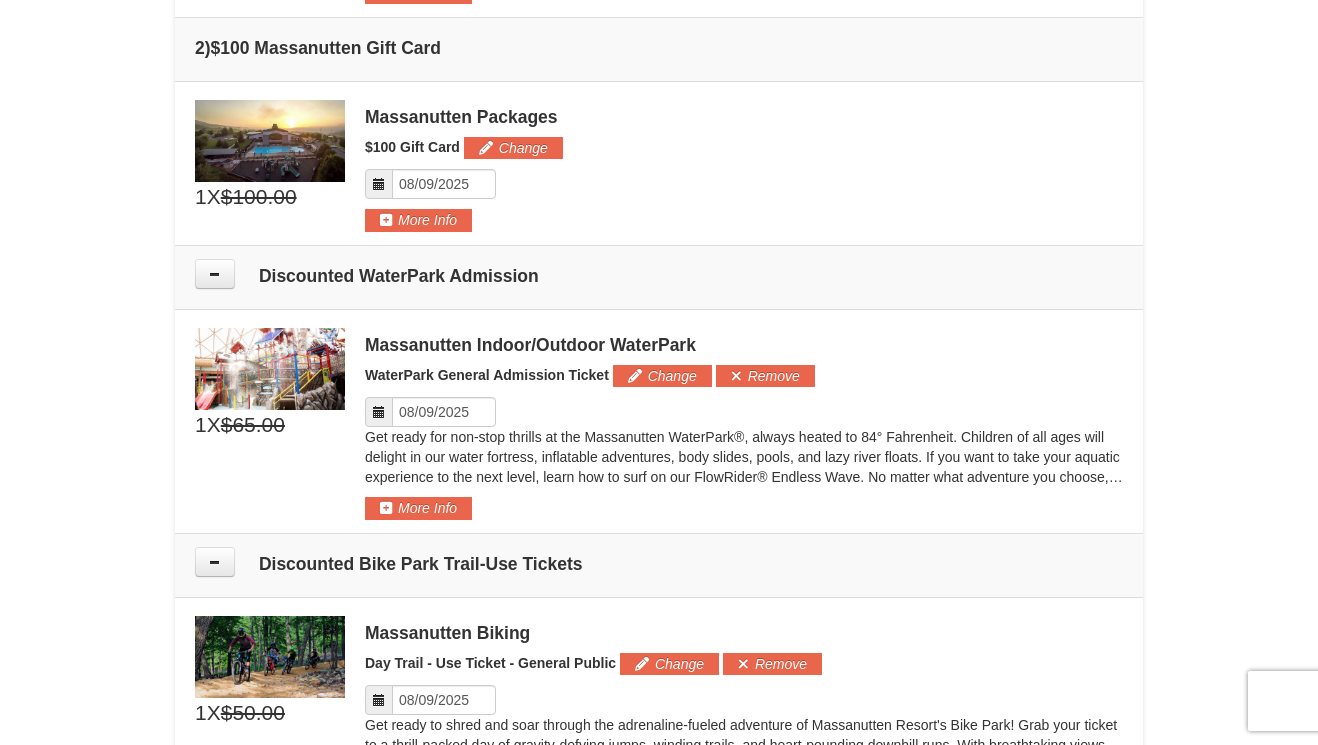 scroll, scrollTop: 727, scrollLeft: 0, axis: vertical 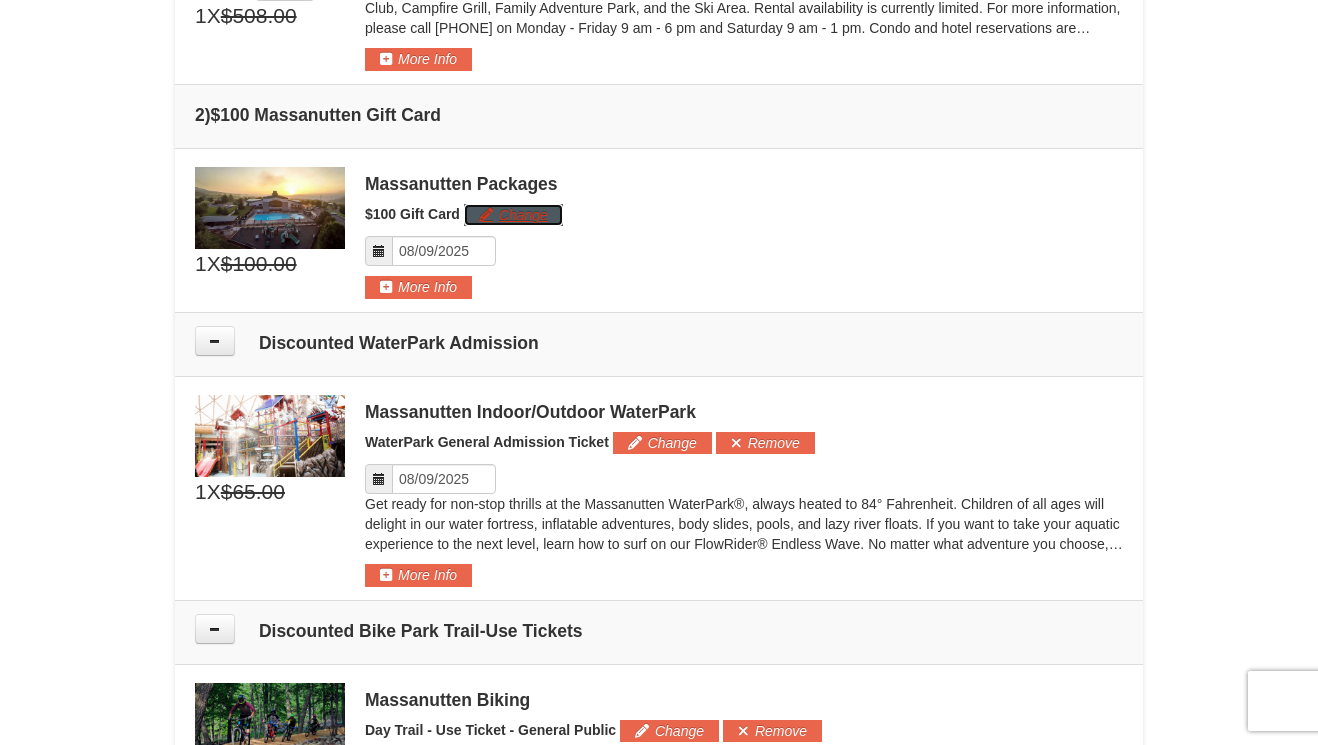click on "Change" at bounding box center [513, 215] 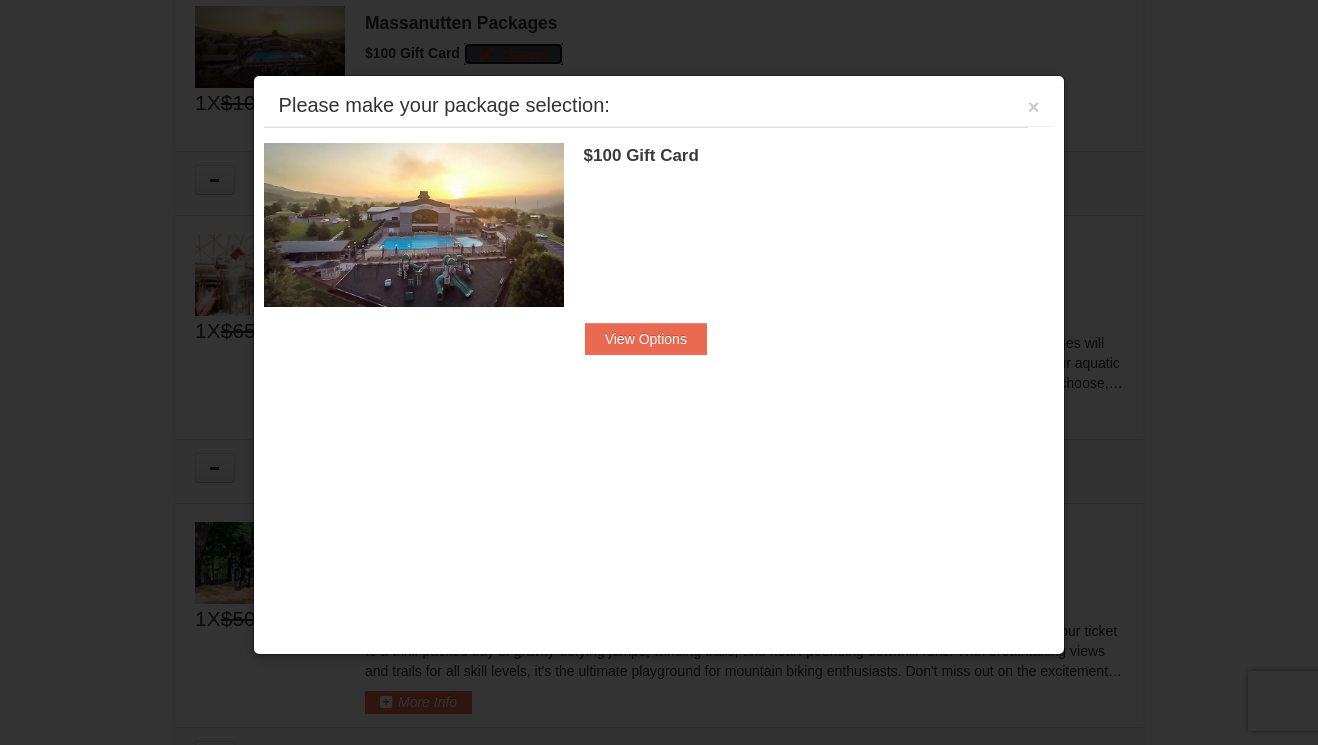scroll, scrollTop: 894, scrollLeft: 0, axis: vertical 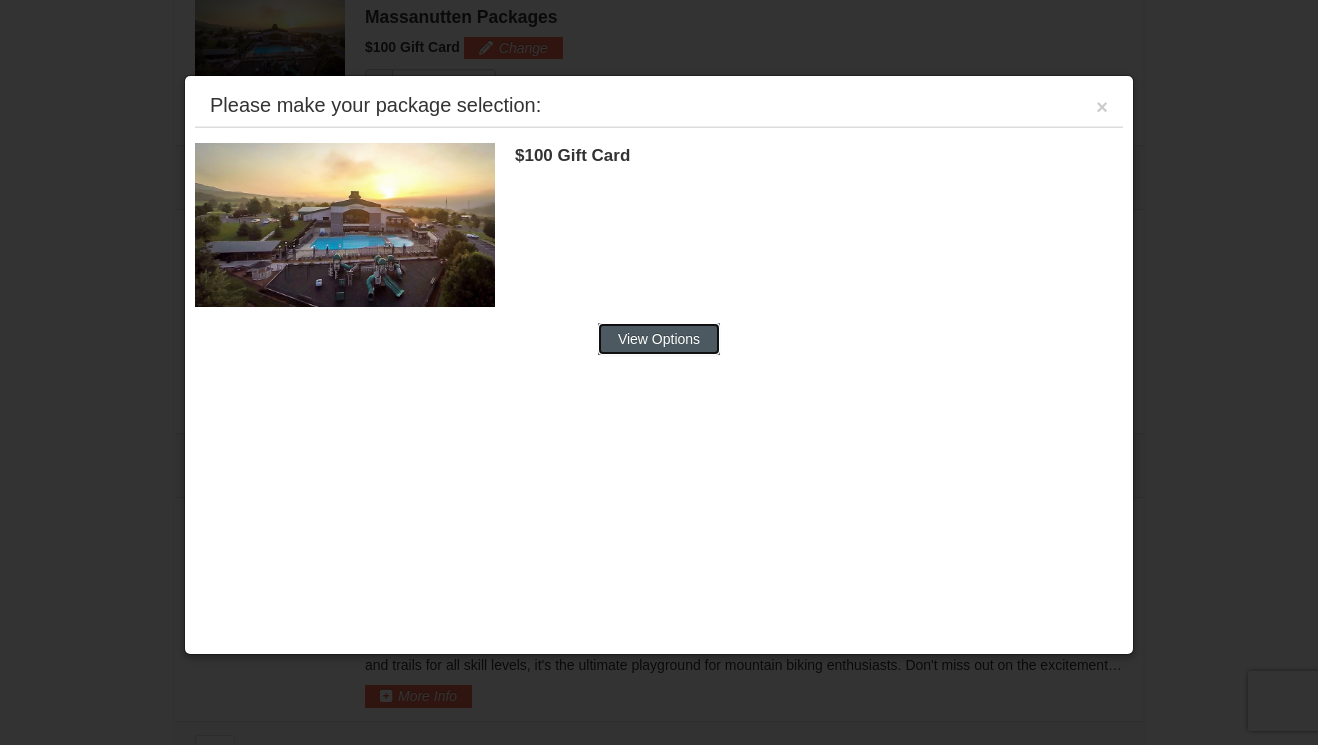 click on "View Options" at bounding box center (659, 339) 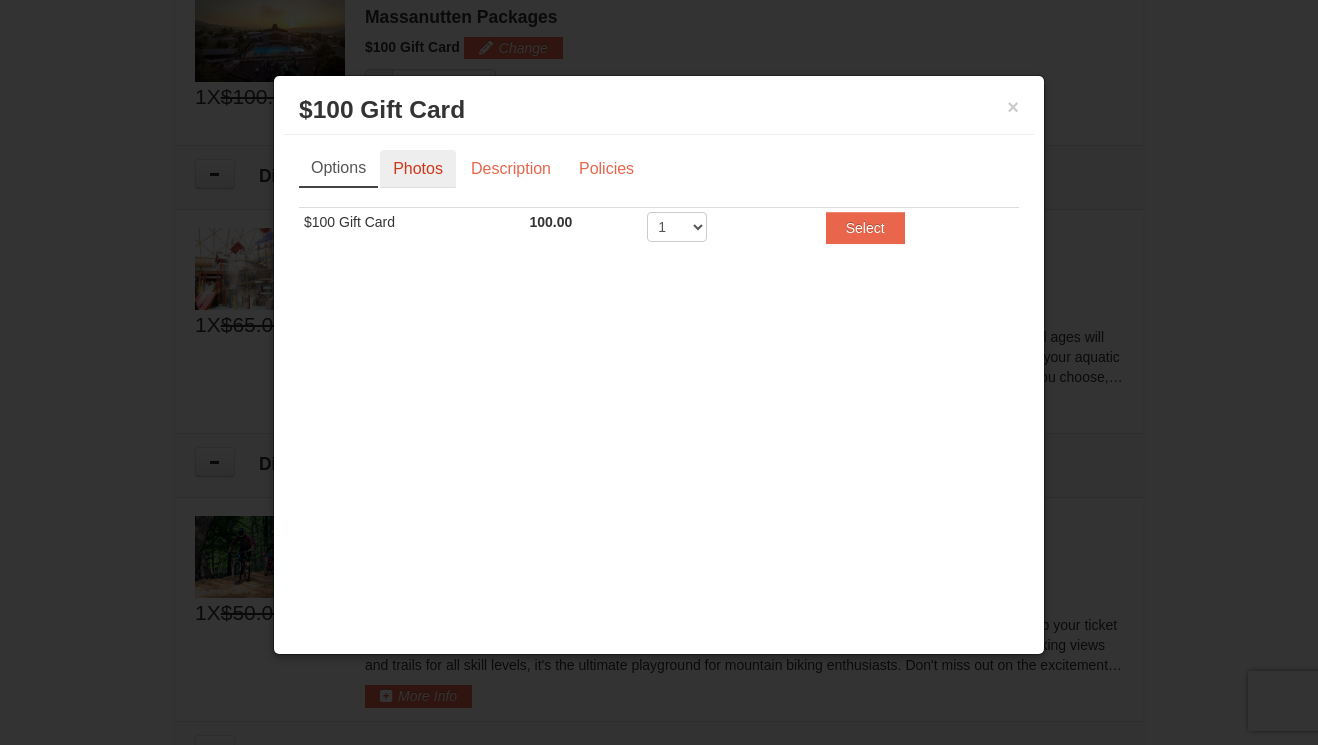 click on "Photos" at bounding box center (418, 169) 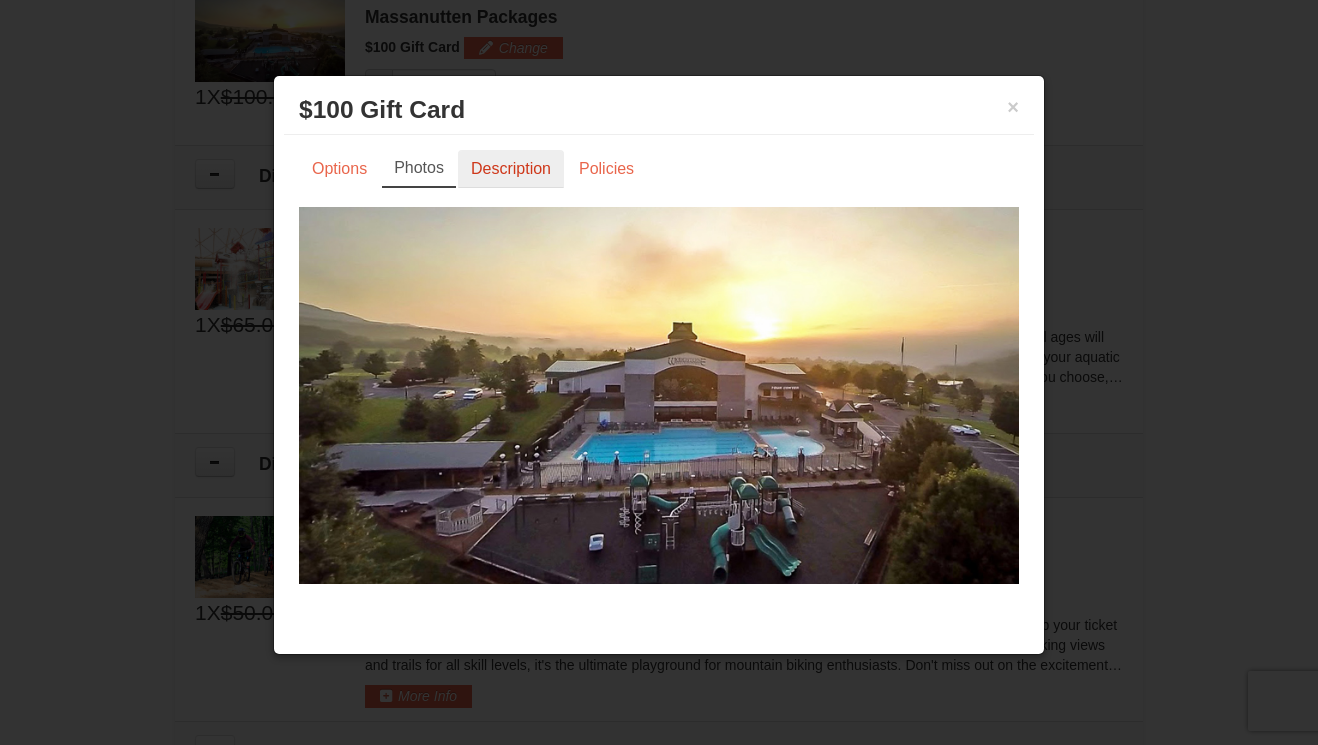 click on "Description" at bounding box center [511, 169] 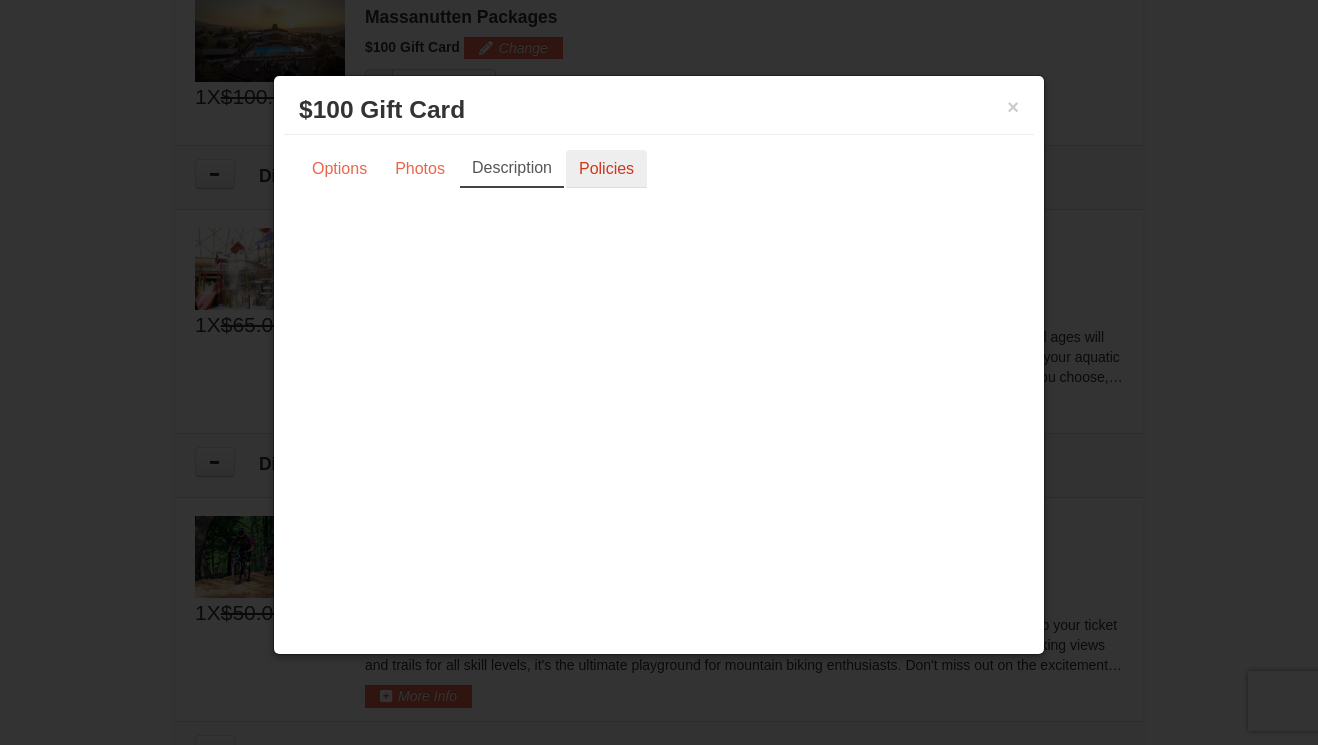 click on "Policies" at bounding box center [606, 169] 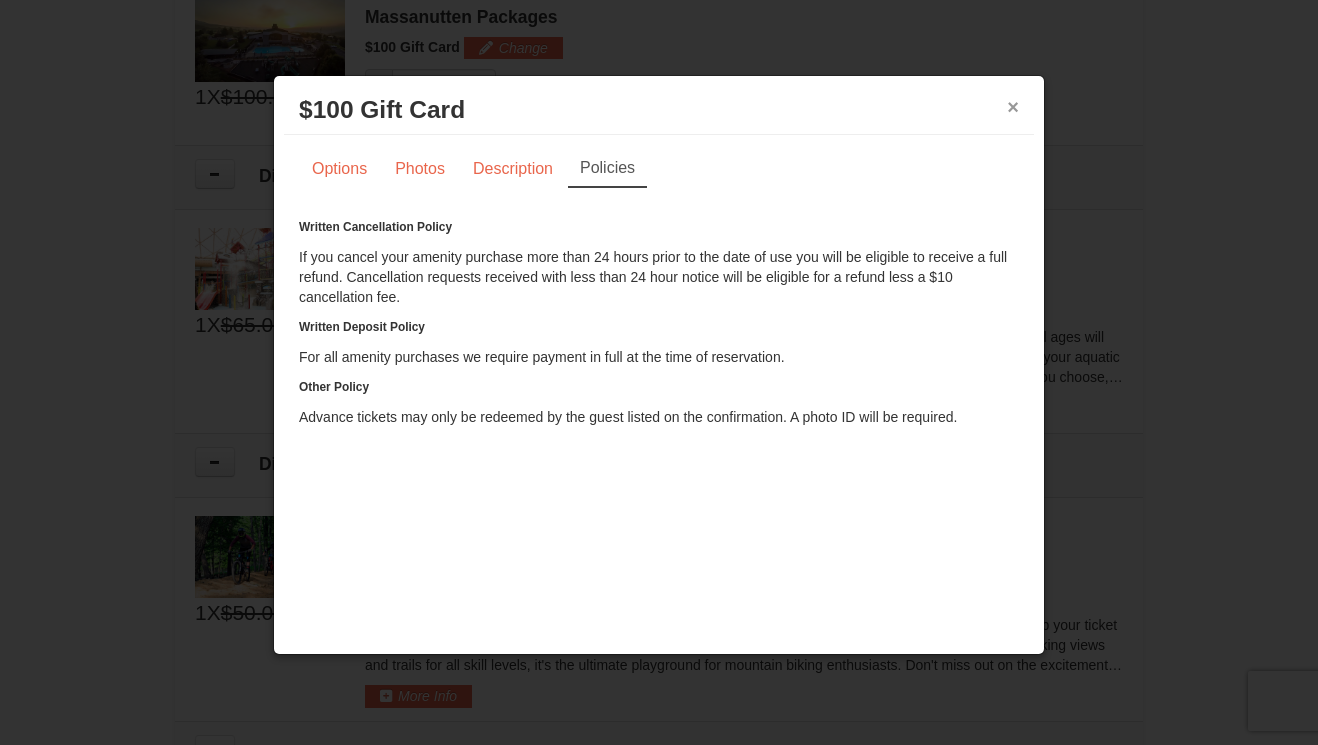 click on "×" at bounding box center (1013, 107) 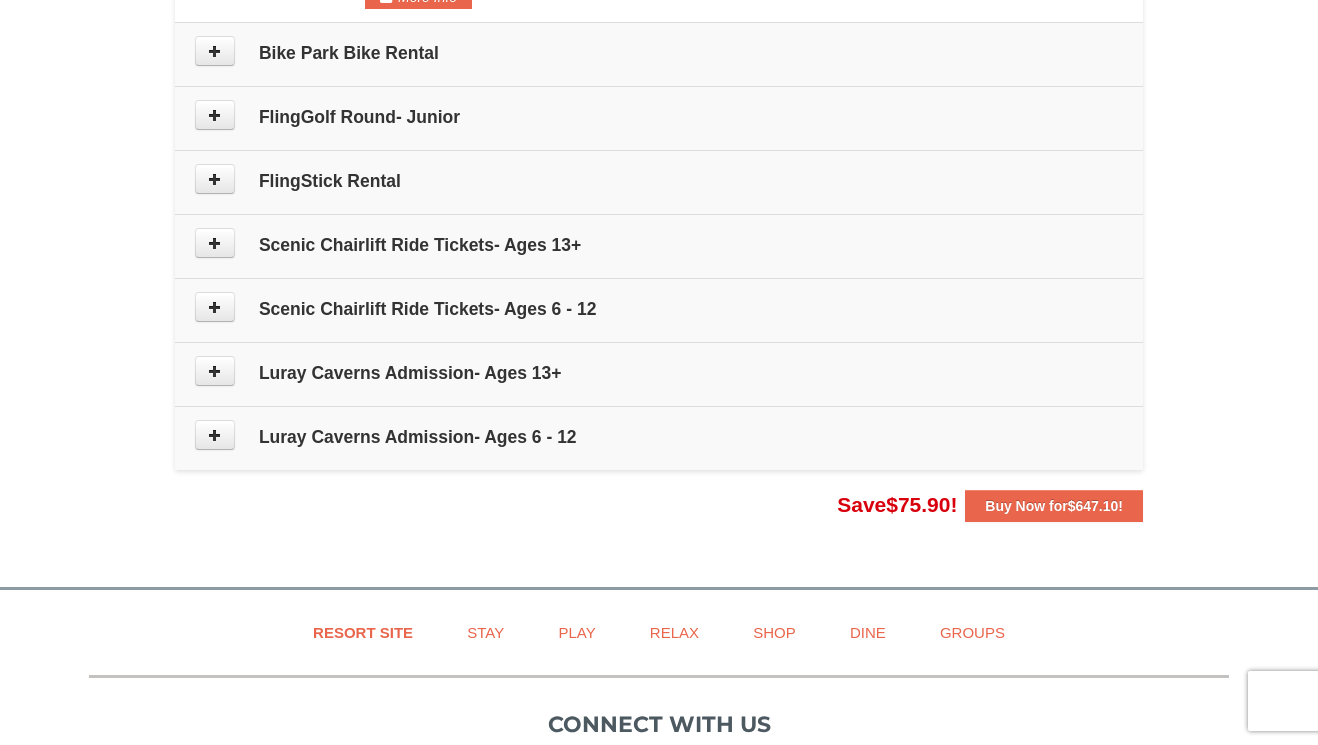 scroll, scrollTop: 1594, scrollLeft: 0, axis: vertical 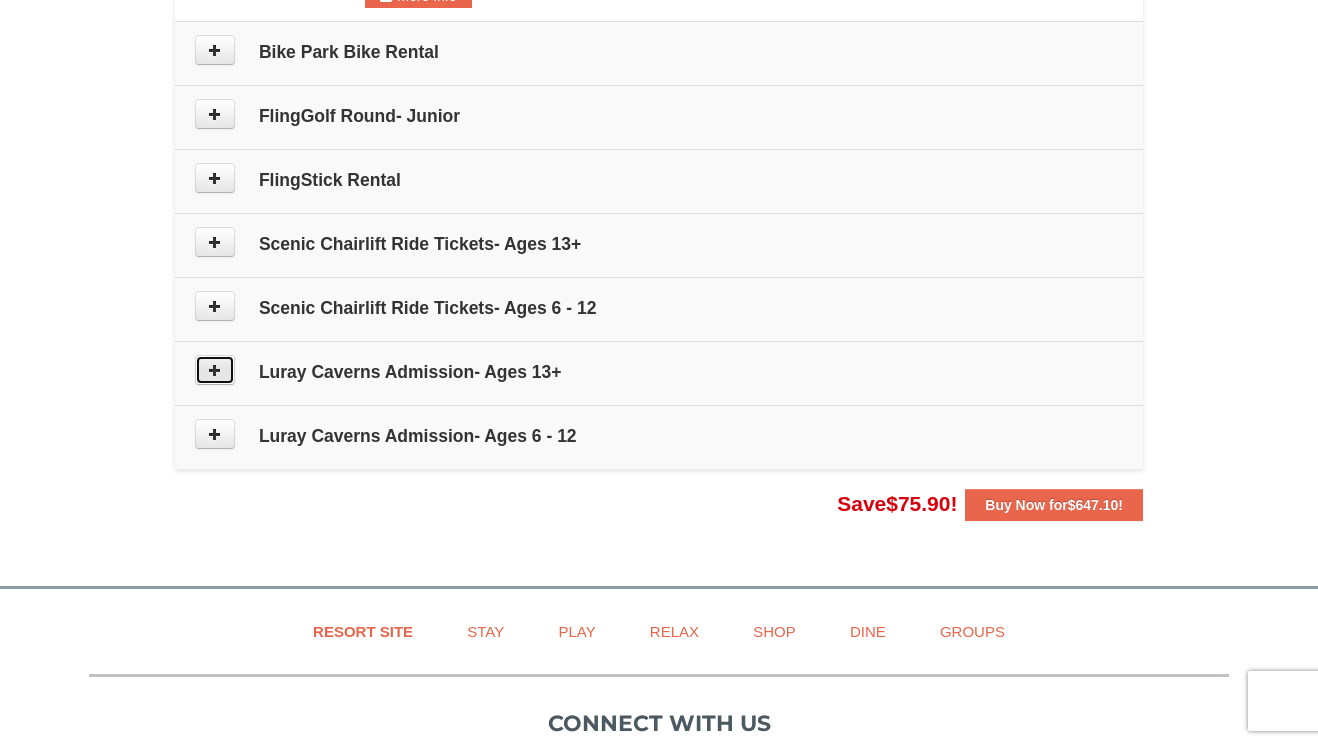 click at bounding box center (215, 370) 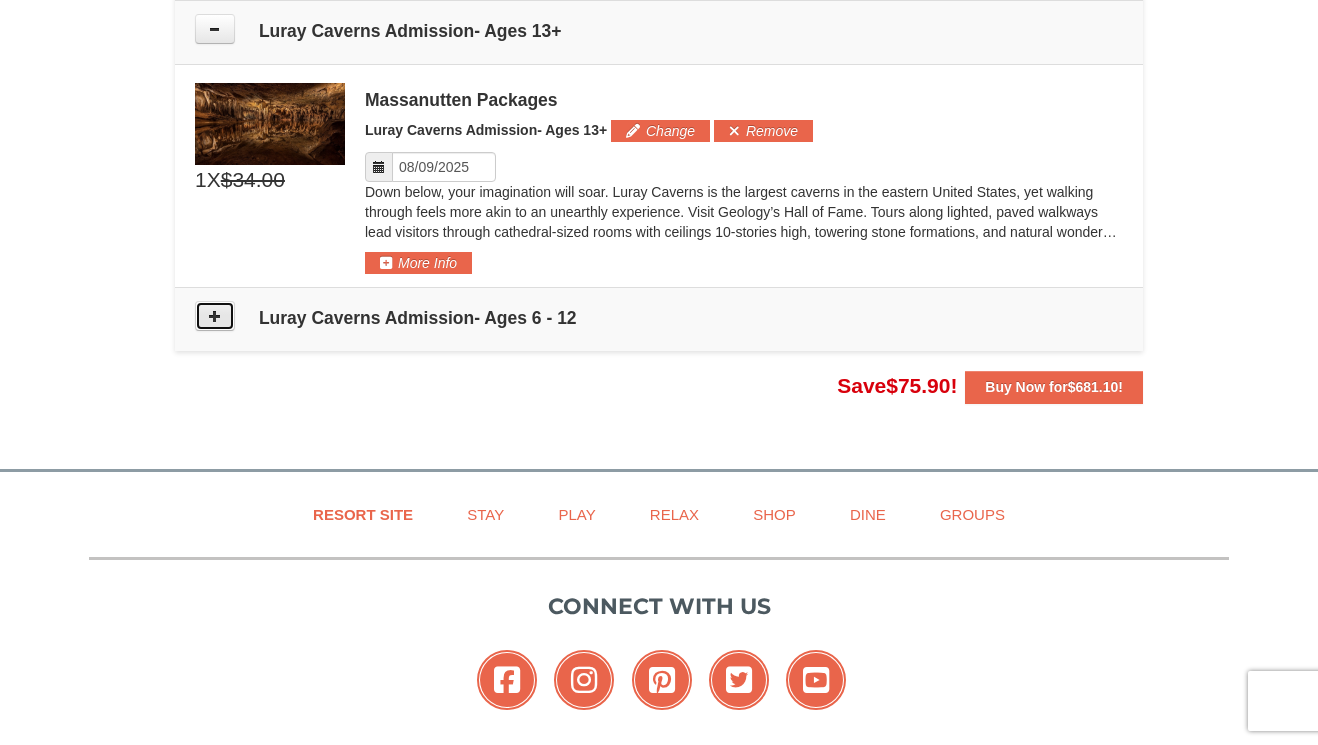 click at bounding box center [215, 316] 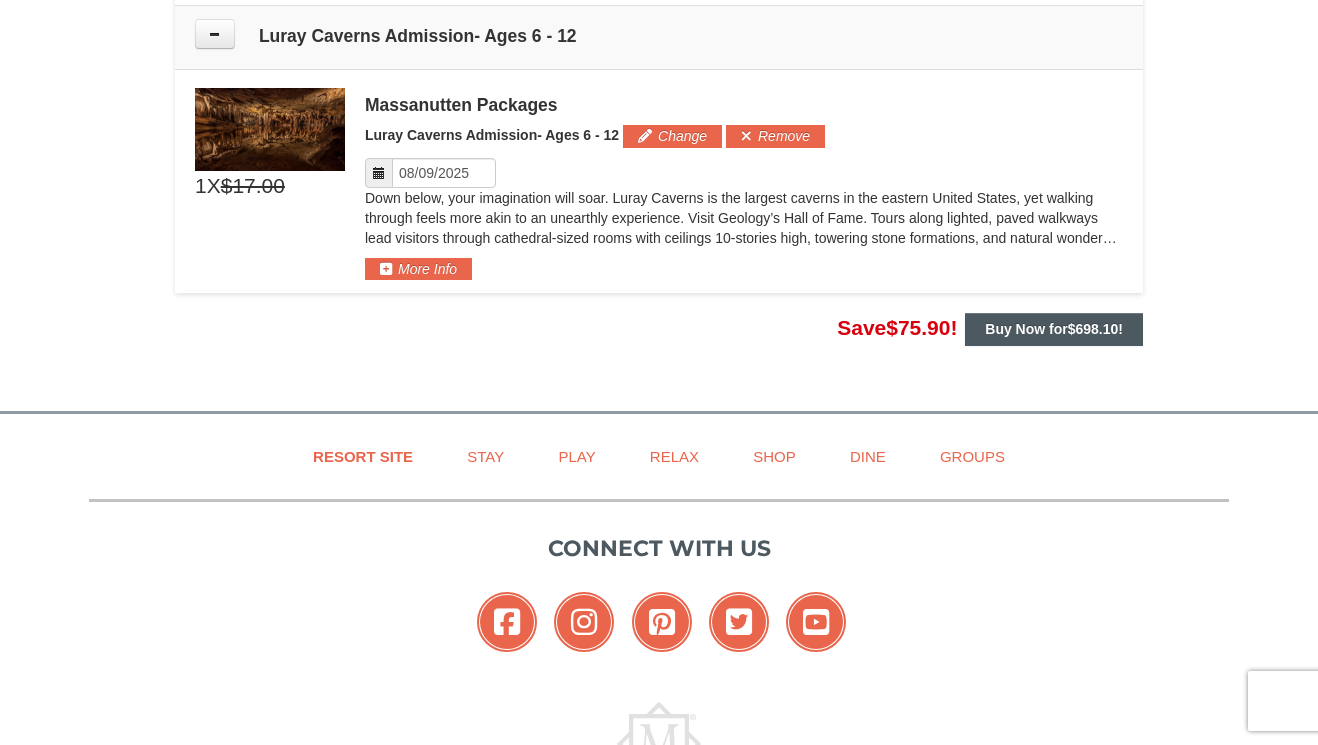 scroll, scrollTop: 2223, scrollLeft: 0, axis: vertical 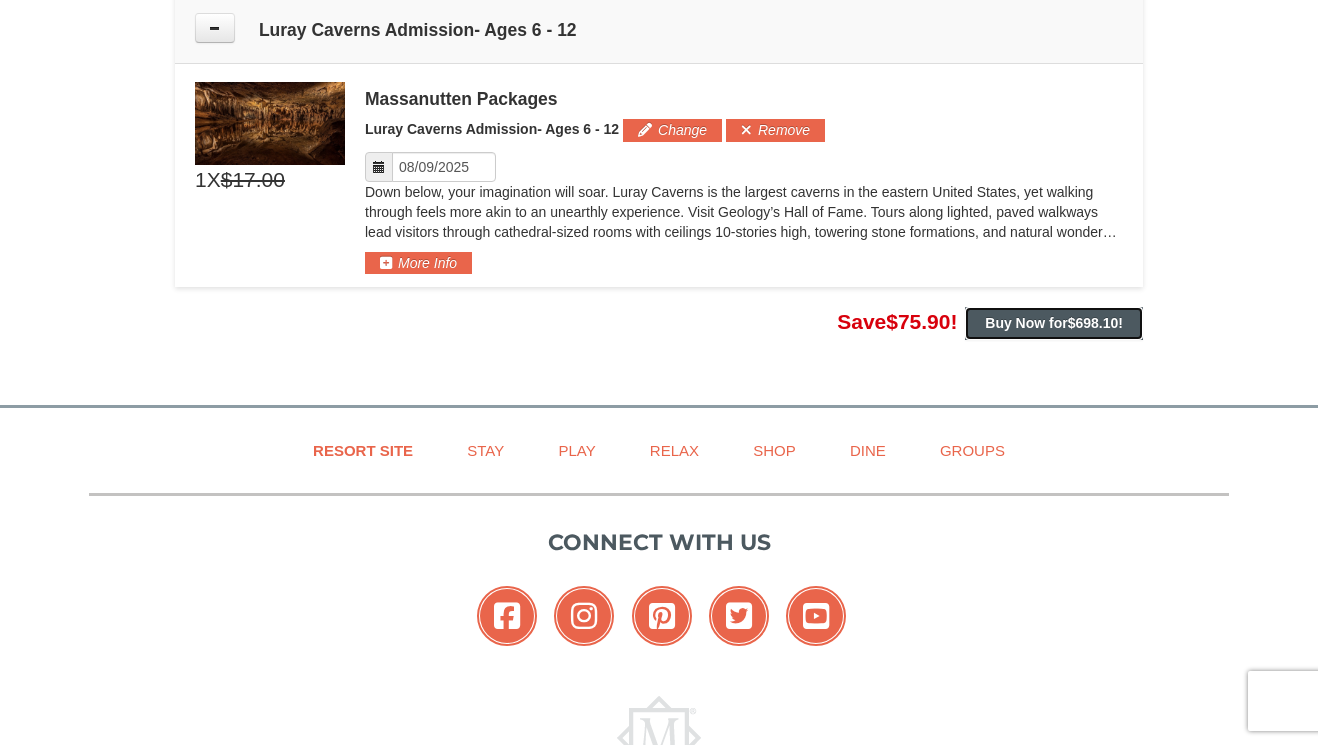 click on "$698.10" at bounding box center [1093, 323] 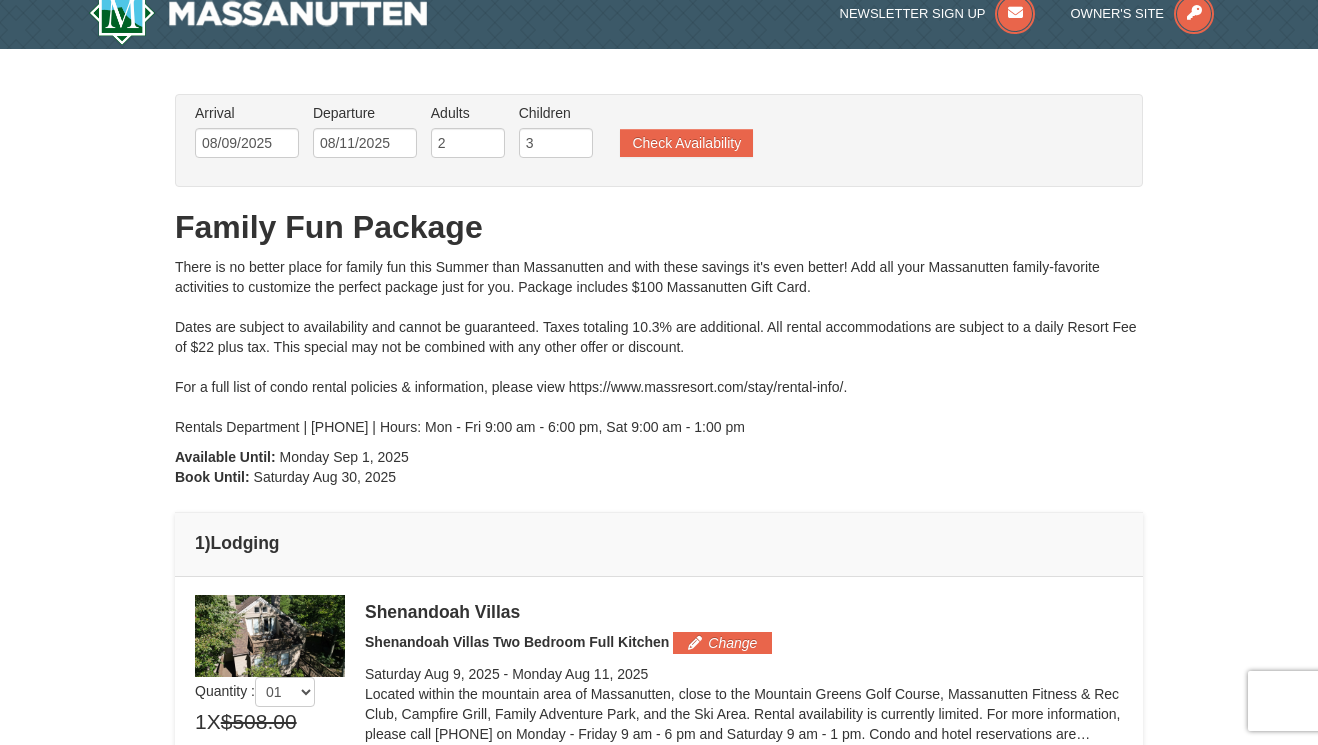 scroll, scrollTop: 0, scrollLeft: 0, axis: both 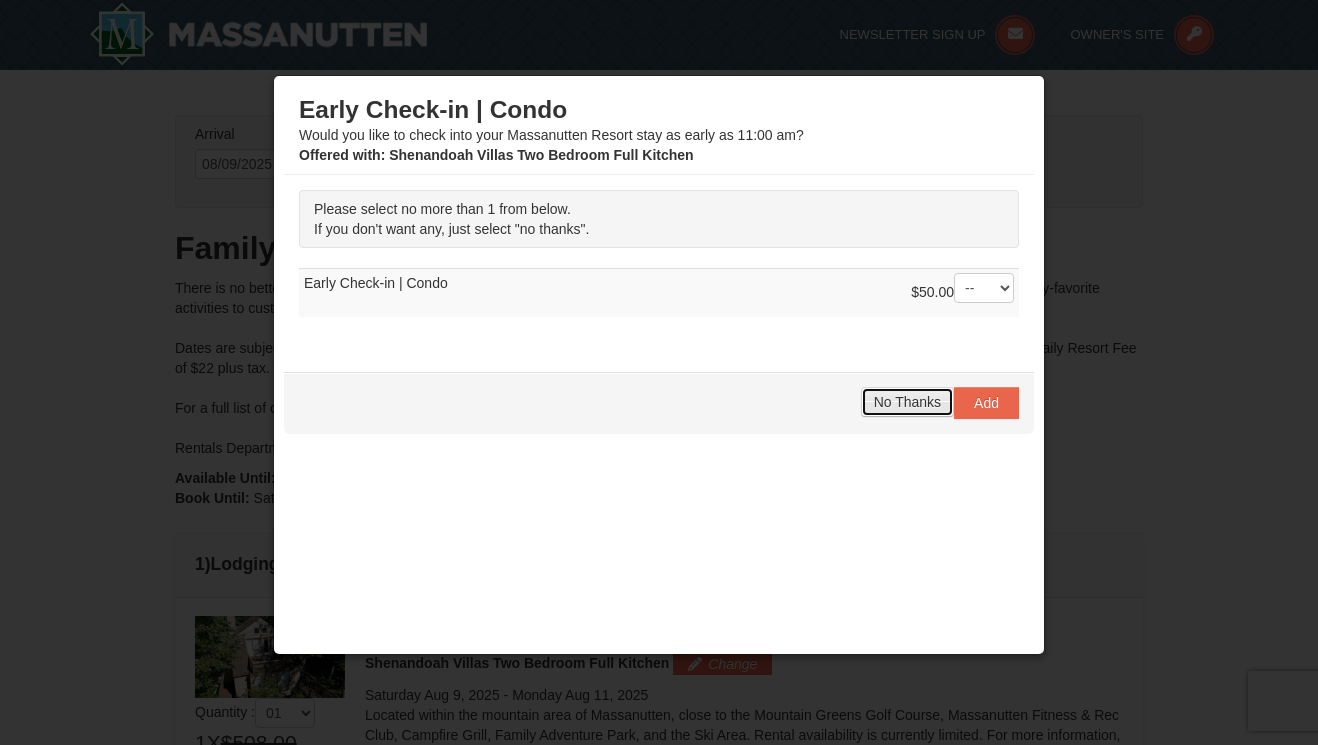 click on "No Thanks" at bounding box center [907, 402] 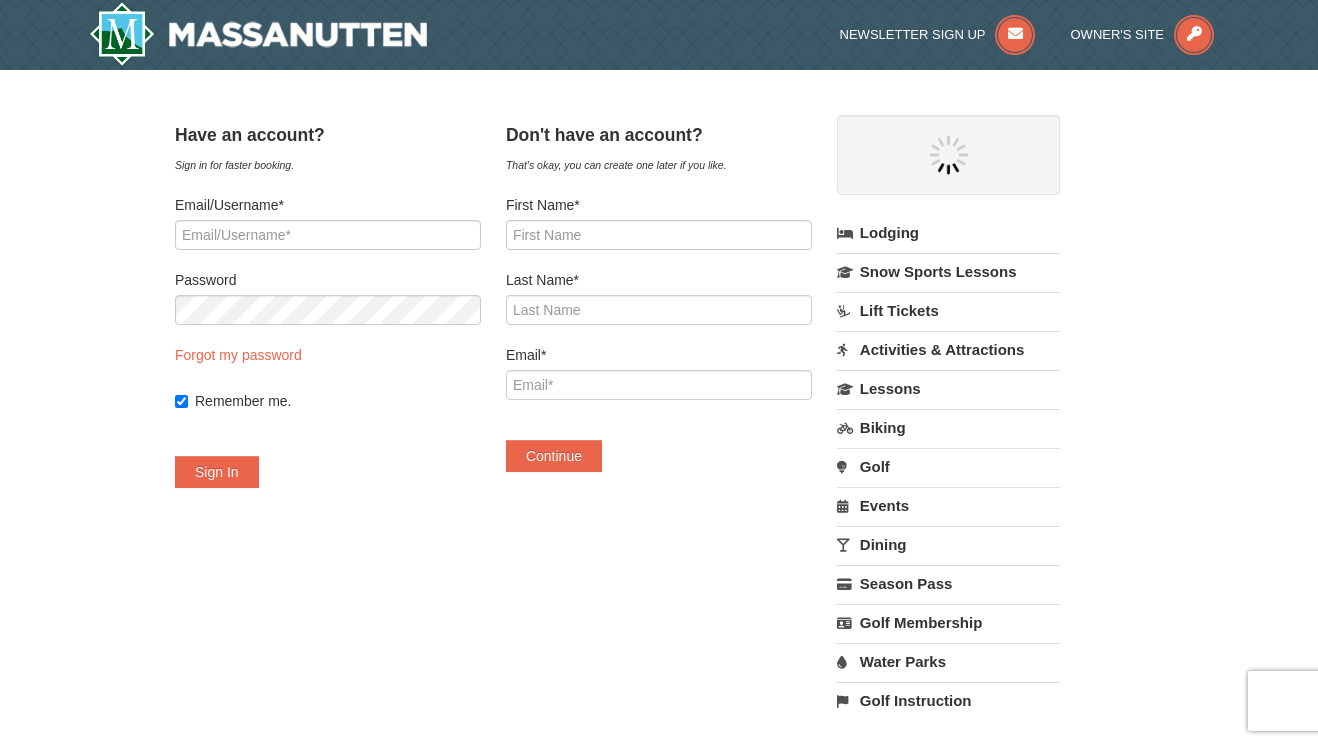 scroll, scrollTop: 0, scrollLeft: 0, axis: both 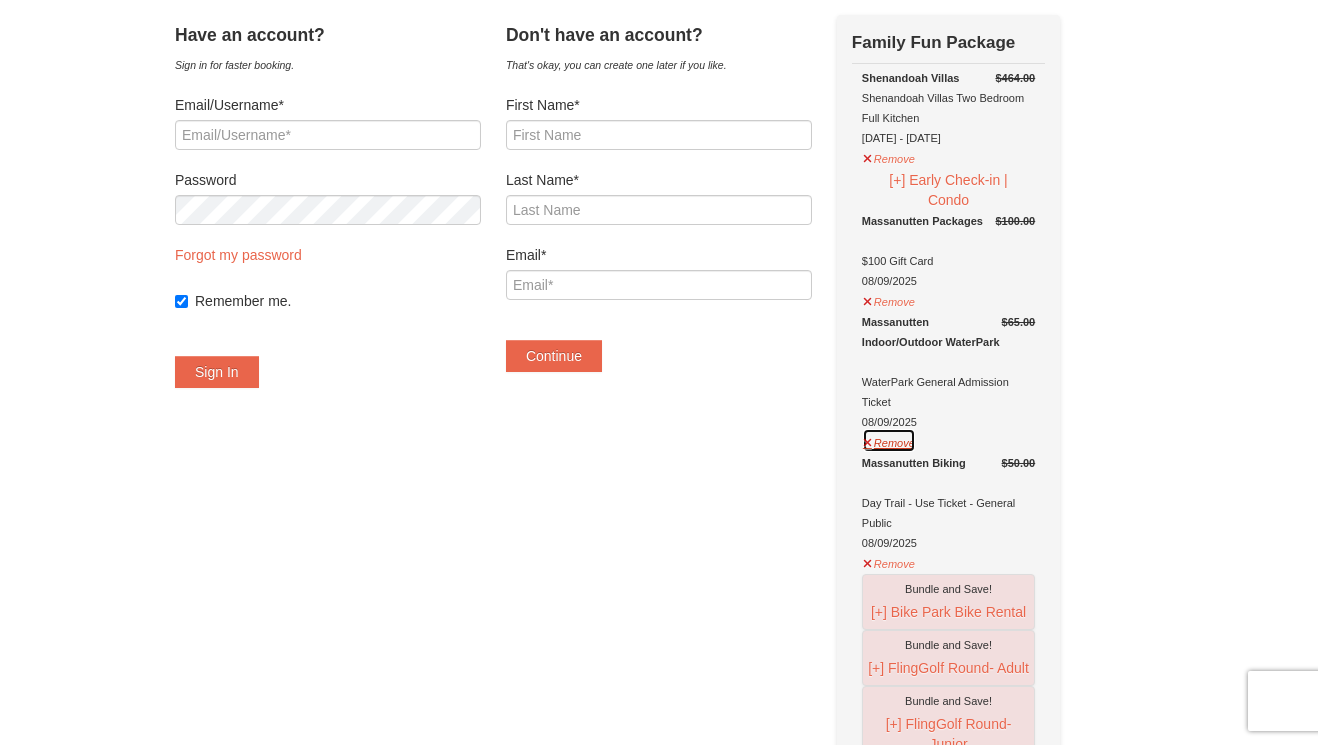 click on "Remove" at bounding box center (889, 440) 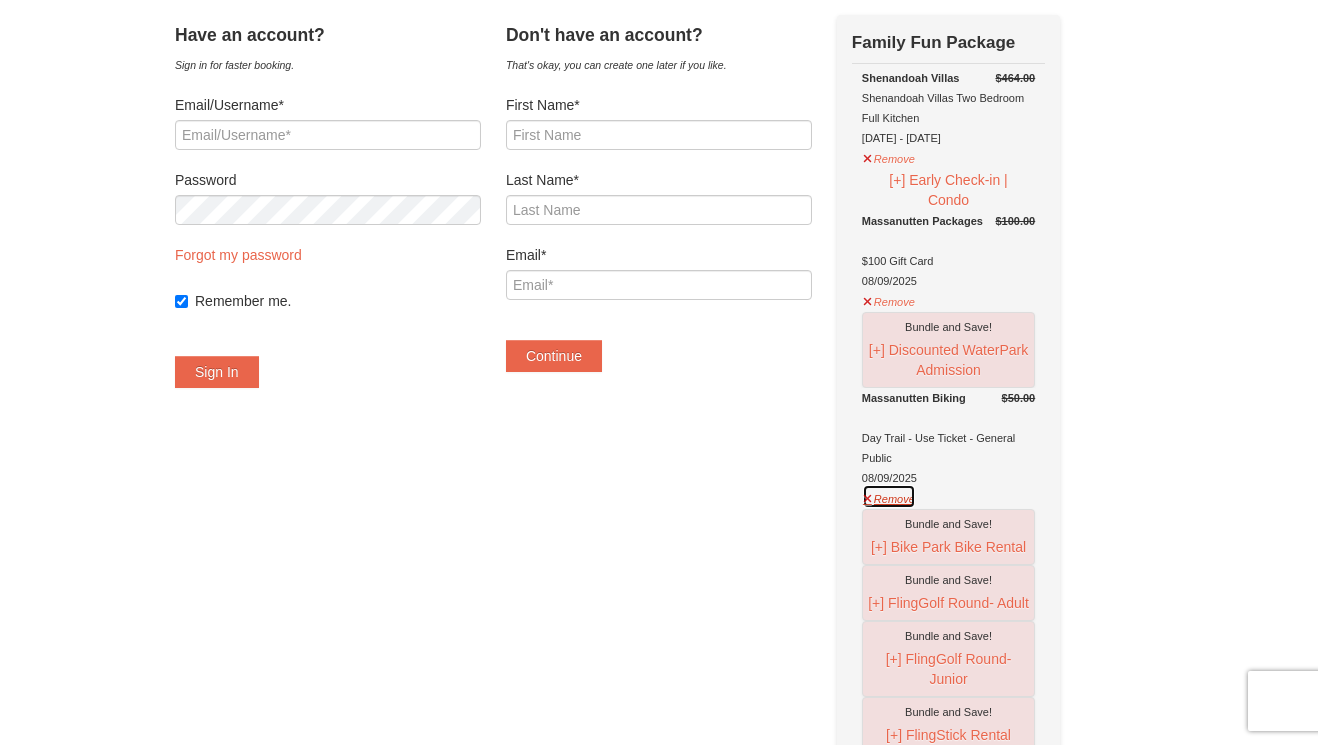 click on "Remove" at bounding box center [889, 496] 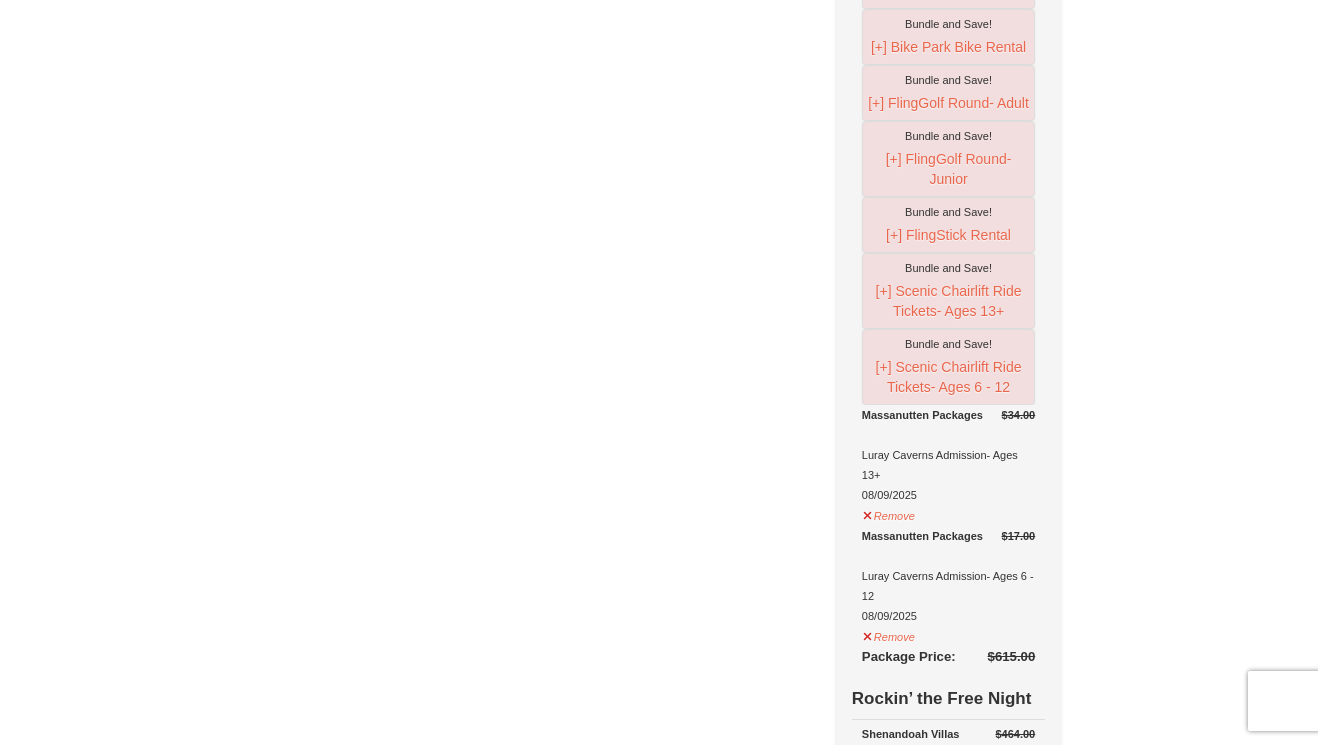 scroll, scrollTop: 600, scrollLeft: 0, axis: vertical 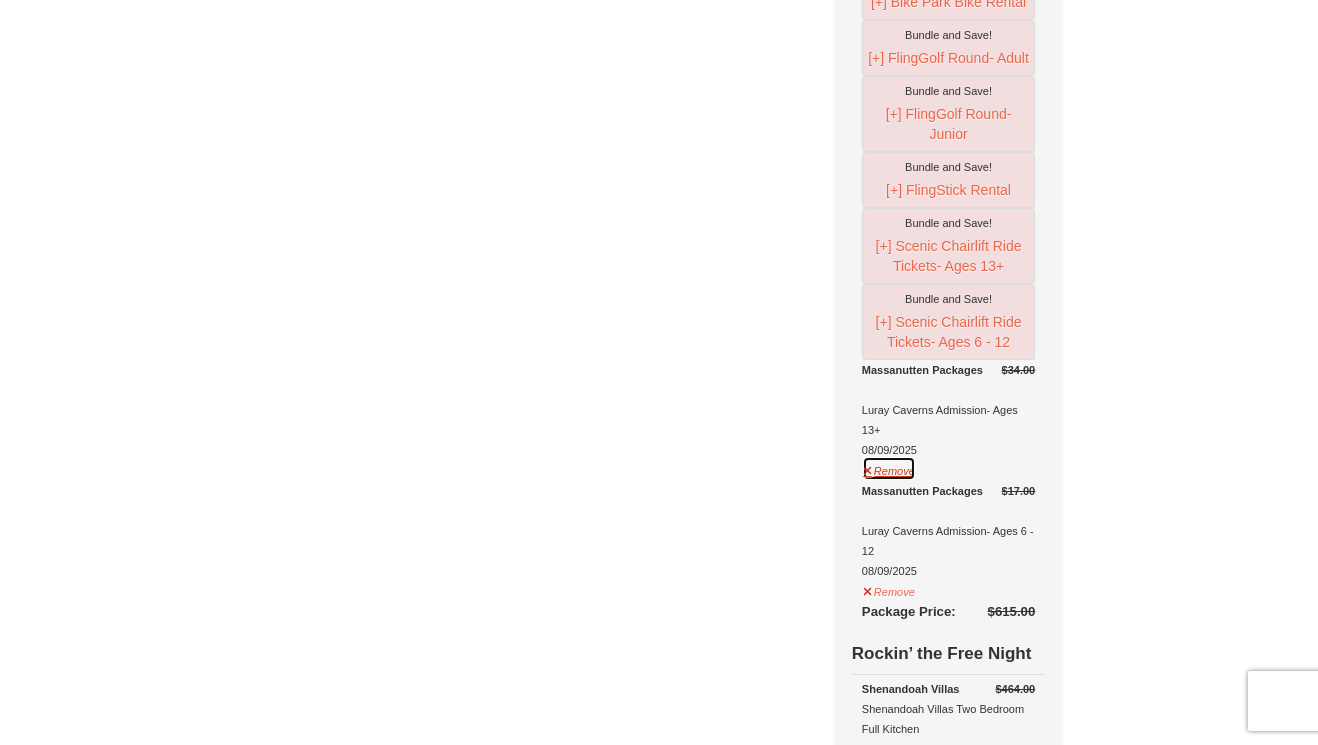 click on "Remove" at bounding box center [889, 468] 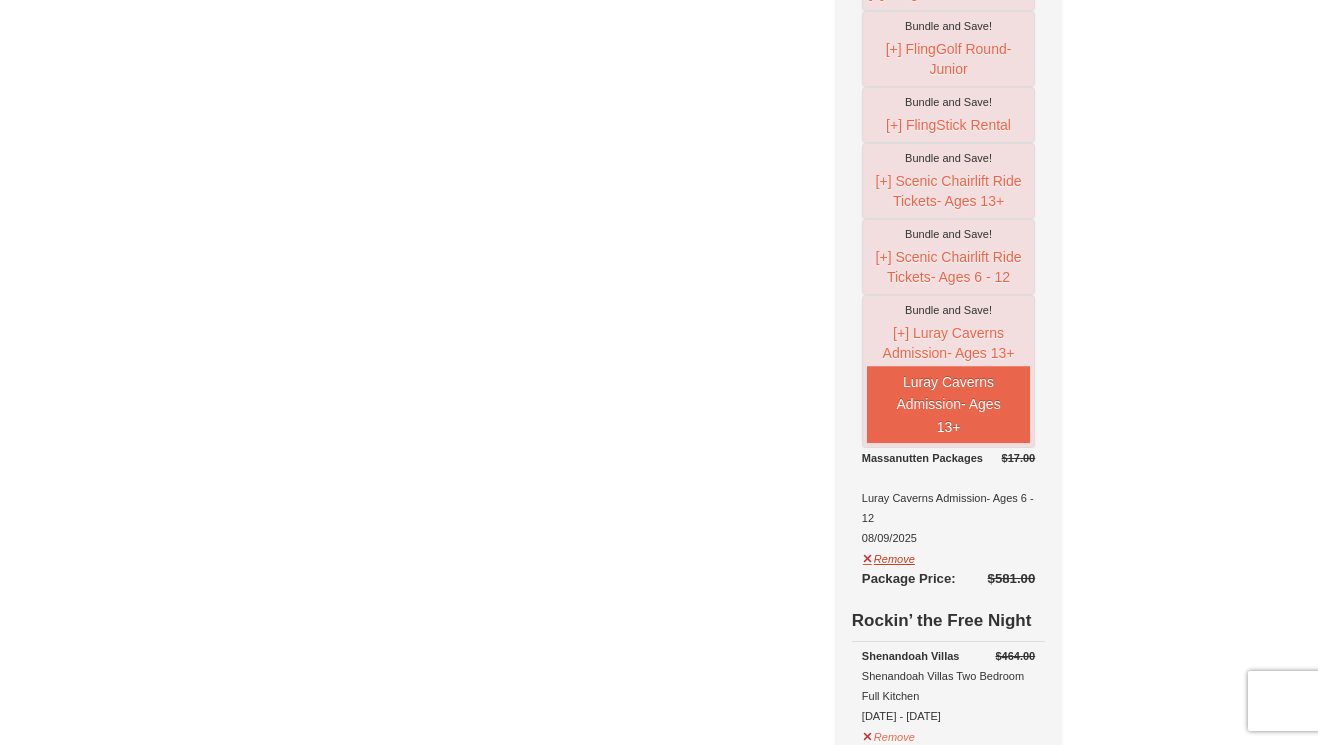 scroll, scrollTop: 700, scrollLeft: 0, axis: vertical 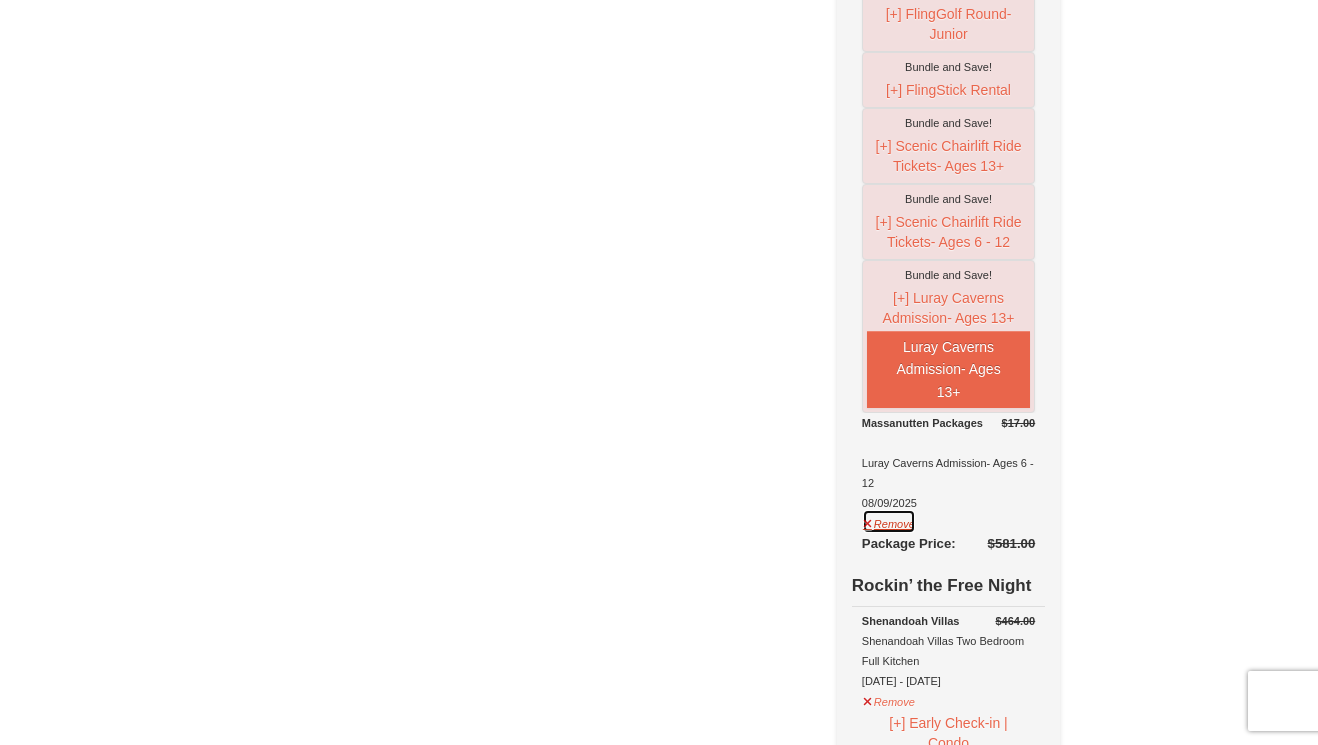 click on "Remove" at bounding box center [889, 521] 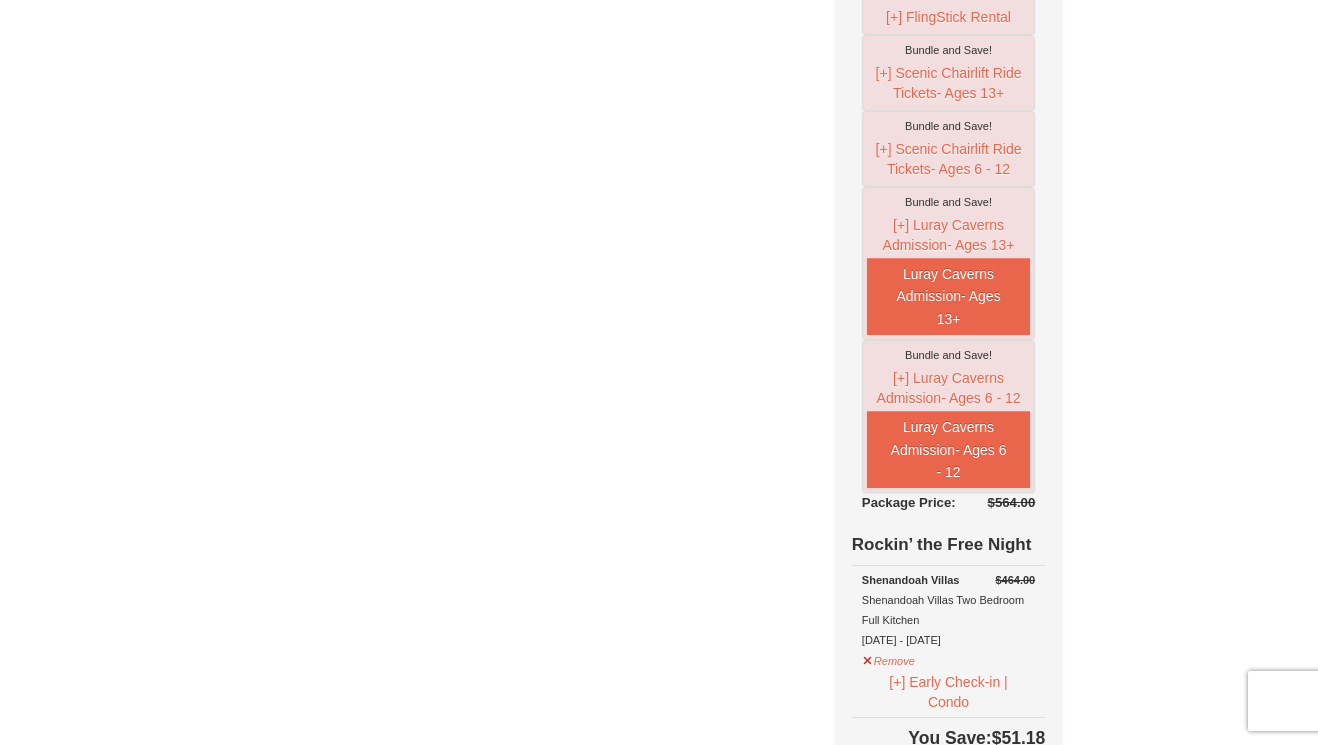 scroll, scrollTop: 1100, scrollLeft: 0, axis: vertical 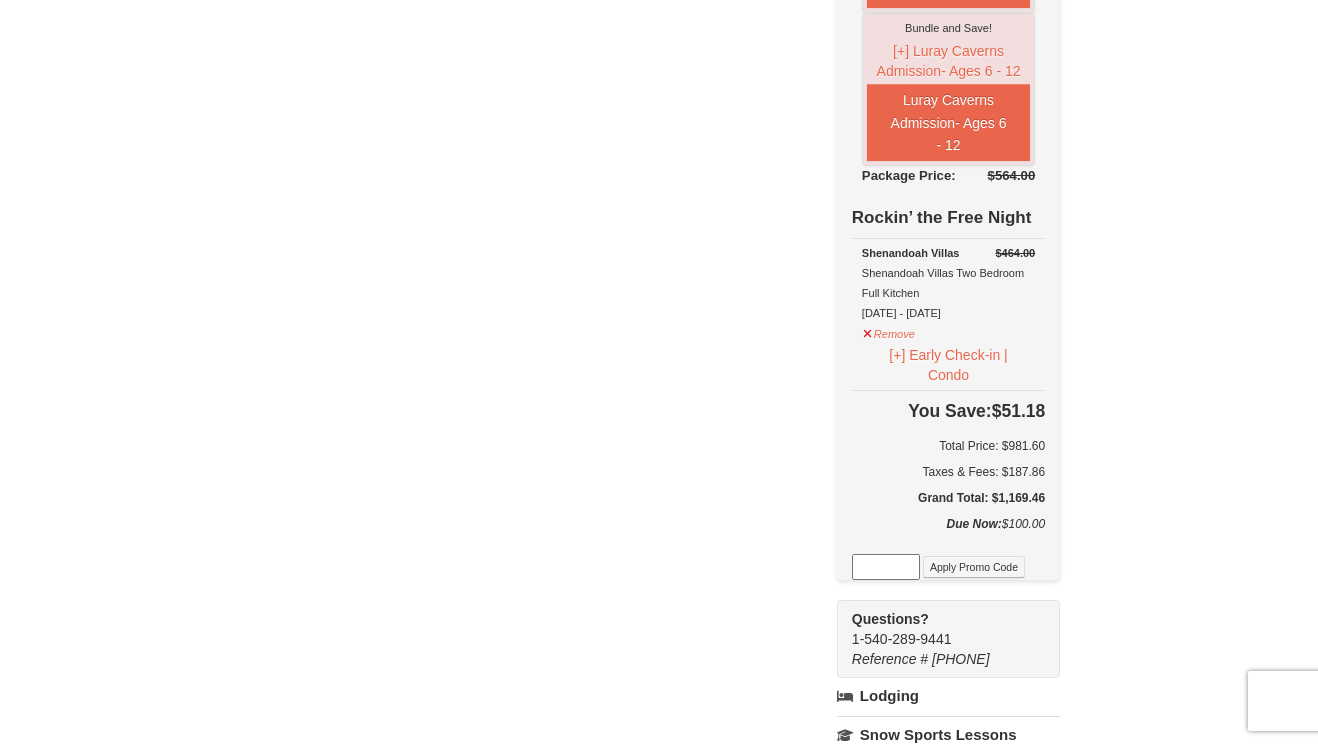 click on "×
Have an account?
Sign in for faster booking.
Email/Username*
Password
Forgot my password
Remember me." at bounding box center (659, 89) 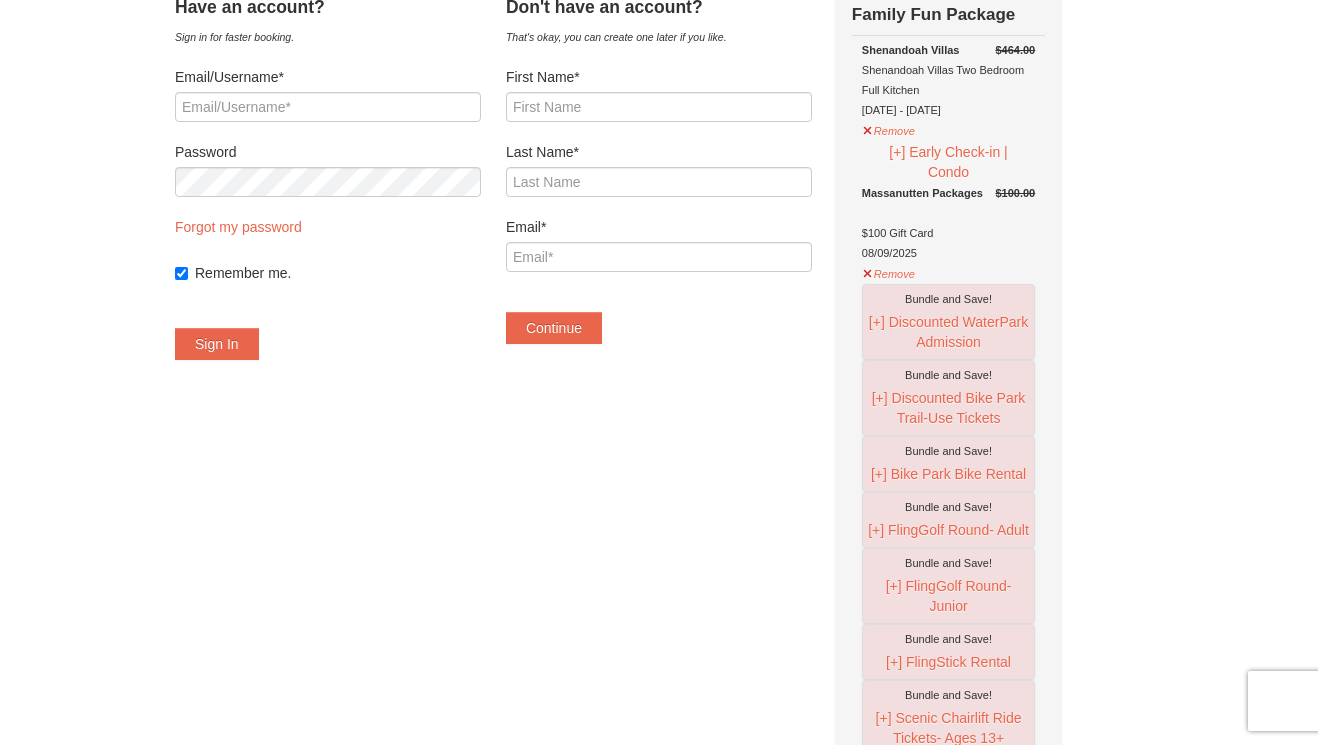 scroll, scrollTop: 0, scrollLeft: 0, axis: both 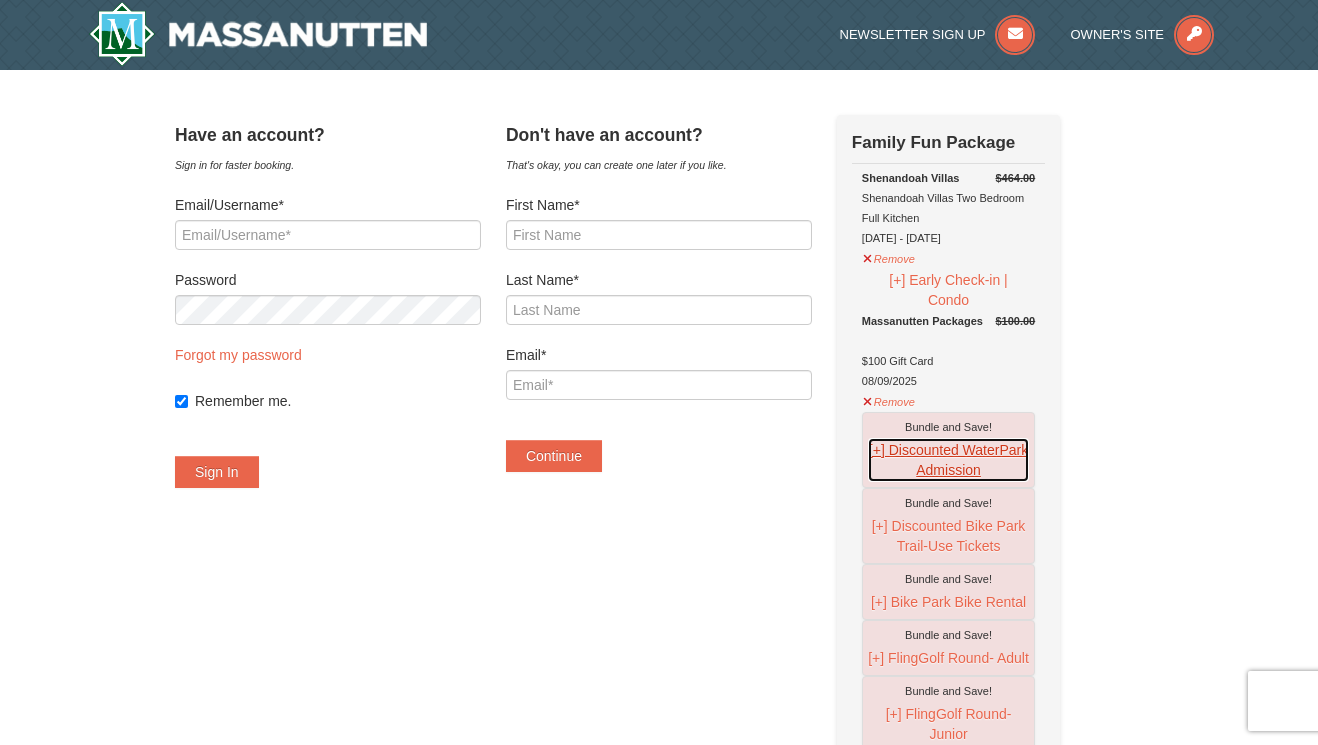 click on "[+] Discounted WaterPark Admission" at bounding box center (948, 460) 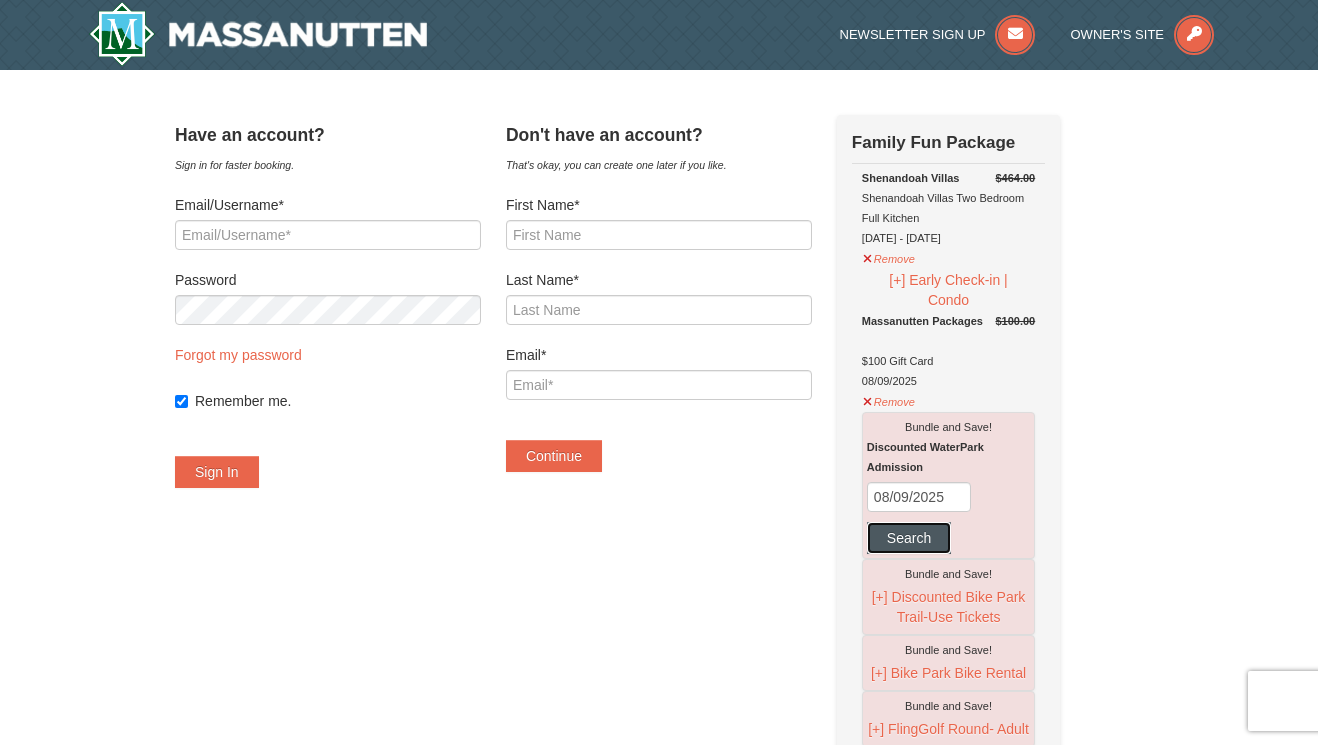 click on "Search" at bounding box center [909, 538] 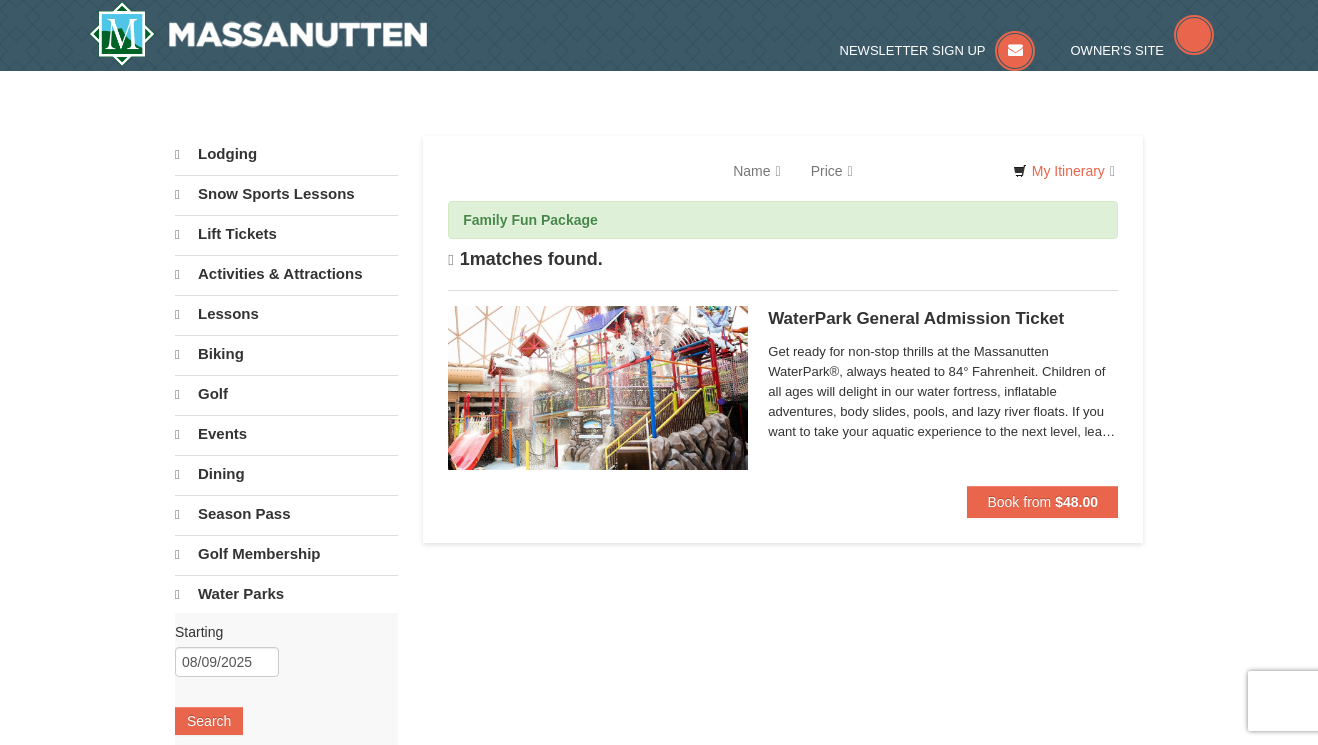 scroll, scrollTop: 0, scrollLeft: 0, axis: both 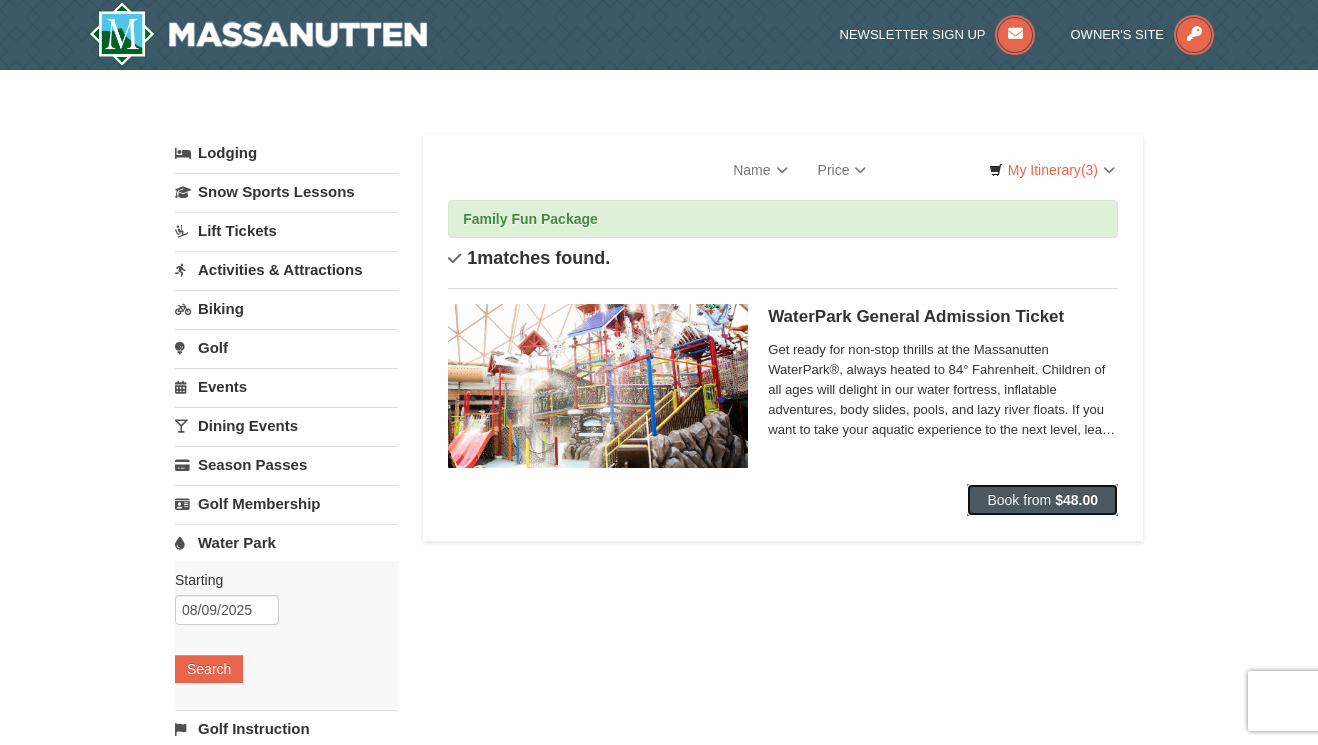 click on "Book from" at bounding box center (1019, 500) 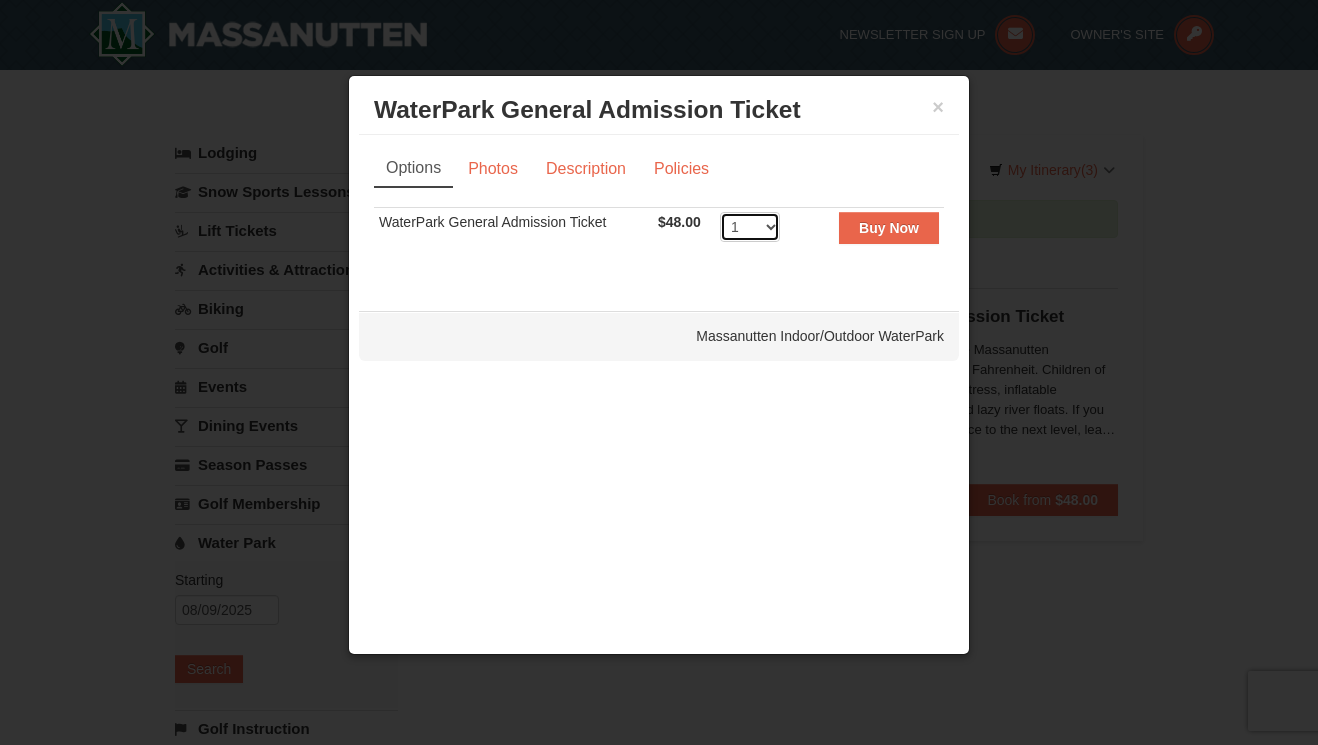 click on "1 2 3 4 5 6 7 8" at bounding box center (750, 227) 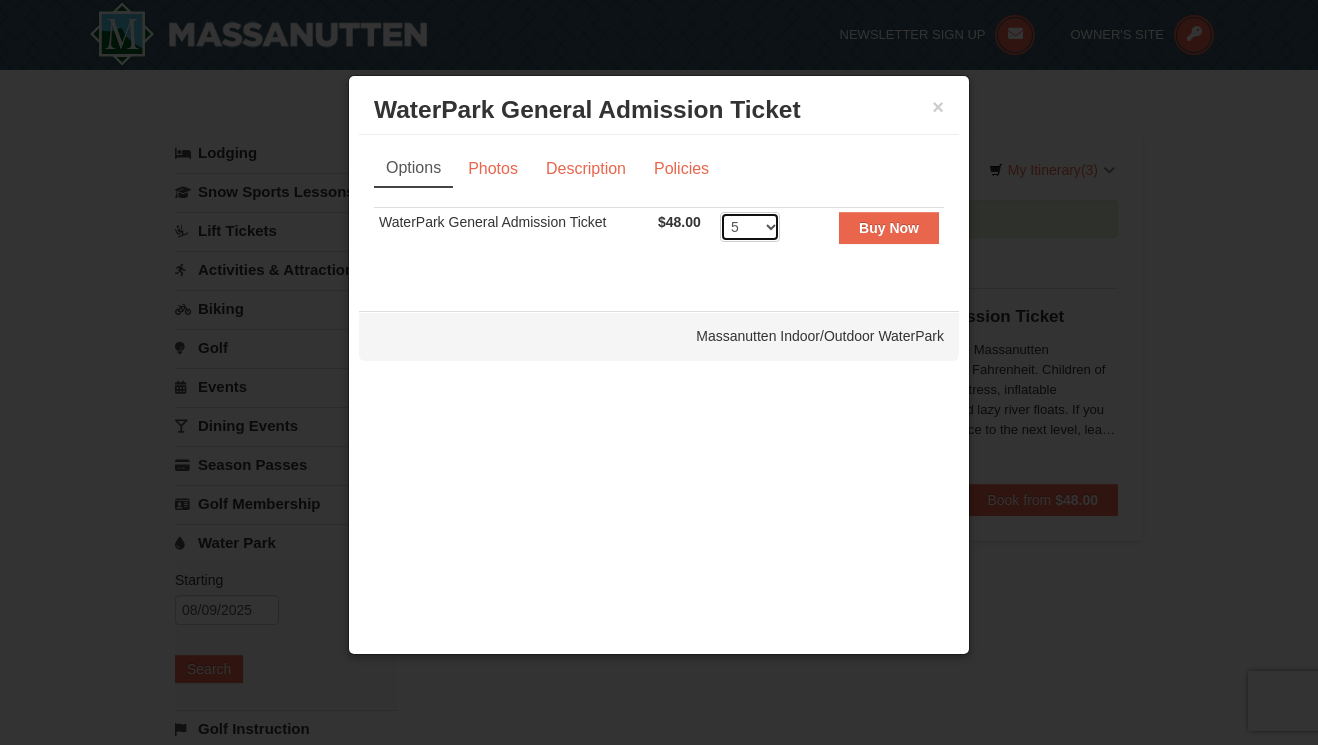 click on "1 2 3 4 5 6 7 8" at bounding box center (750, 227) 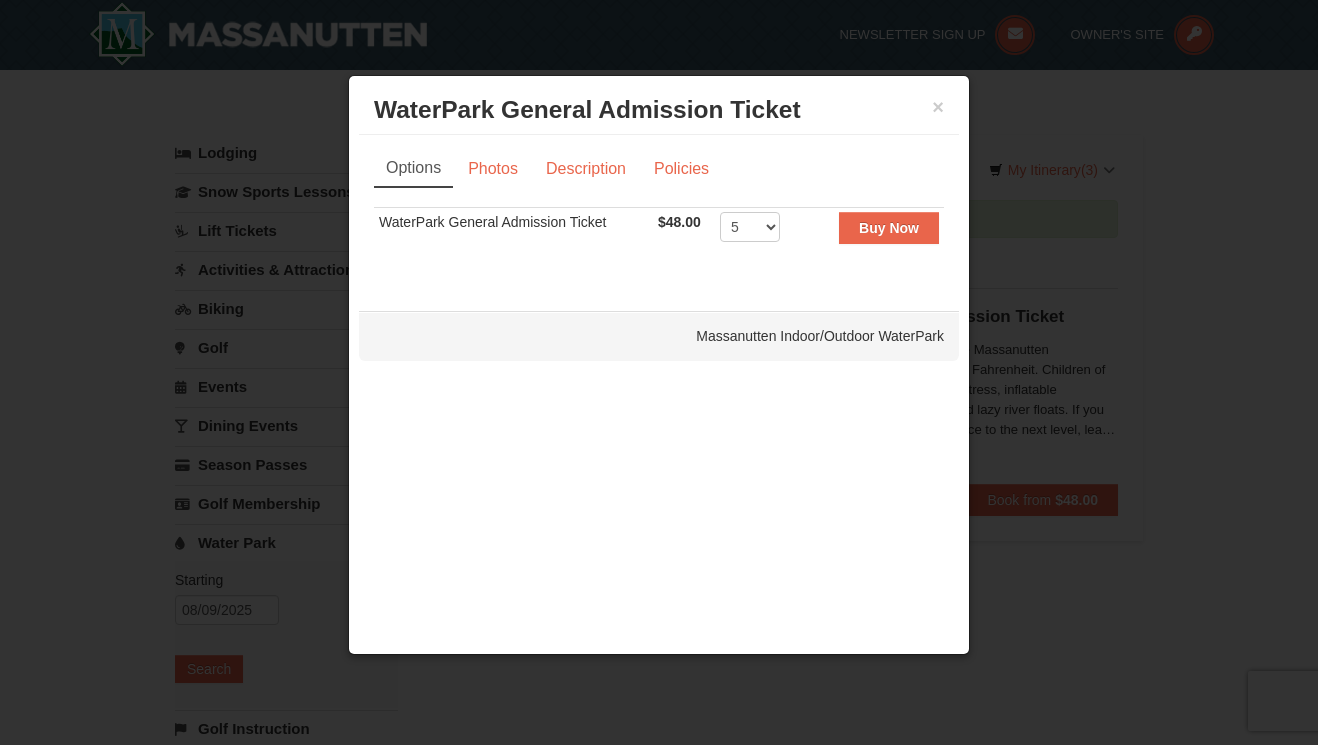 click on "×
WaterPark General Admission Ticket  Massanutten Indoor/Outdoor WaterPark
Options
Photos
Description
Policies
Sorry, no matches found.
Please remove some filters, or change your dates to find available options.
WaterPark General Admission Ticket
$48.00
Includes all fees. Tax excluded.
1 2 3 4 5 6 7 8
Buy Now" at bounding box center [659, 365] 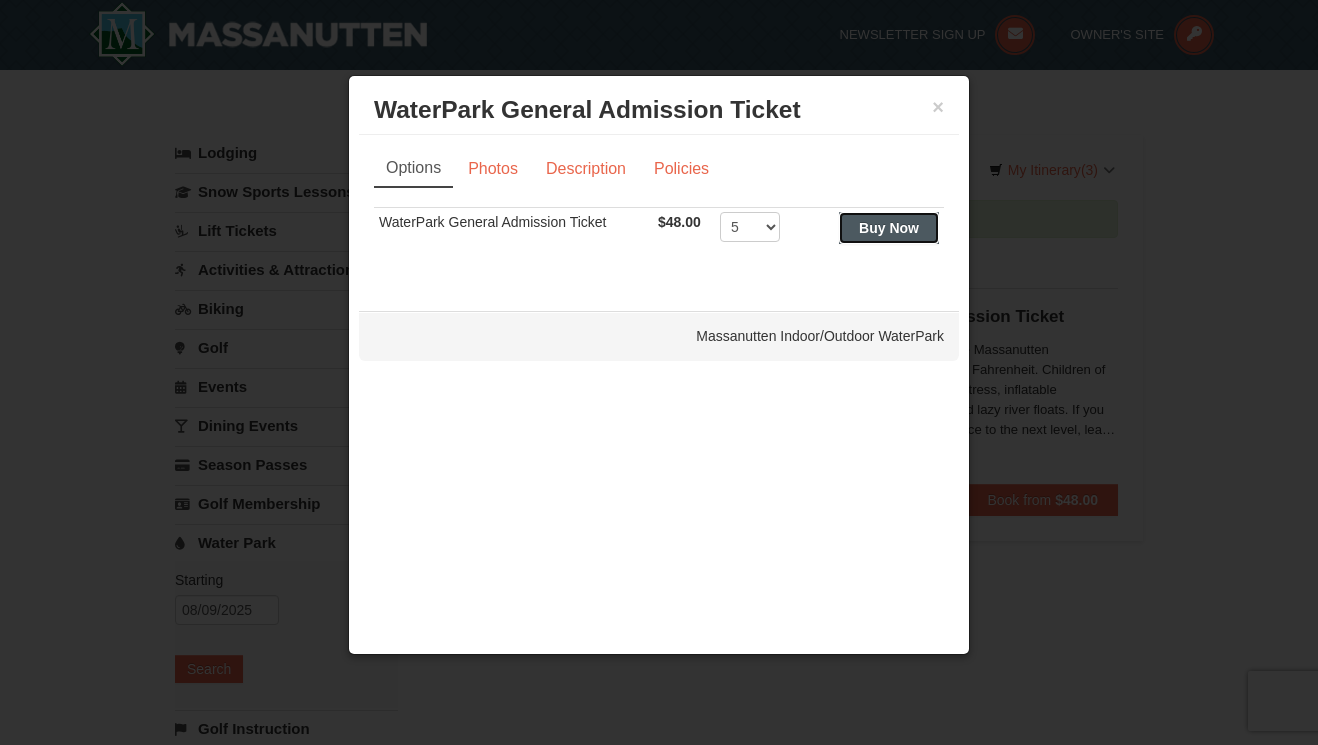 click on "Buy Now" at bounding box center [889, 228] 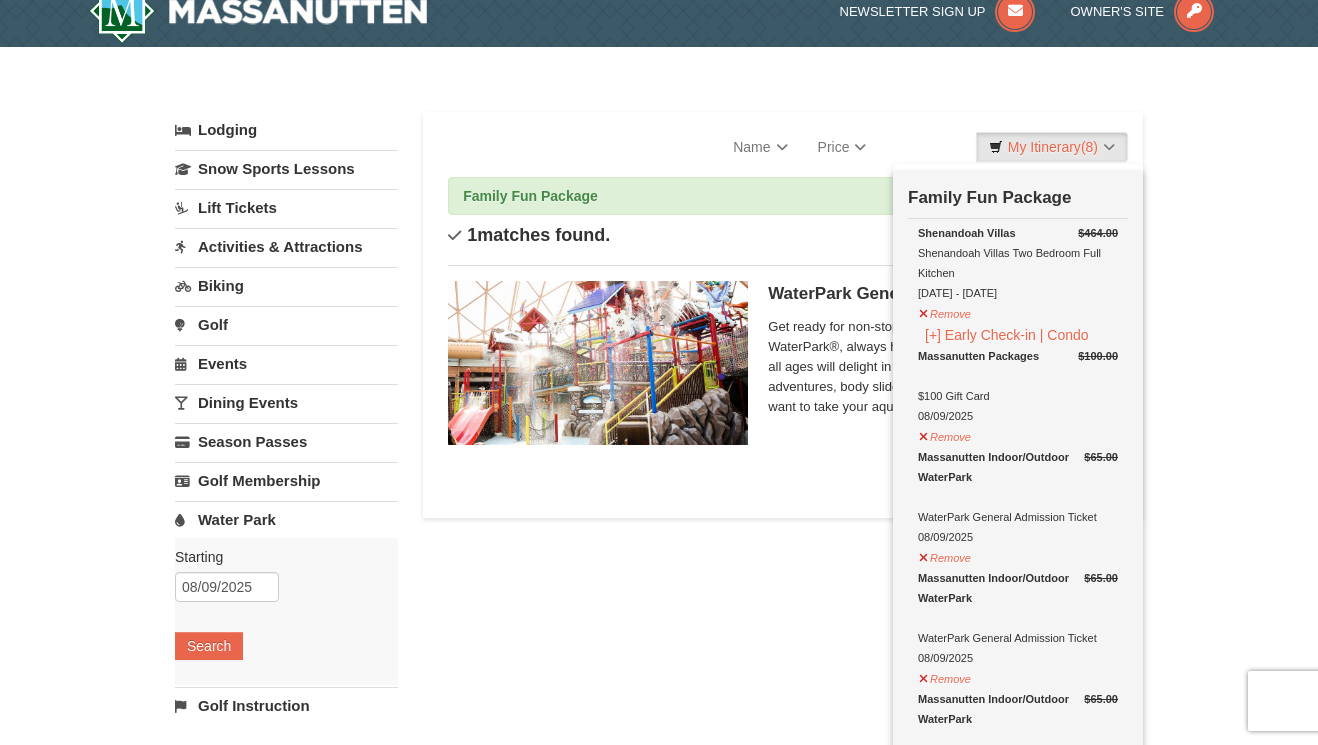 scroll, scrollTop: 0, scrollLeft: 0, axis: both 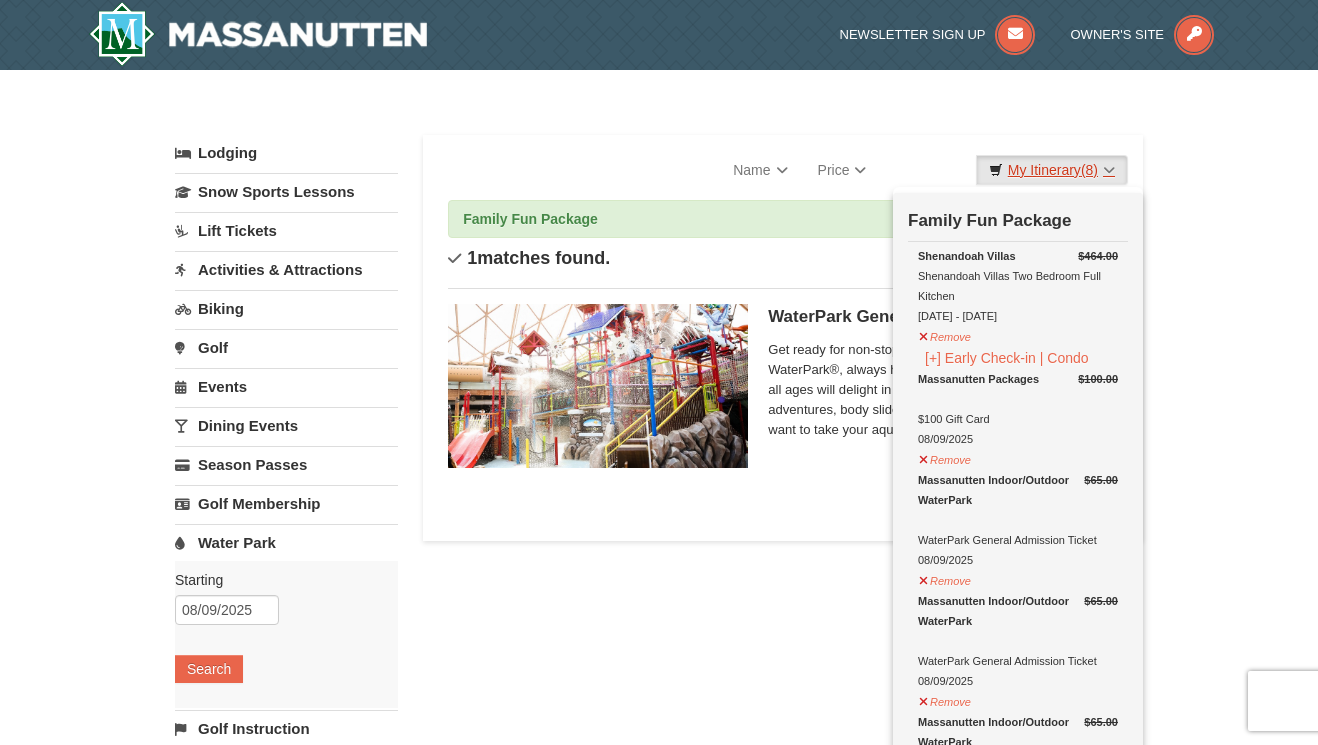 click on "My Itinerary (8)" at bounding box center (1052, 170) 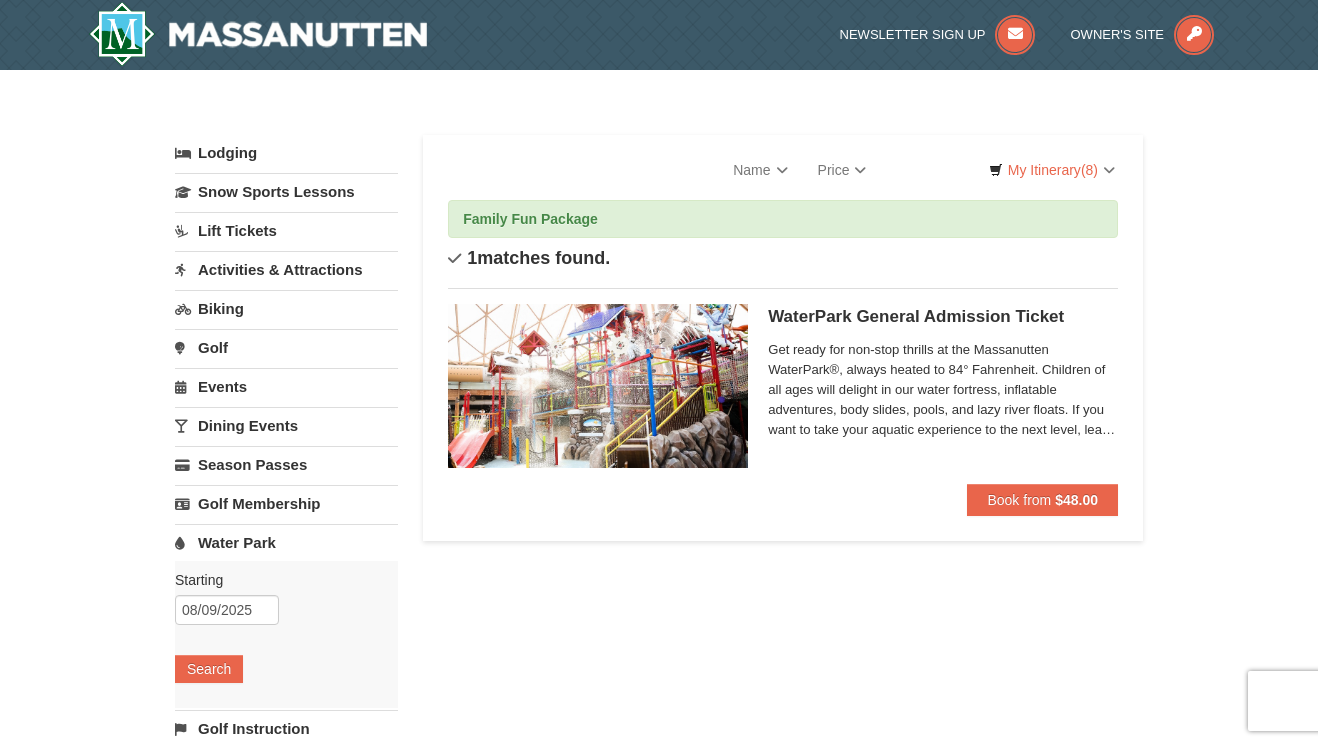click on "Activities & Attractions" at bounding box center [286, 269] 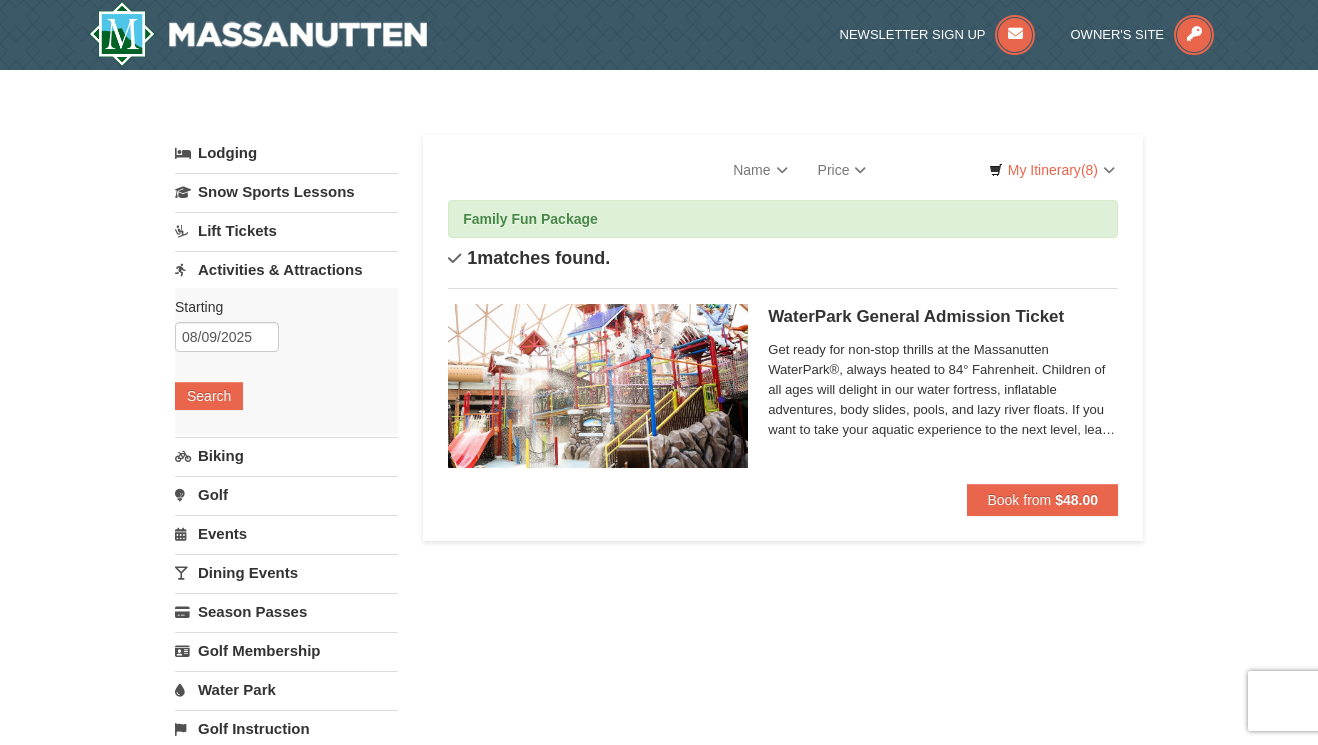 click on "Activities & Attractions" at bounding box center [286, 269] 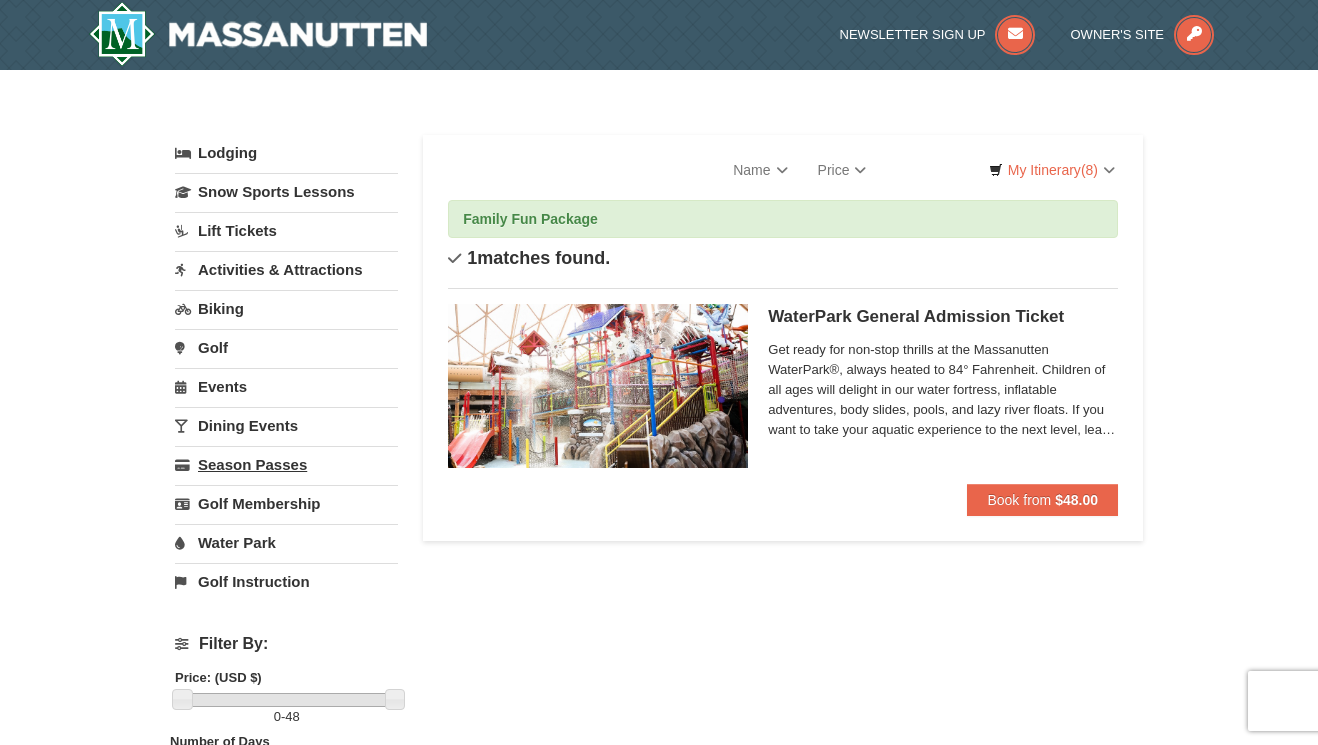 click on "Season Passes" at bounding box center [286, 464] 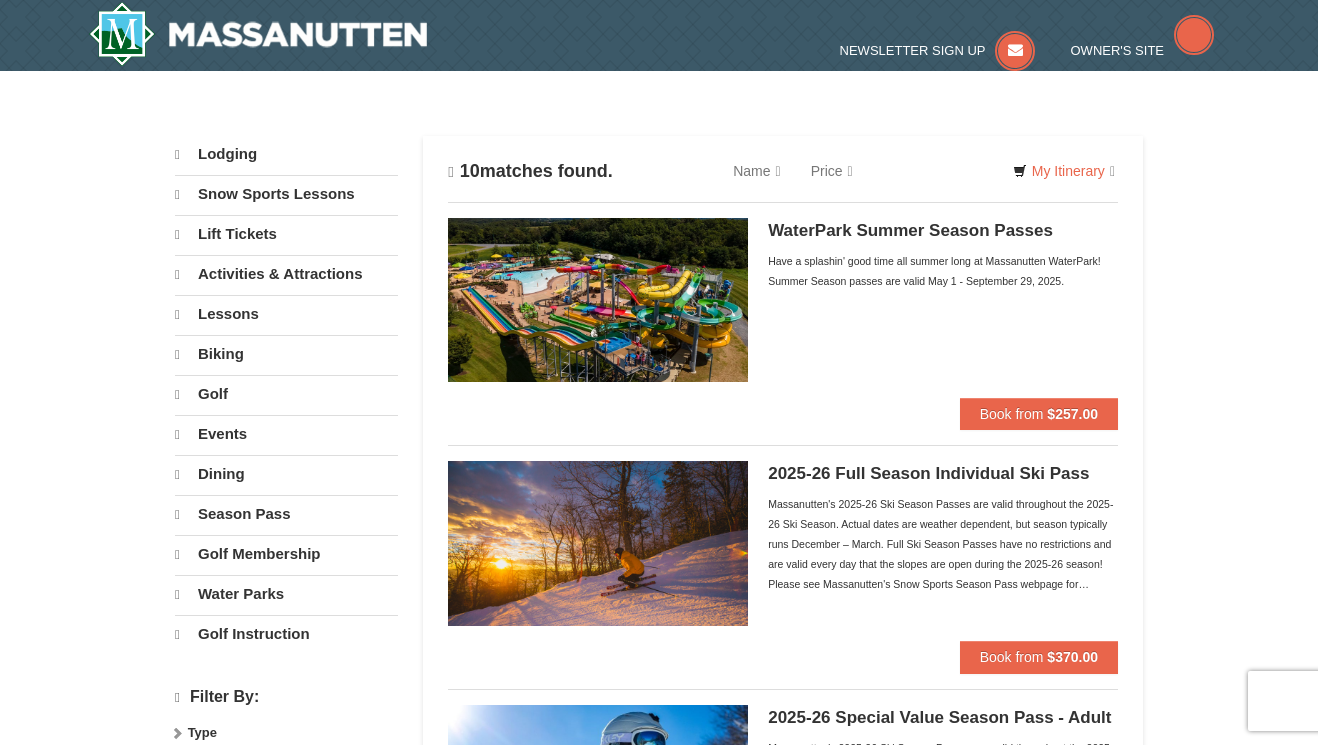 scroll, scrollTop: 0, scrollLeft: 0, axis: both 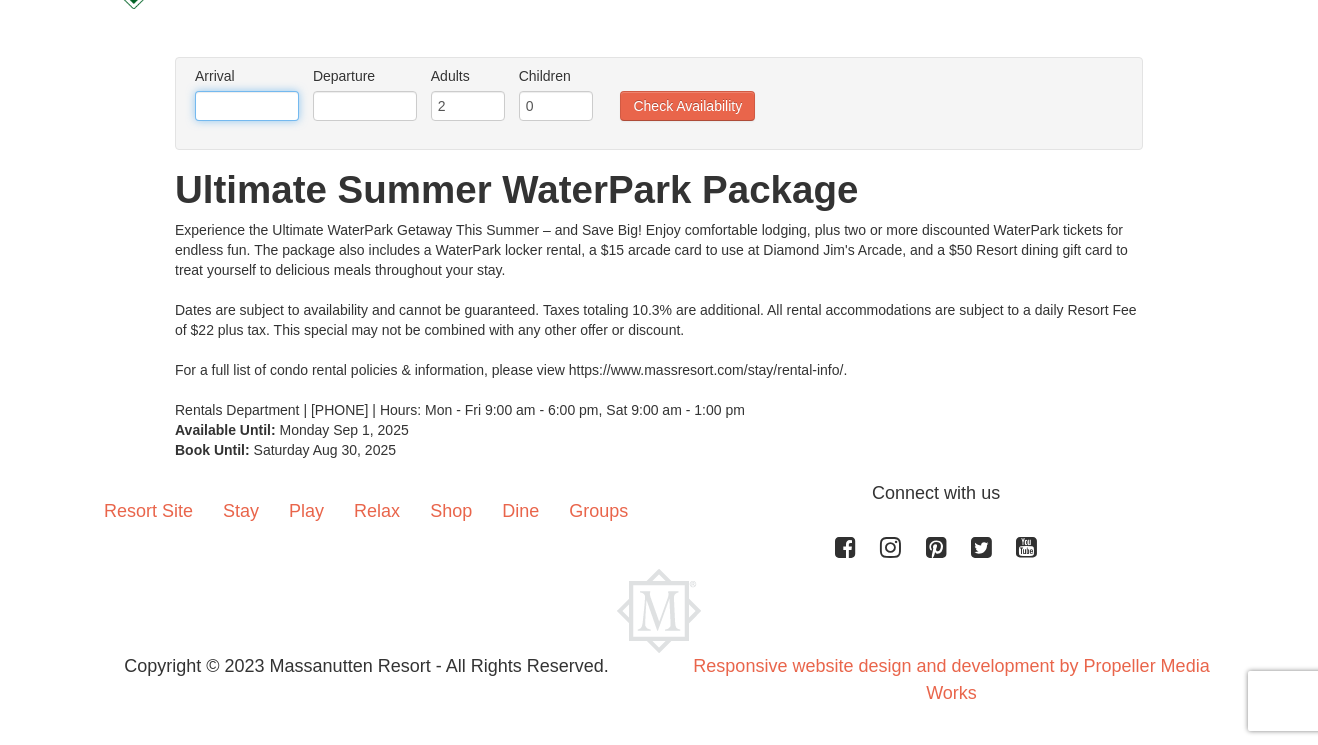 drag, startPoint x: 267, startPoint y: 107, endPoint x: 289, endPoint y: 120, distance: 25.553865 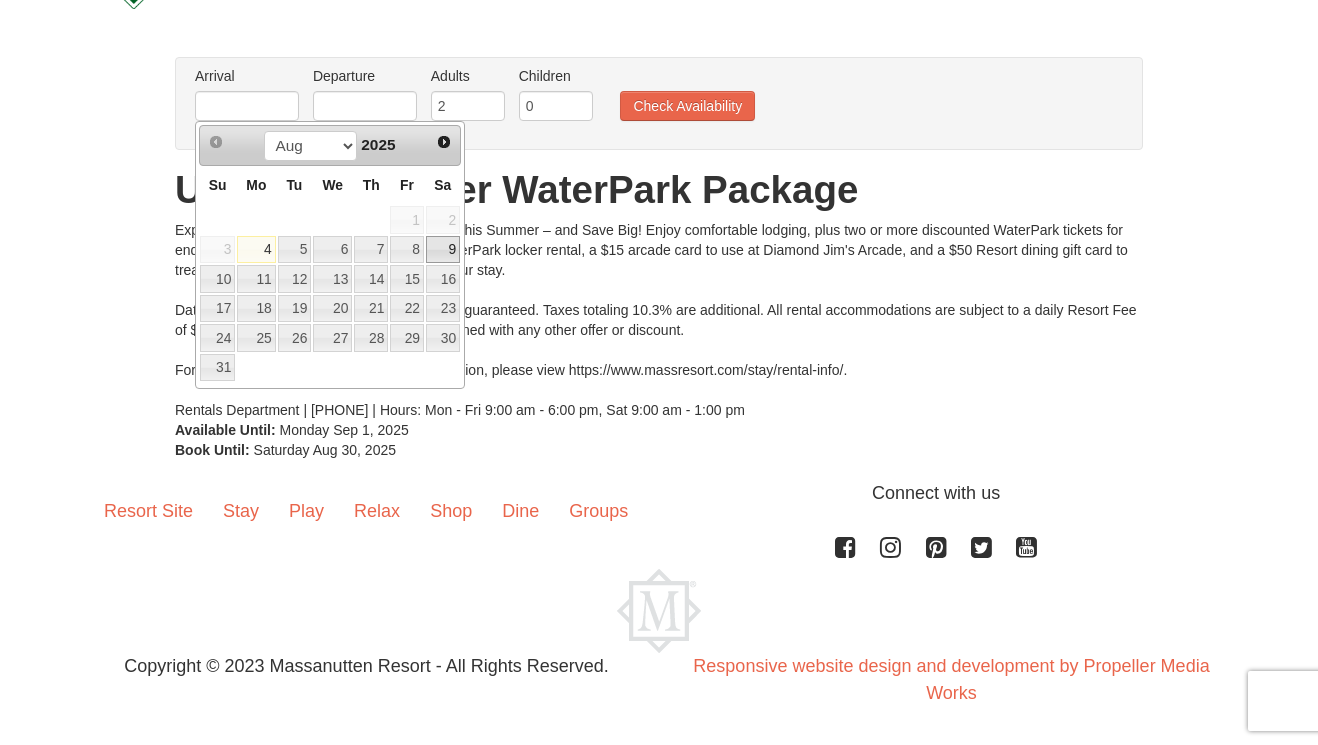 click on "9" at bounding box center (443, 250) 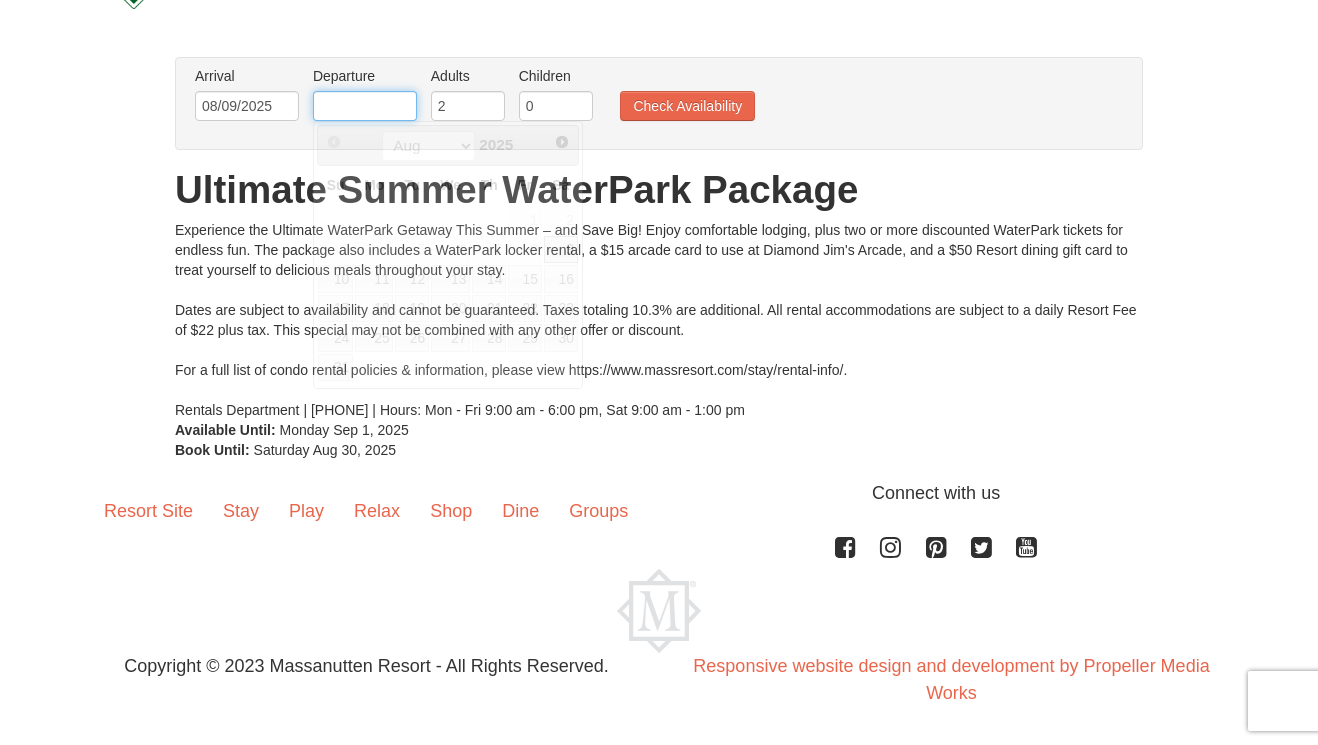 click at bounding box center (365, 106) 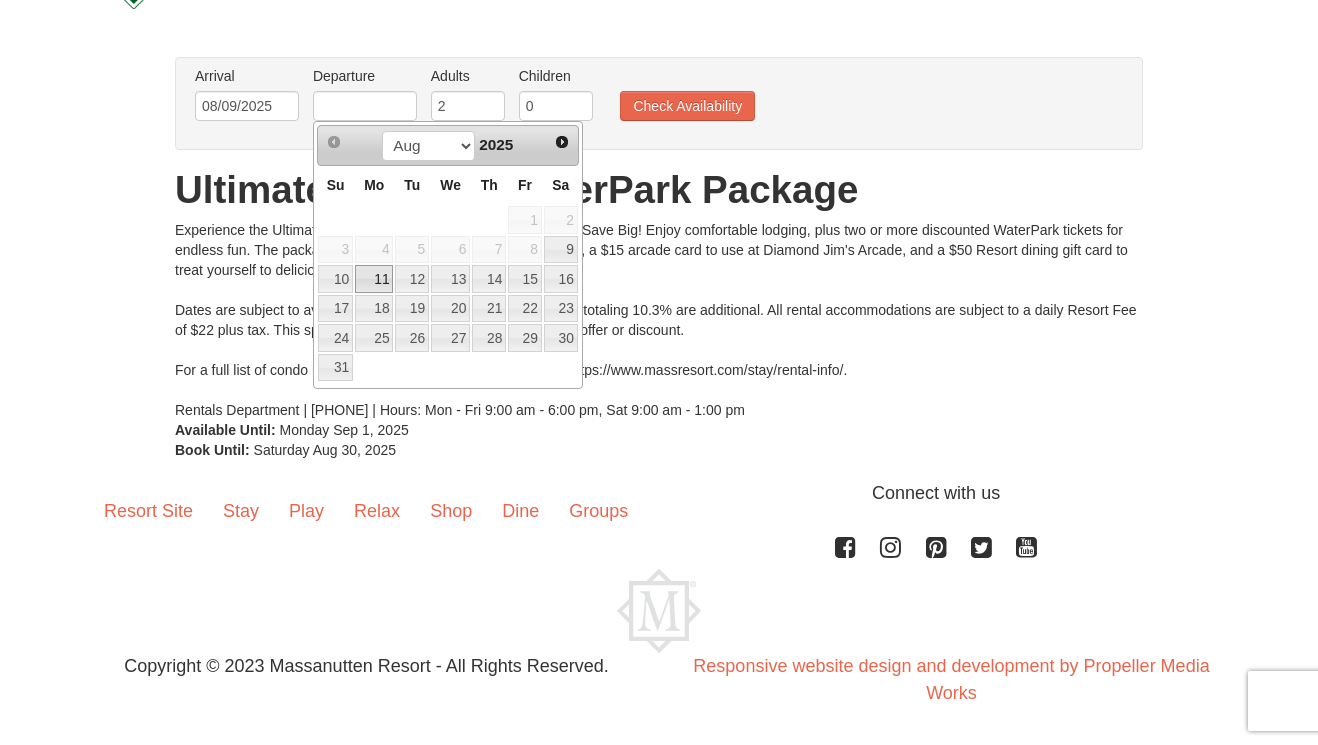 click on "11" at bounding box center [374, 279] 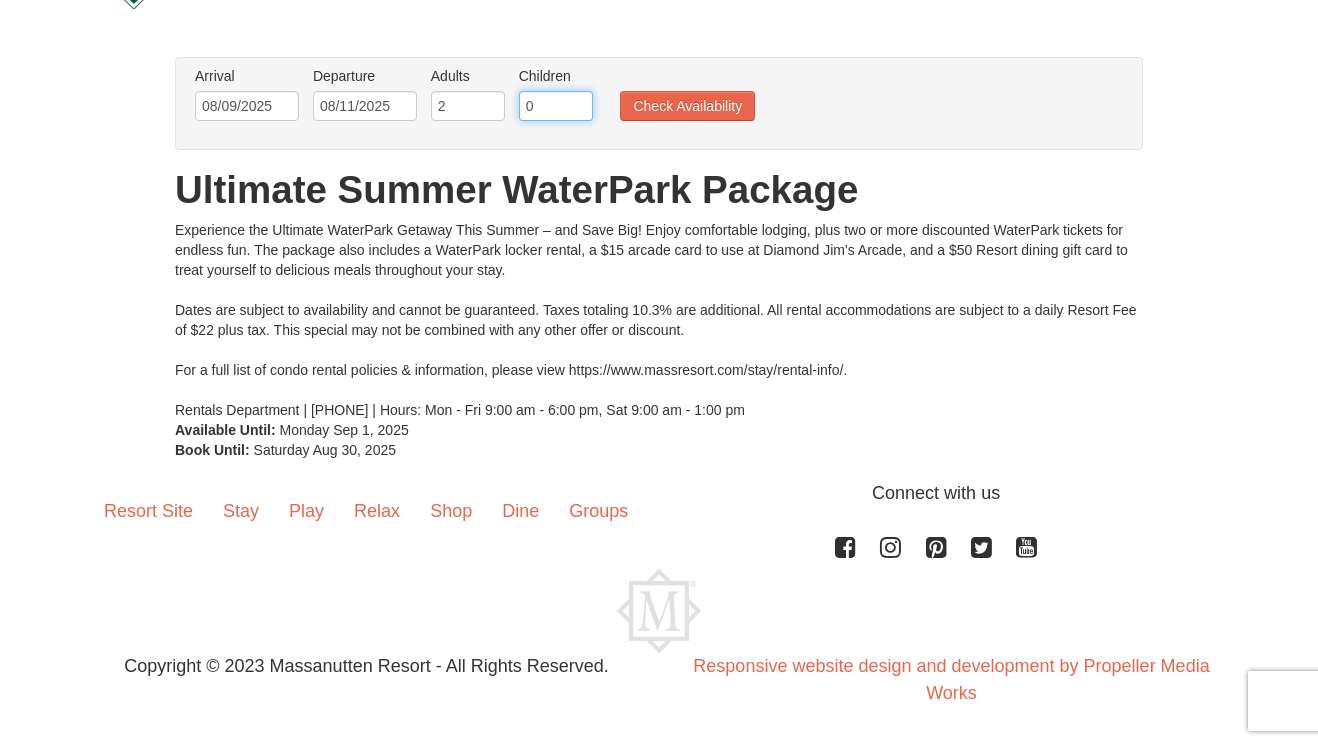 click on "0" at bounding box center [556, 106] 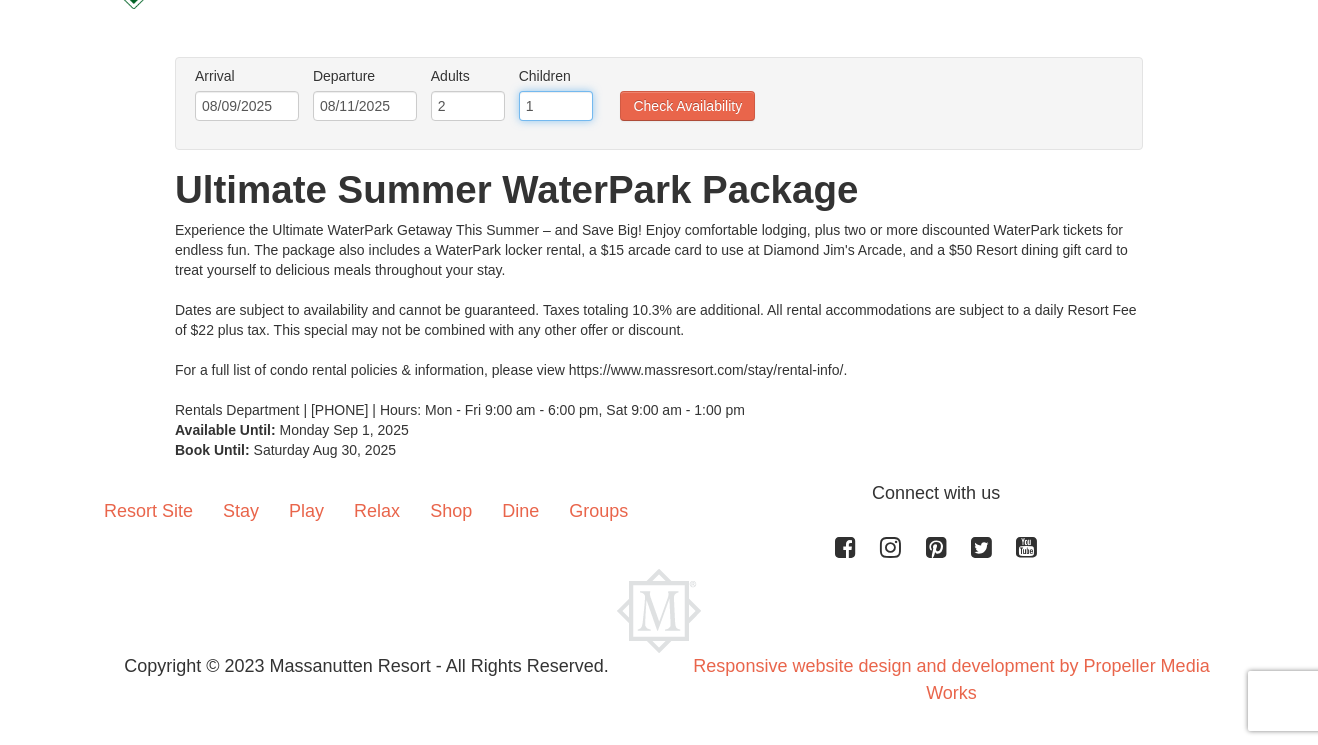 click on "1" at bounding box center [556, 106] 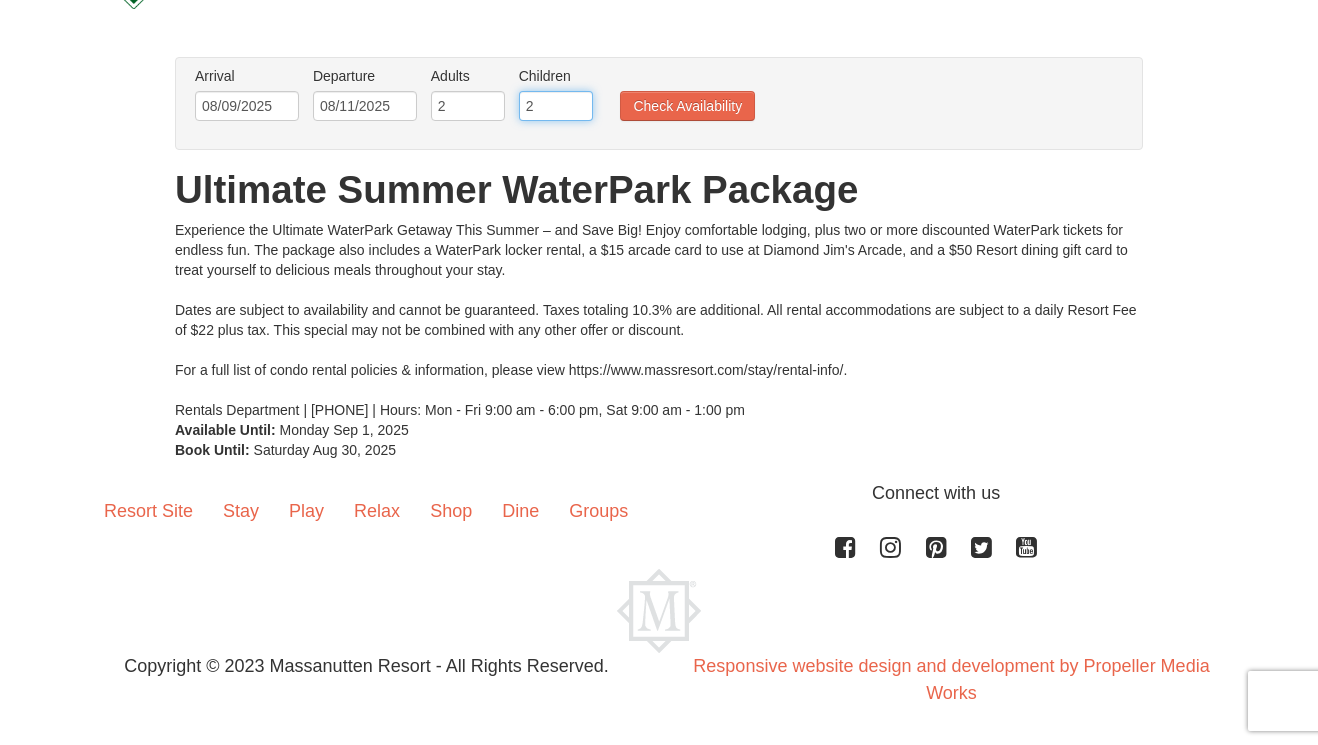 click on "2" at bounding box center [556, 106] 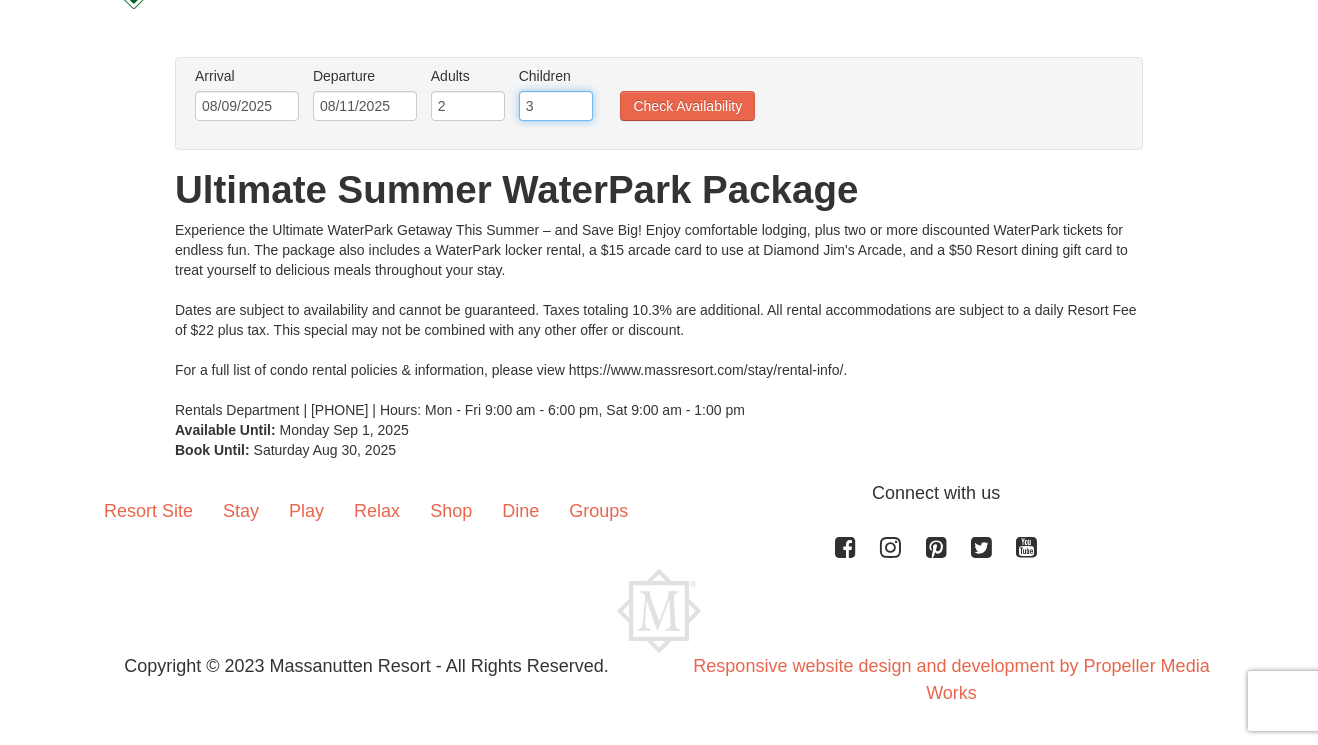 type on "3" 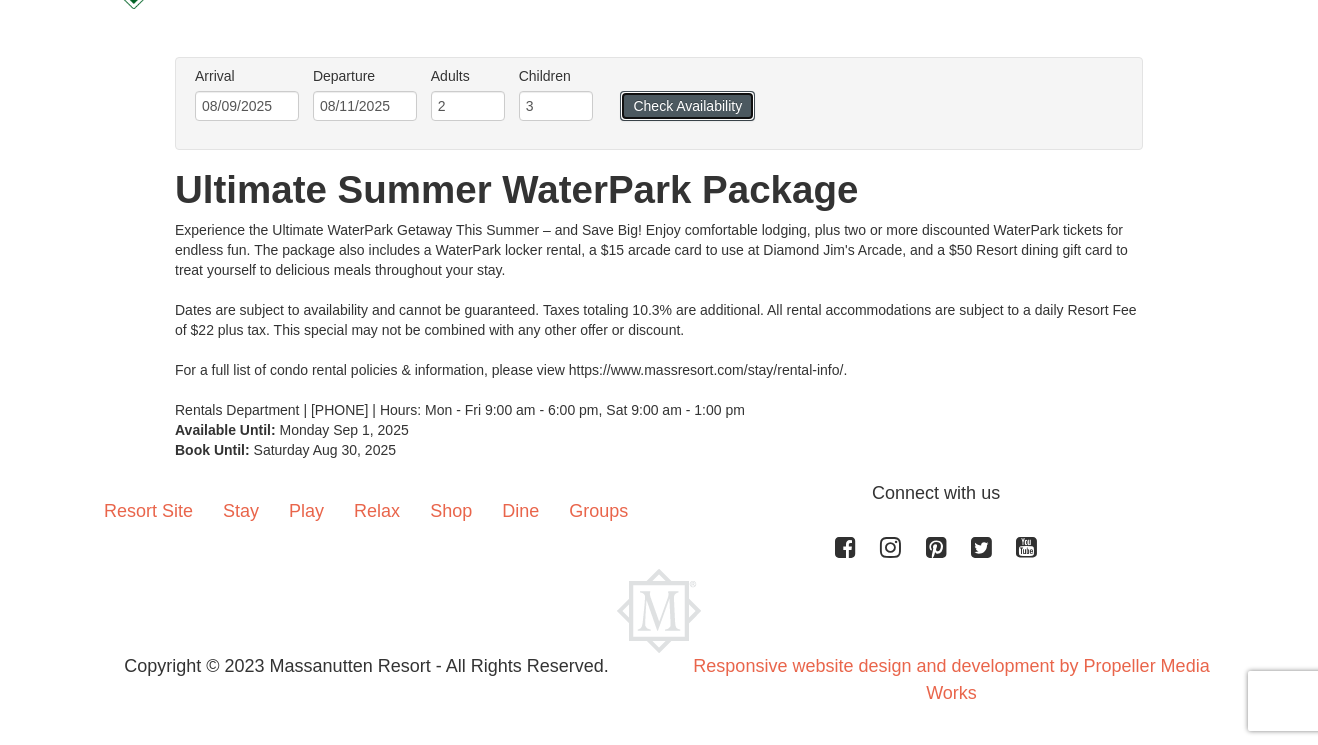 click on "Check Availability" at bounding box center [687, 106] 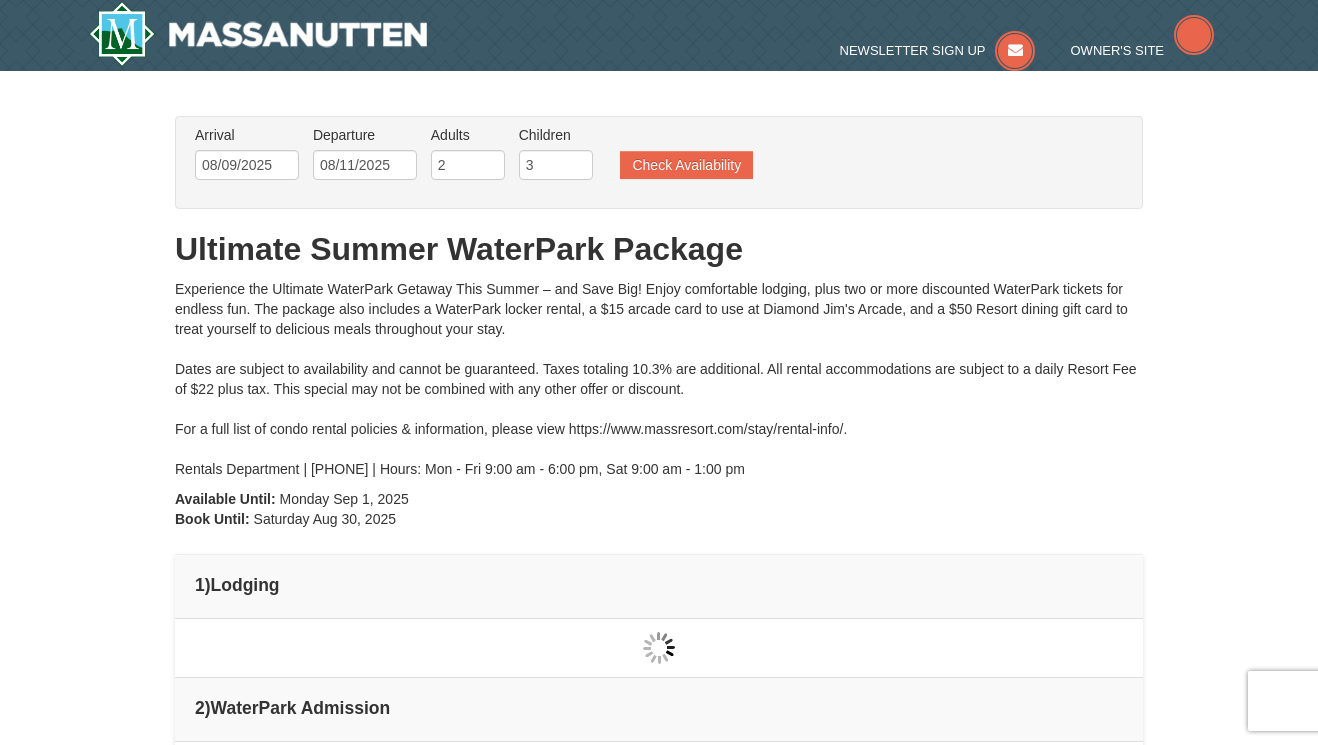 scroll, scrollTop: 0, scrollLeft: 0, axis: both 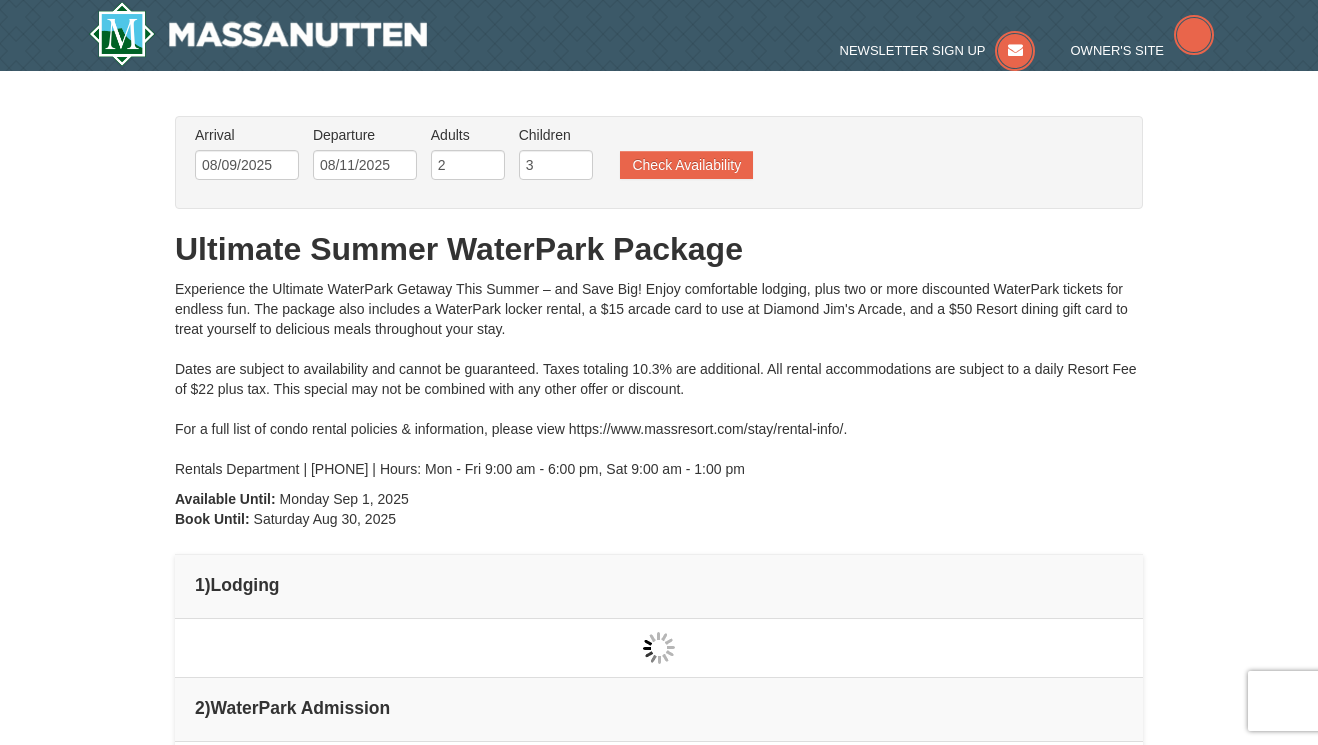 type on "08/09/2025" 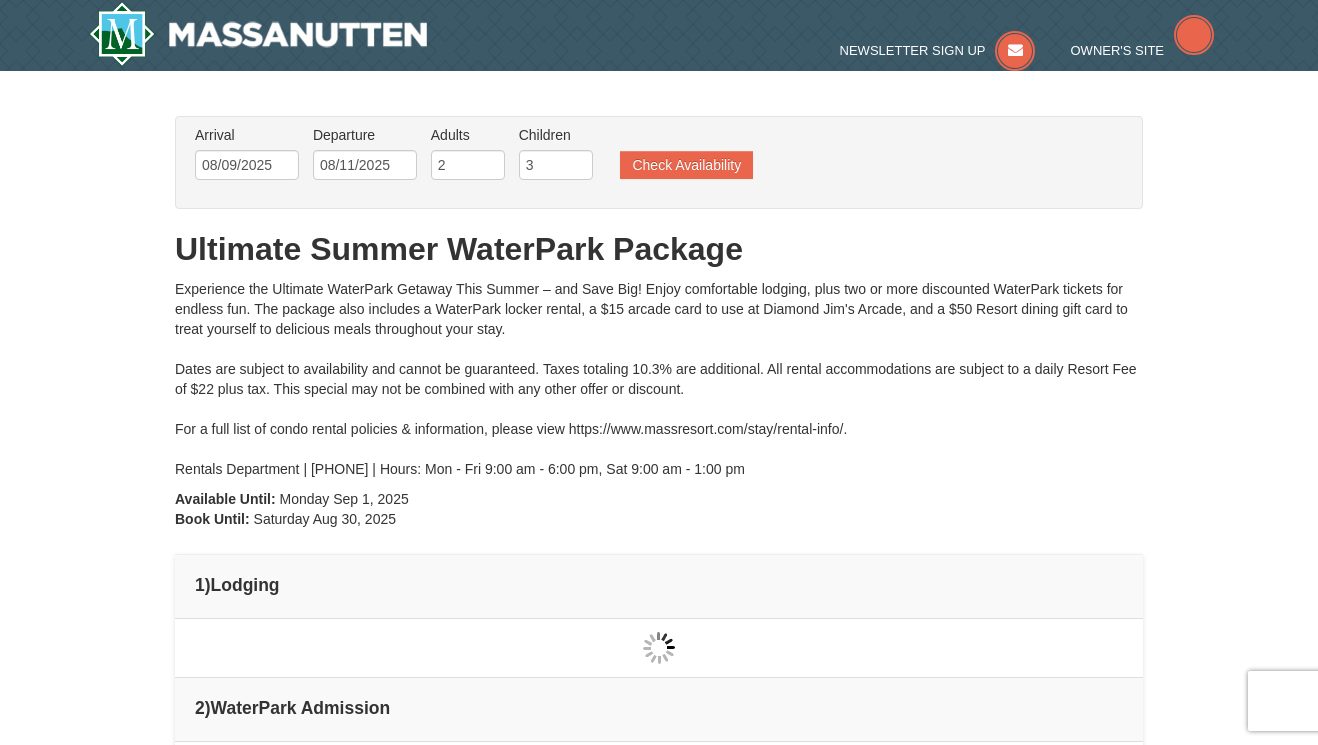 type on "08/09/2025" 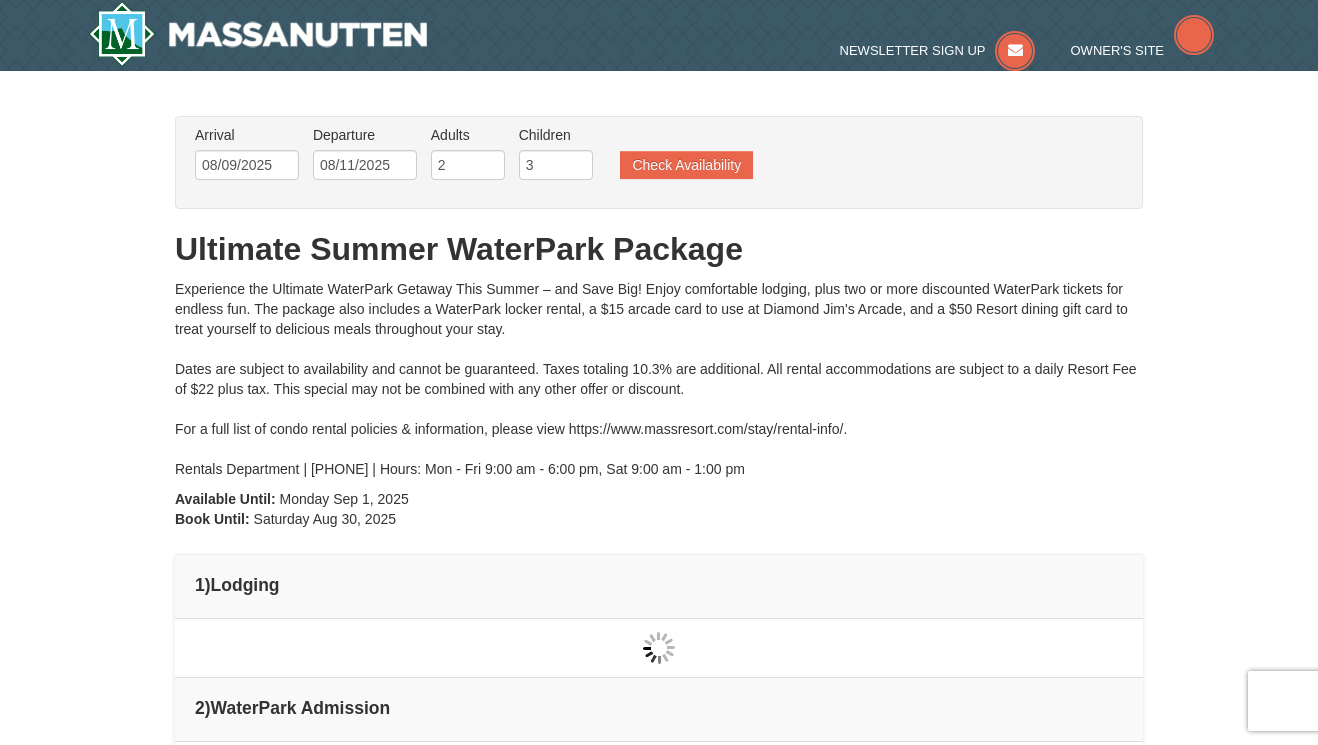 type on "08/09/2025" 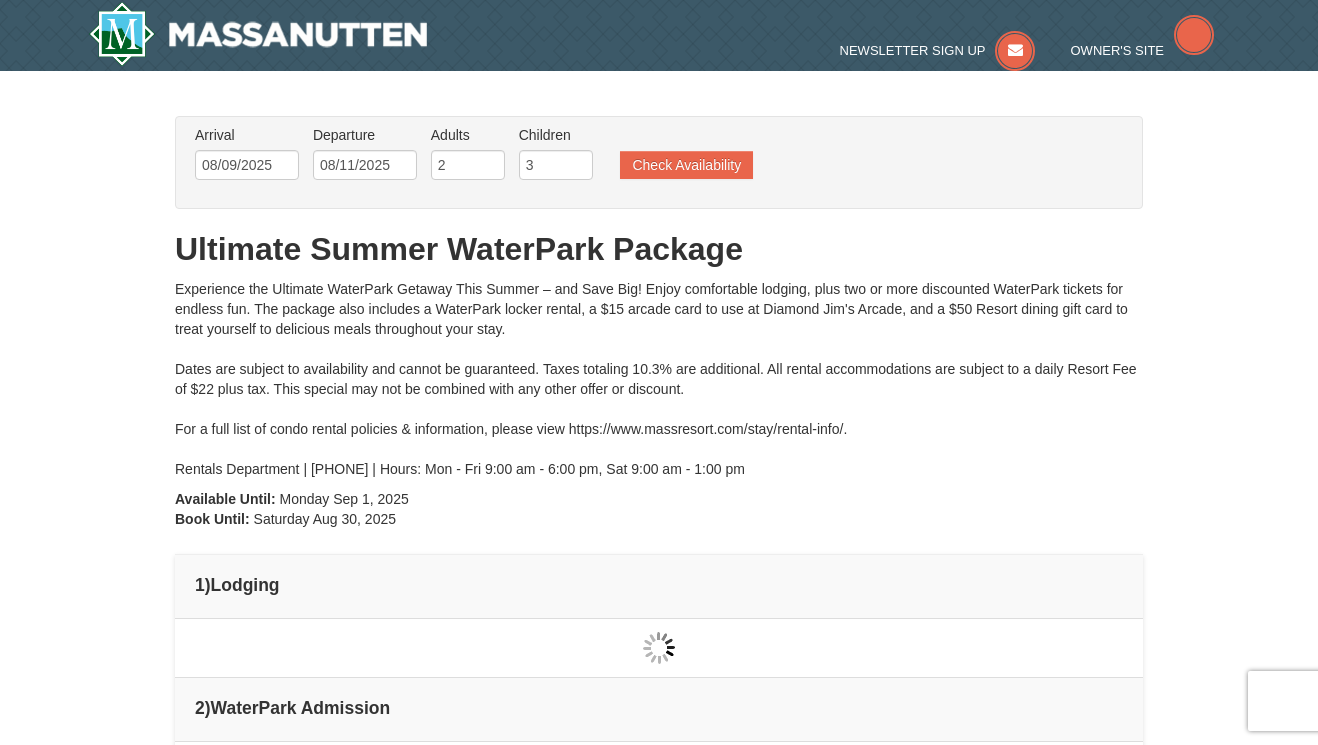 type on "08/09/2025" 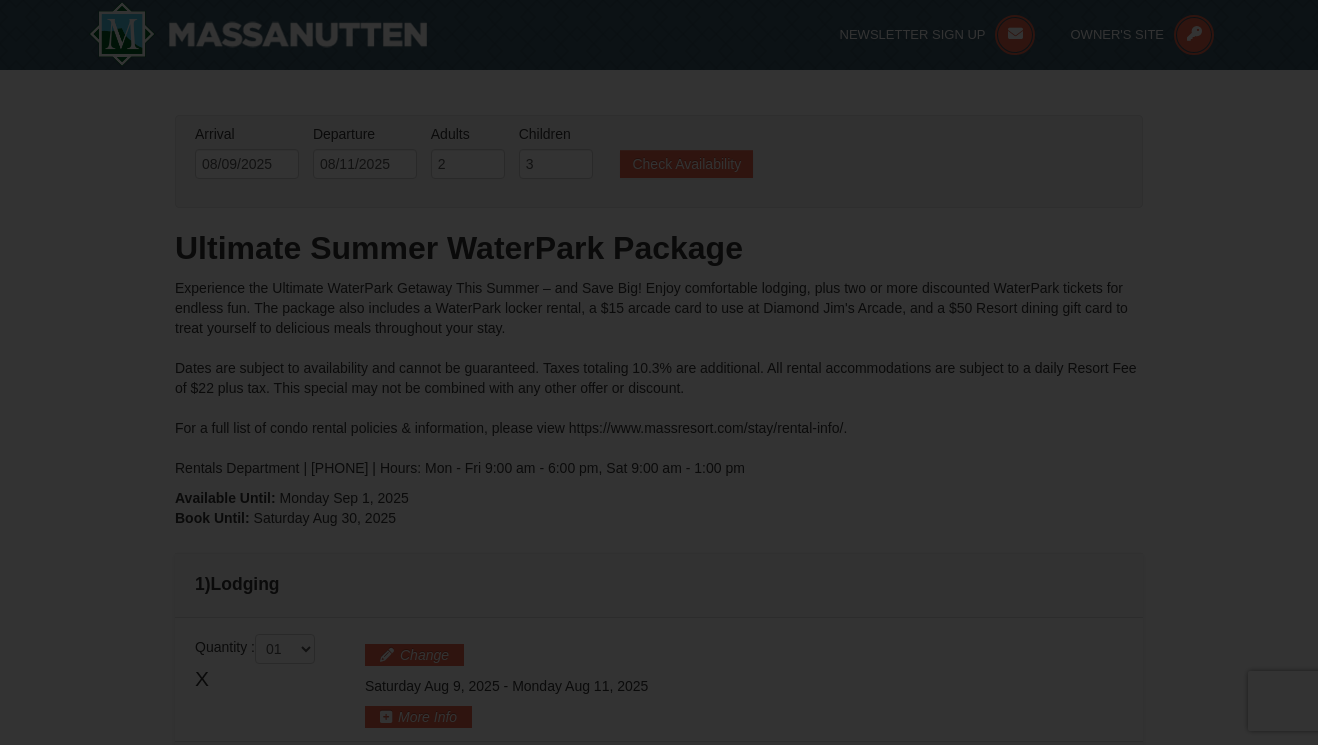 scroll, scrollTop: 0, scrollLeft: 0, axis: both 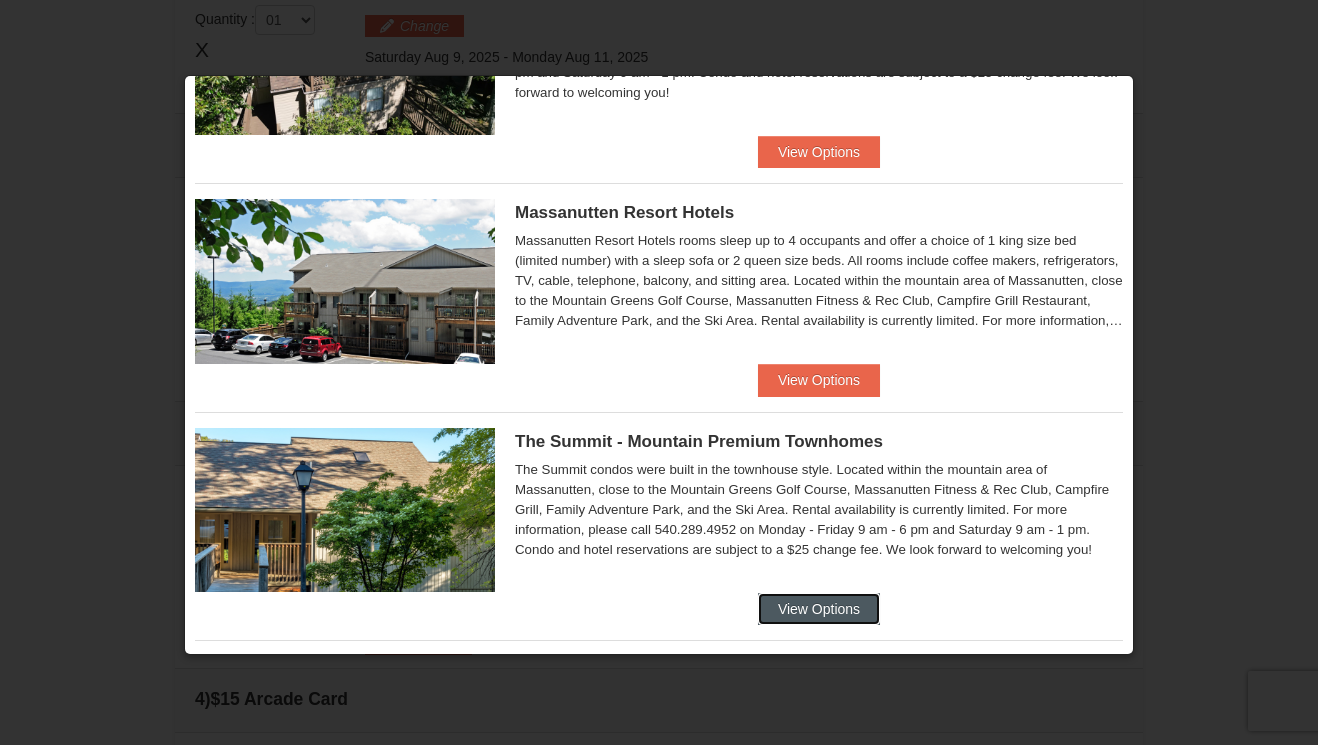 click on "View Options" at bounding box center (819, 609) 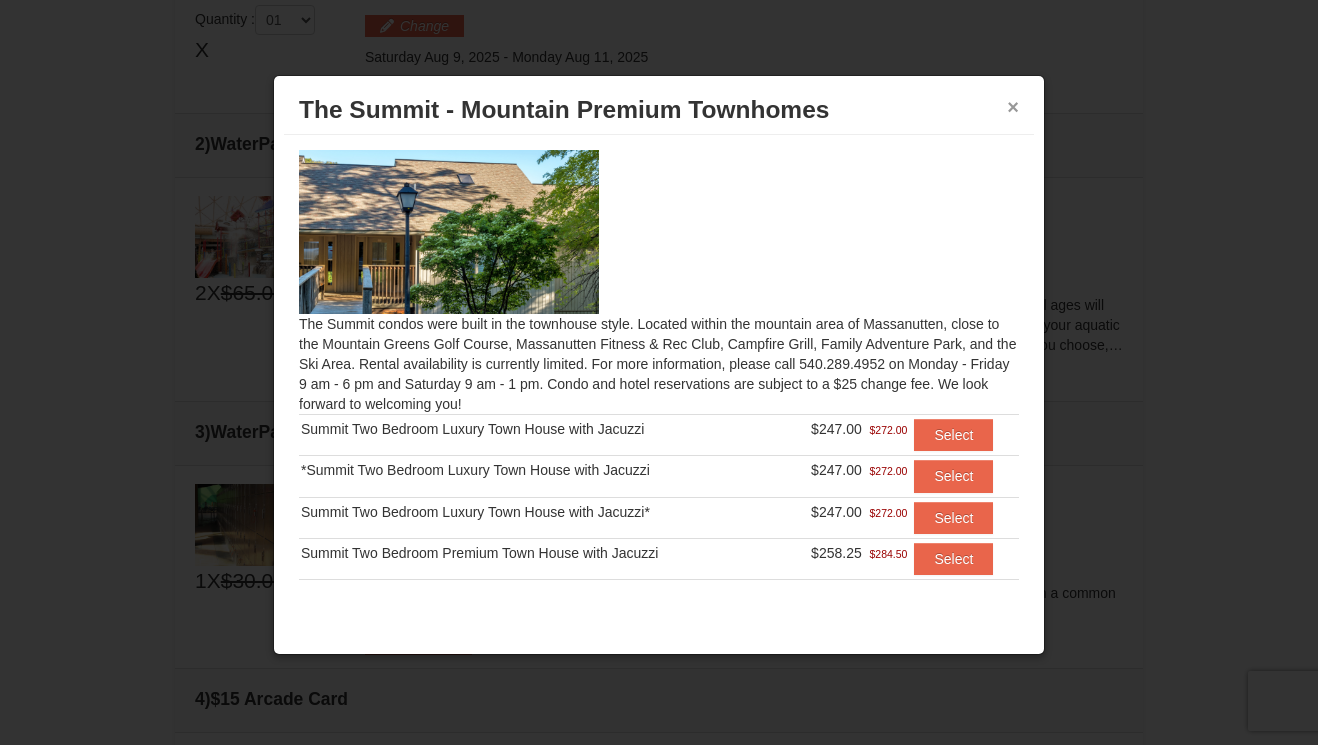 click on "×" at bounding box center [1013, 107] 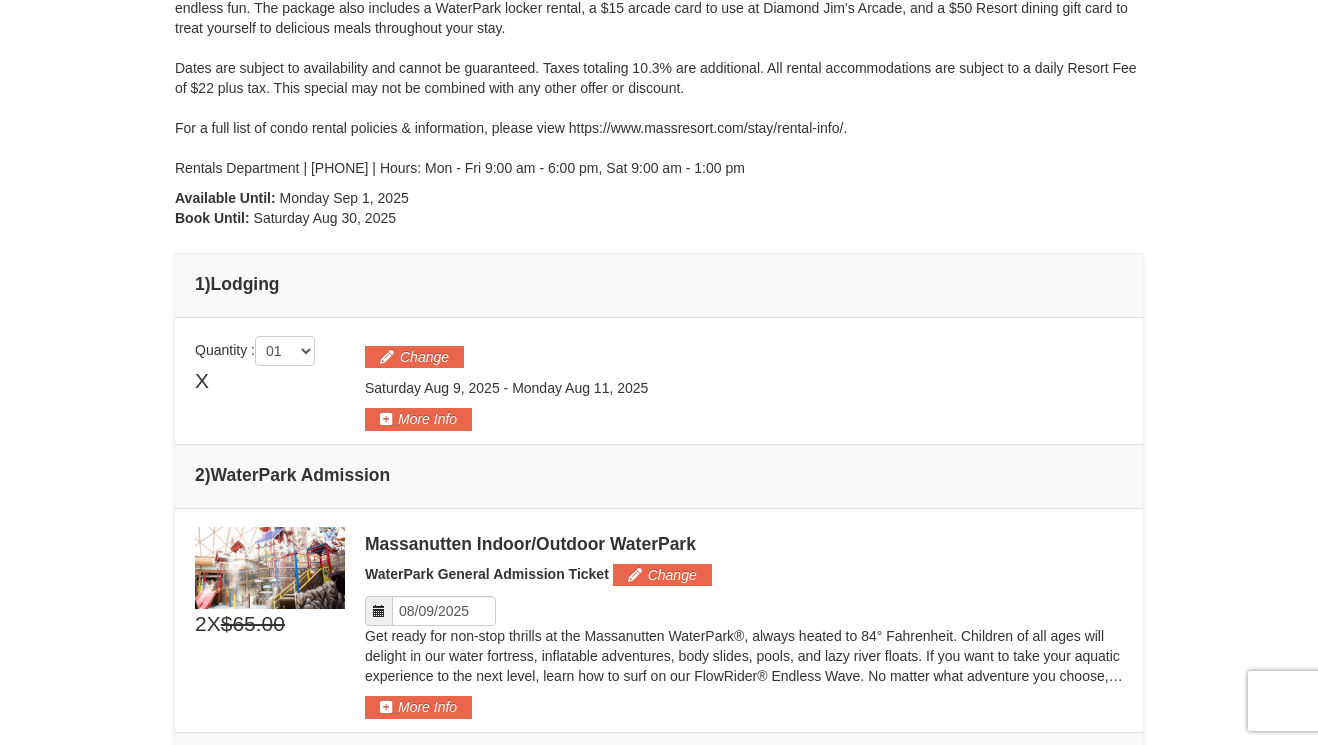 scroll, scrollTop: 0, scrollLeft: 0, axis: both 